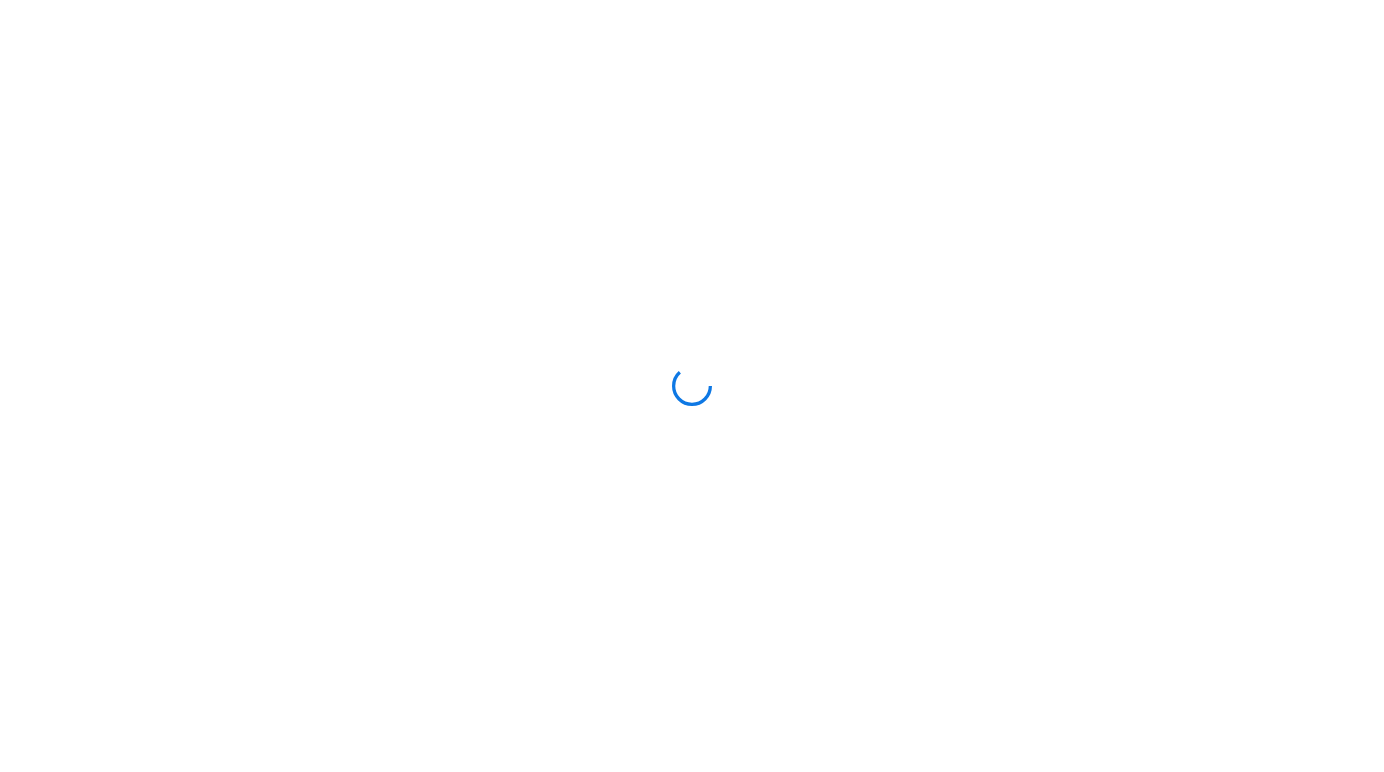 scroll, scrollTop: 0, scrollLeft: 0, axis: both 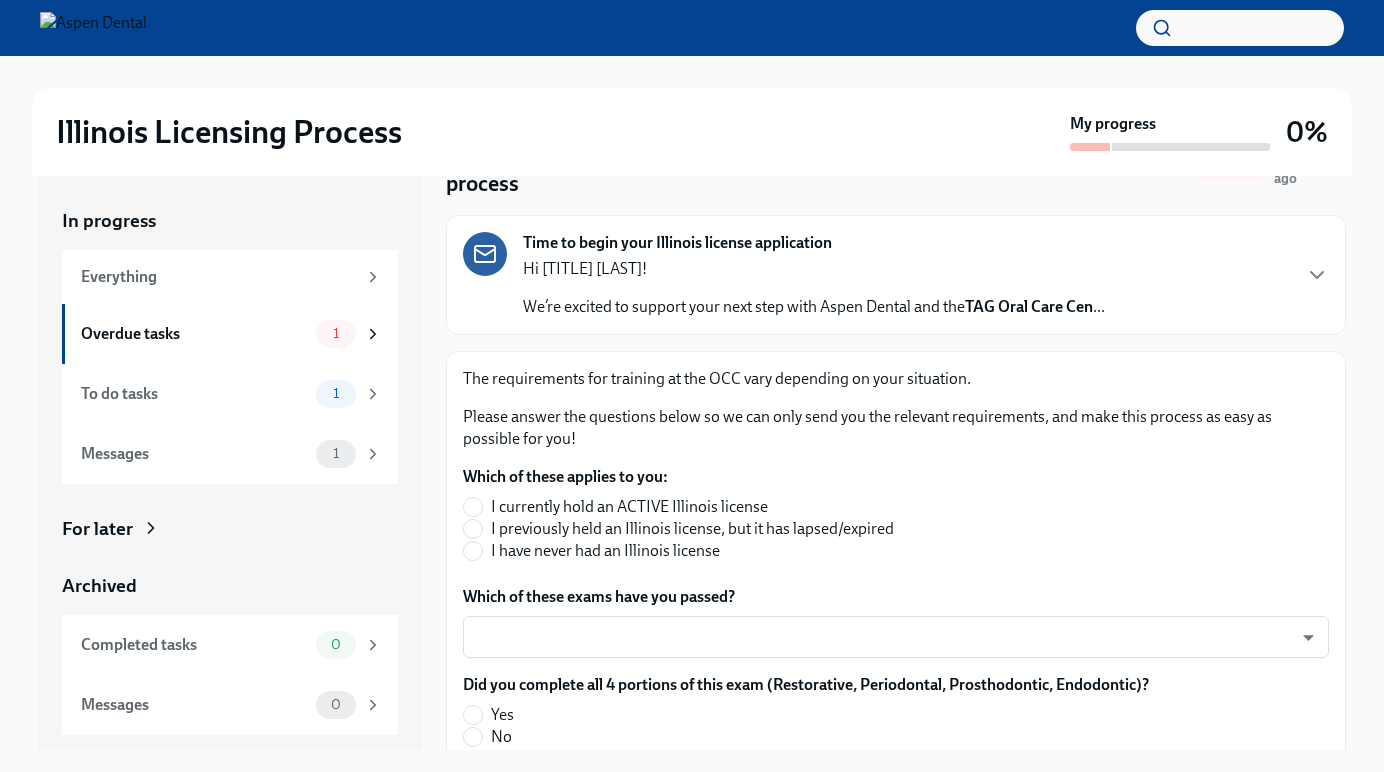 click on "I have never had an Illinois license" at bounding box center [605, 551] 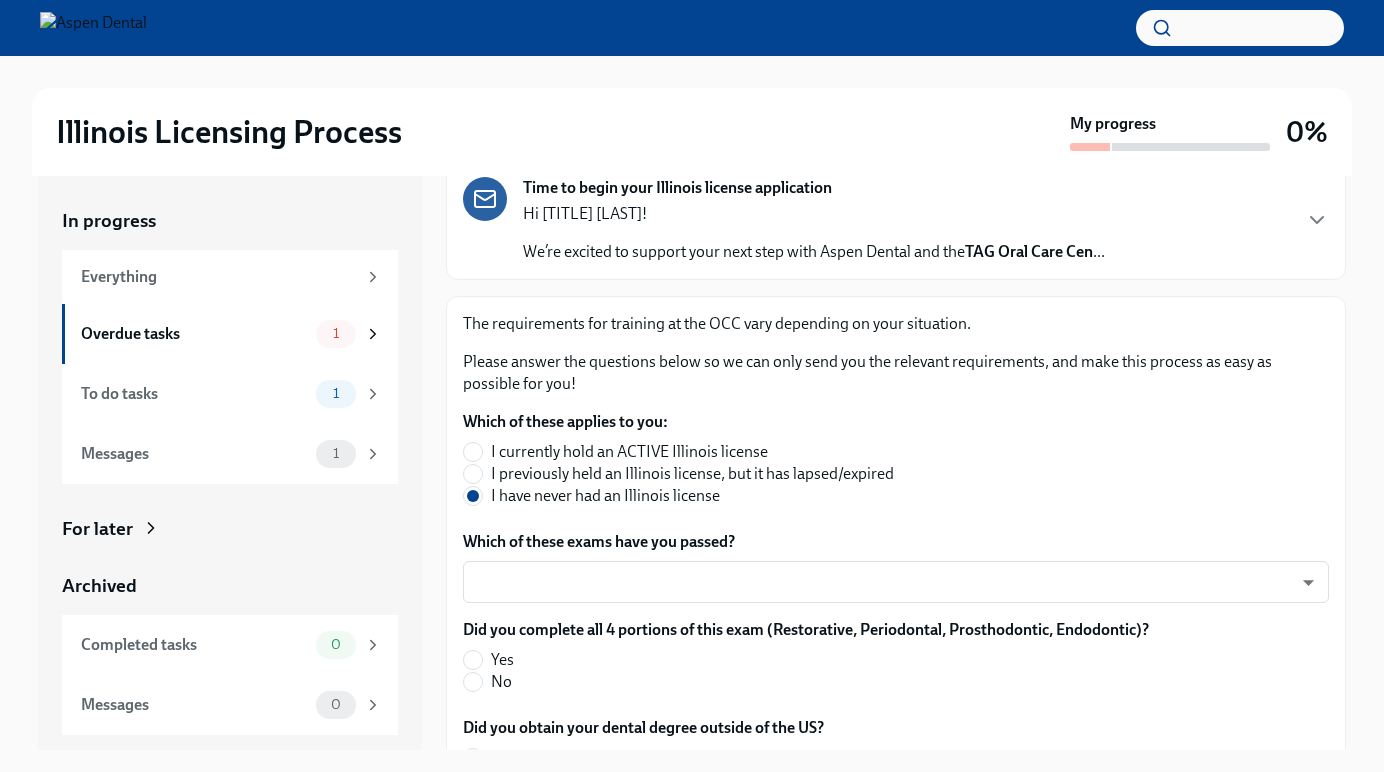 scroll, scrollTop: 167, scrollLeft: 0, axis: vertical 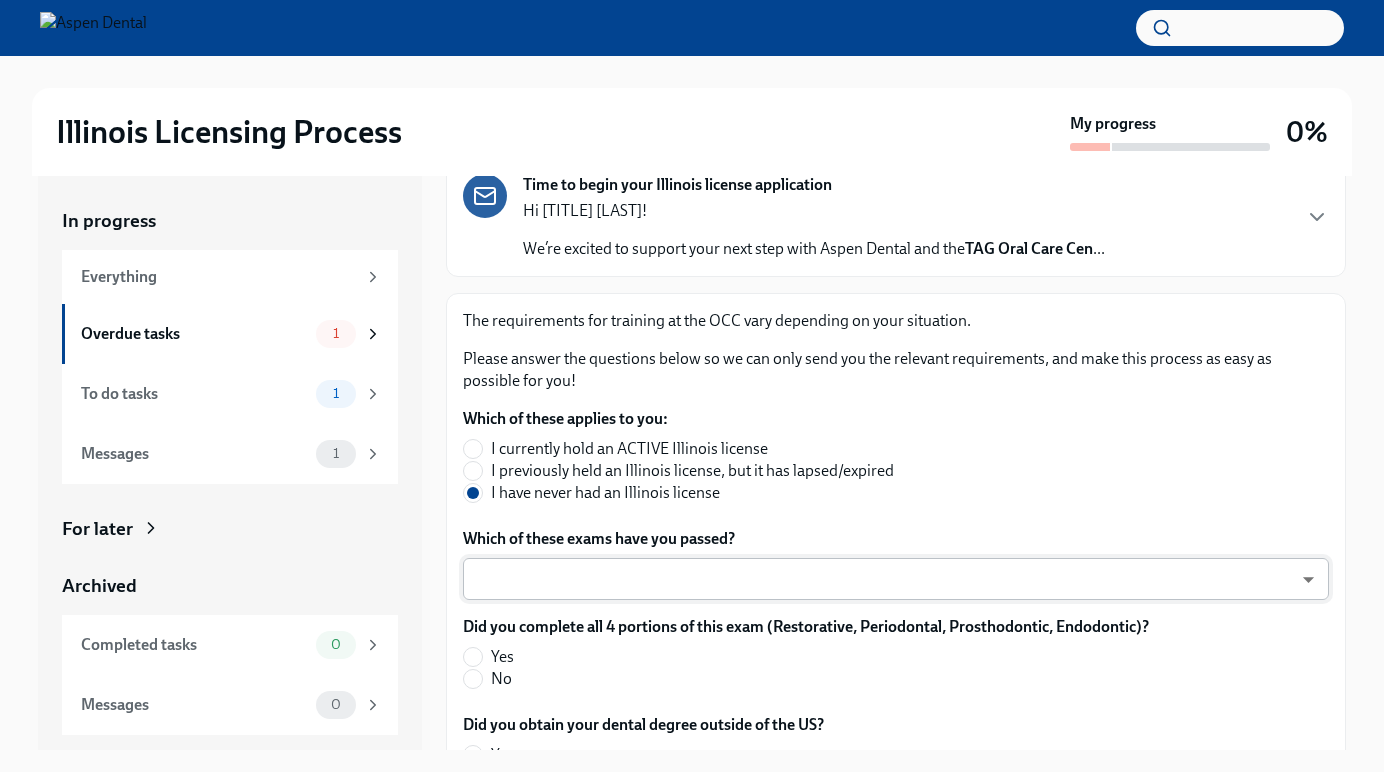 click on "Hi [TITLE] [LAST]!
We’re excited to support your next step with Aspen Dental and the TAG Oral Care Cen ... The requirements for training at the OCC vary depending on your situation.
Please answer the questions below so we can only send you the relevant requirements, and make this process as easy as possible for you! Which of these applies to you: I currently hold an ACTIVE Illinois license I previously held an Illinois license, but it has lapsed/expired I have never had an Illinois license Which of these exams have you passed? ​ ​ Did you complete all 4 portions of this exam (Restorative, Periodontal, Prosthodontic, Endodontic)? Yes No Yes No Yes No Yes No Yes No Alabama Alaska Arizona" at bounding box center [692, 403] 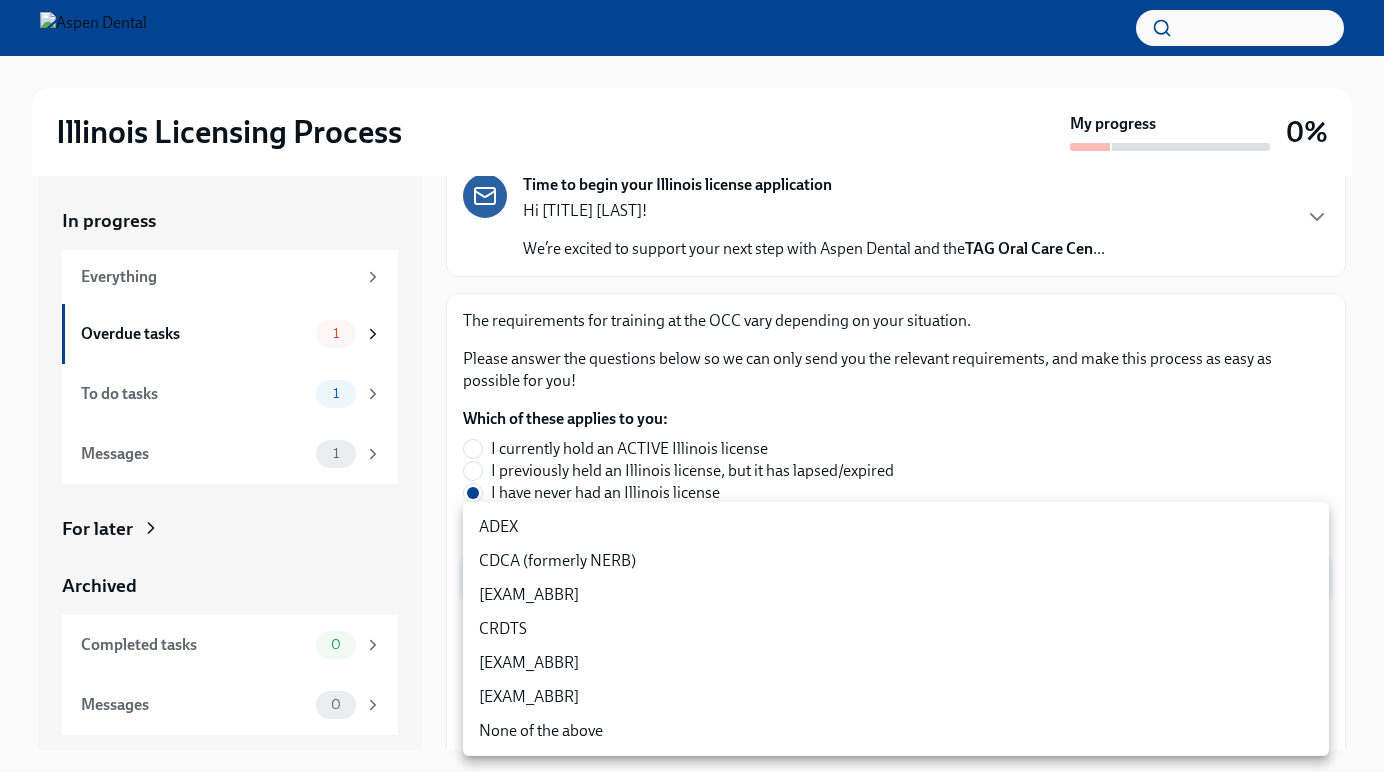 click on "ADEX" at bounding box center (896, 527) 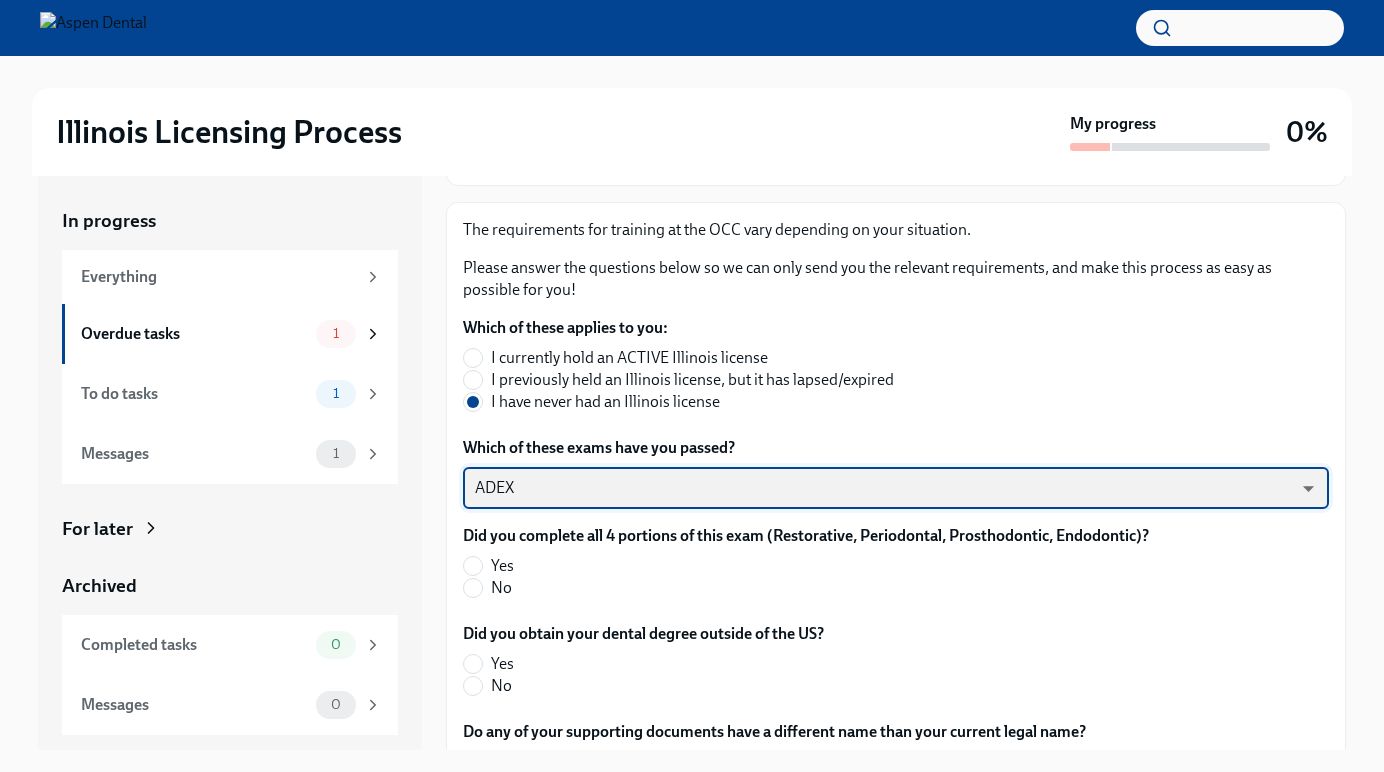 scroll, scrollTop: 261, scrollLeft: 0, axis: vertical 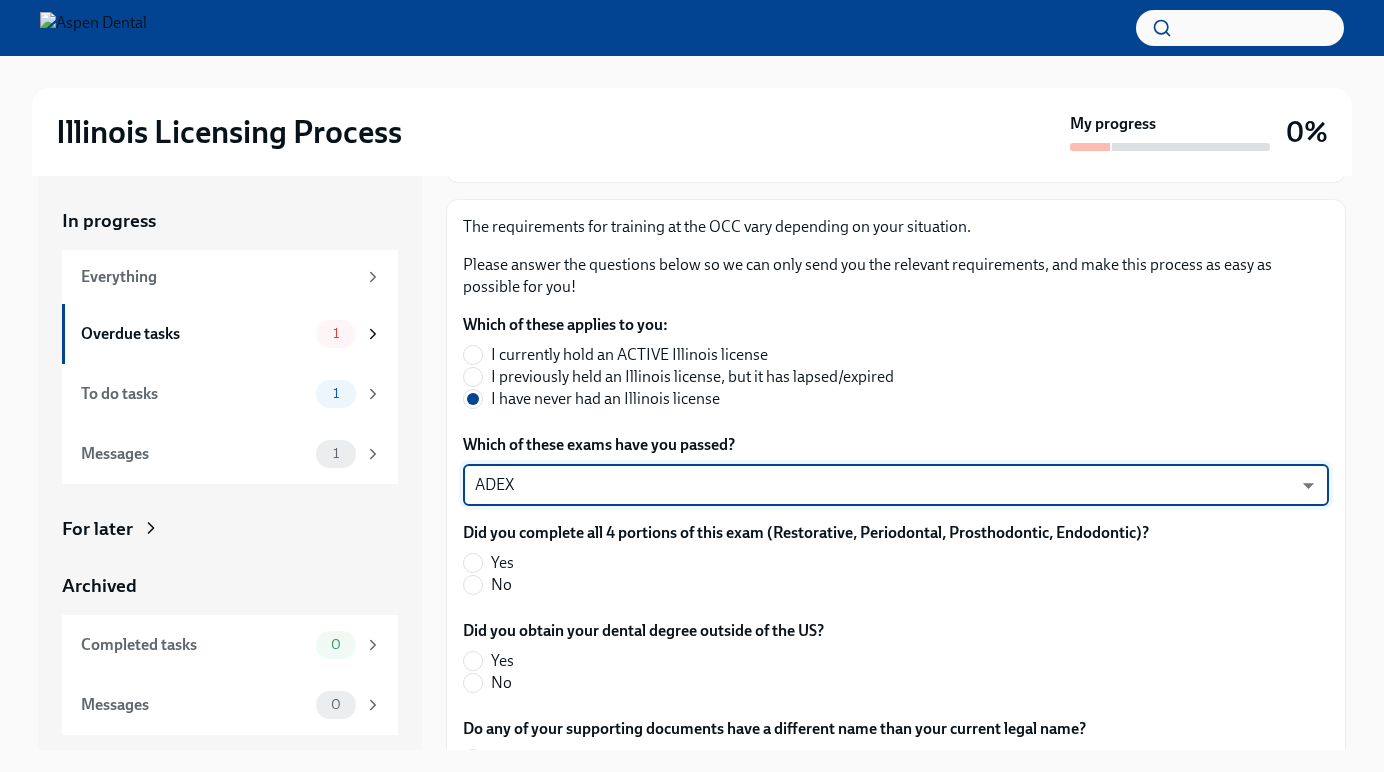 click on "Yes" at bounding box center (502, 563) 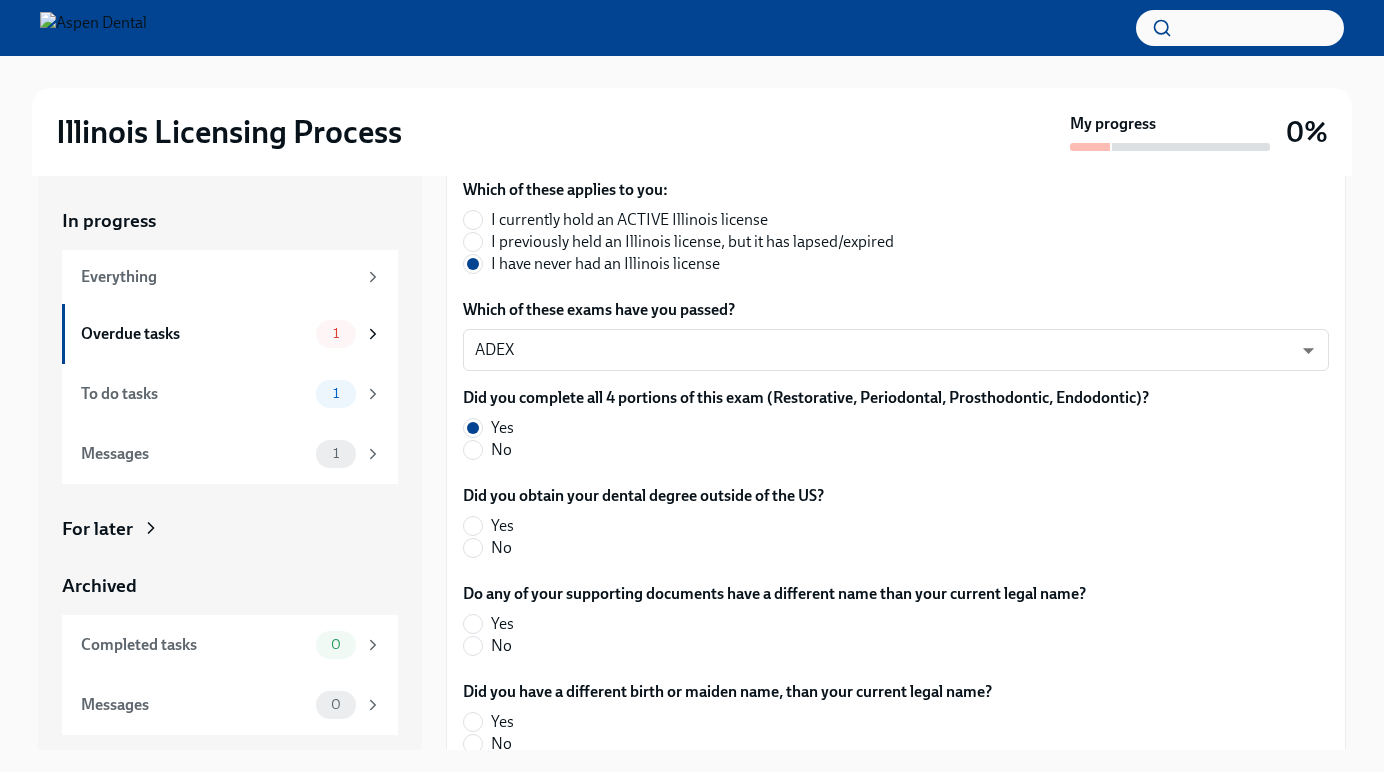 scroll, scrollTop: 423, scrollLeft: 0, axis: vertical 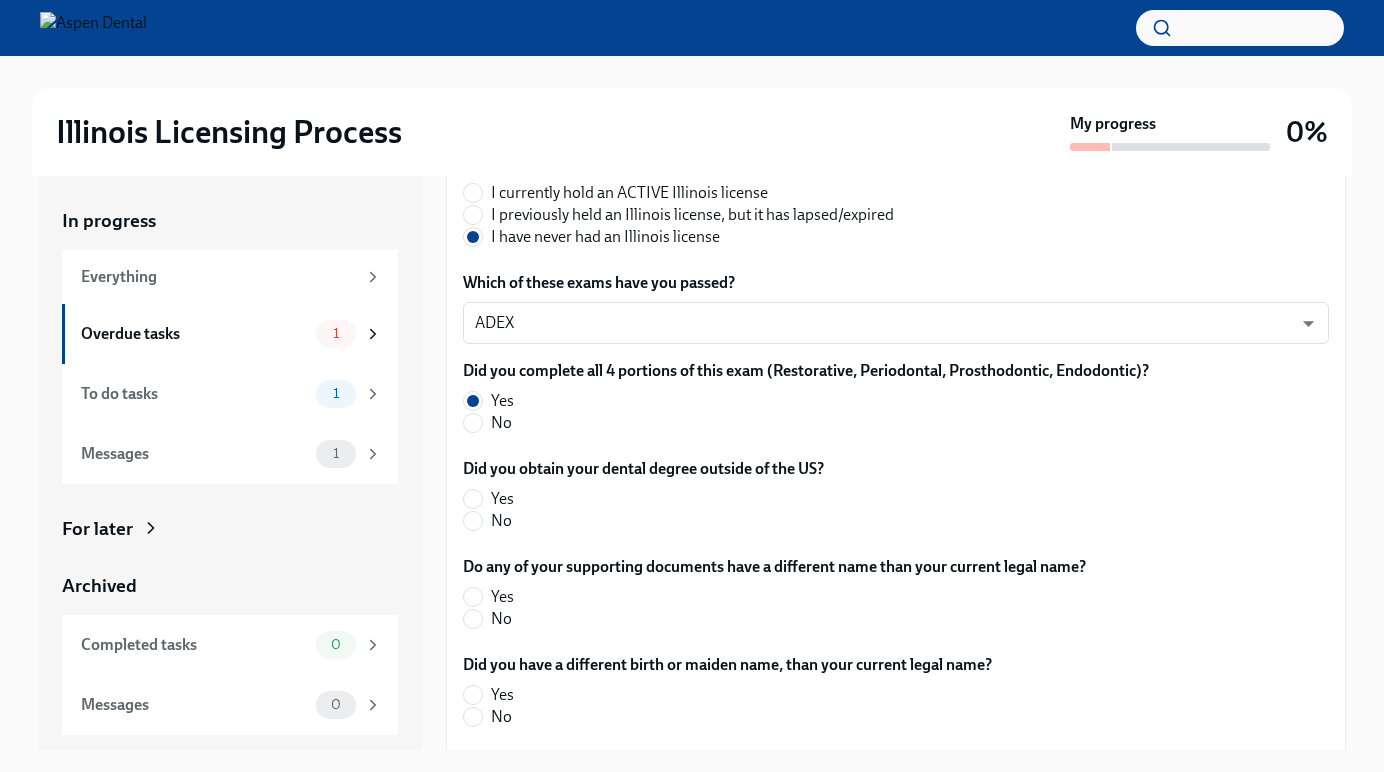click on "No" at bounding box center (501, 521) 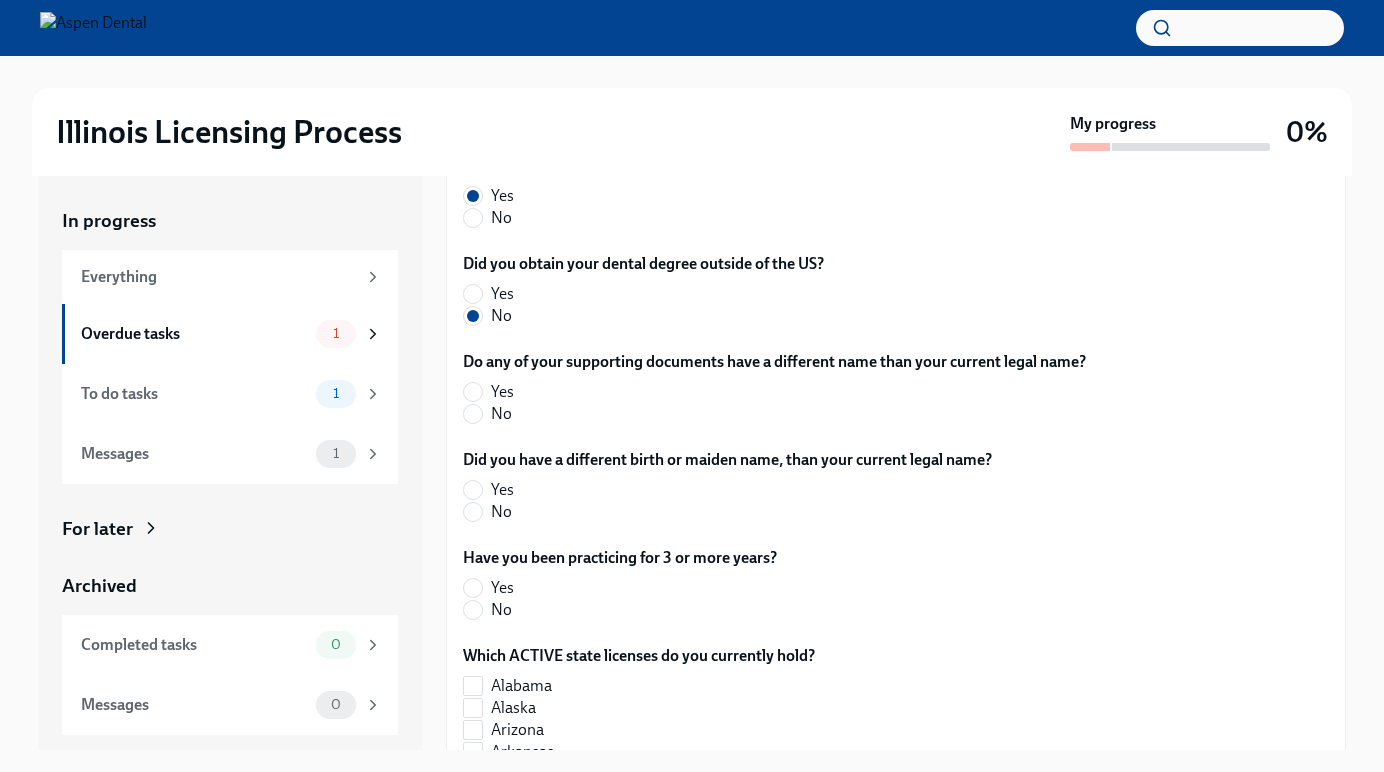 scroll, scrollTop: 630, scrollLeft: 0, axis: vertical 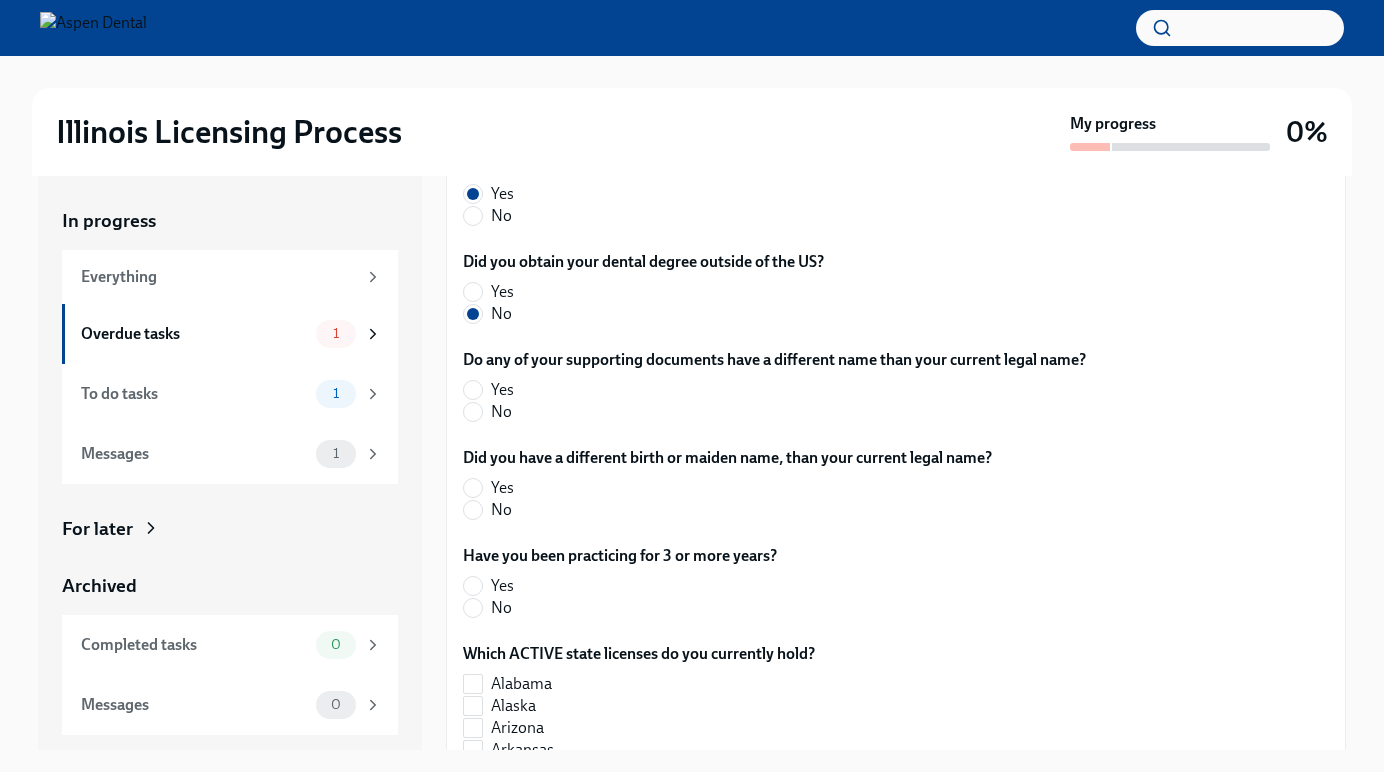 click on "No" at bounding box center [501, 412] 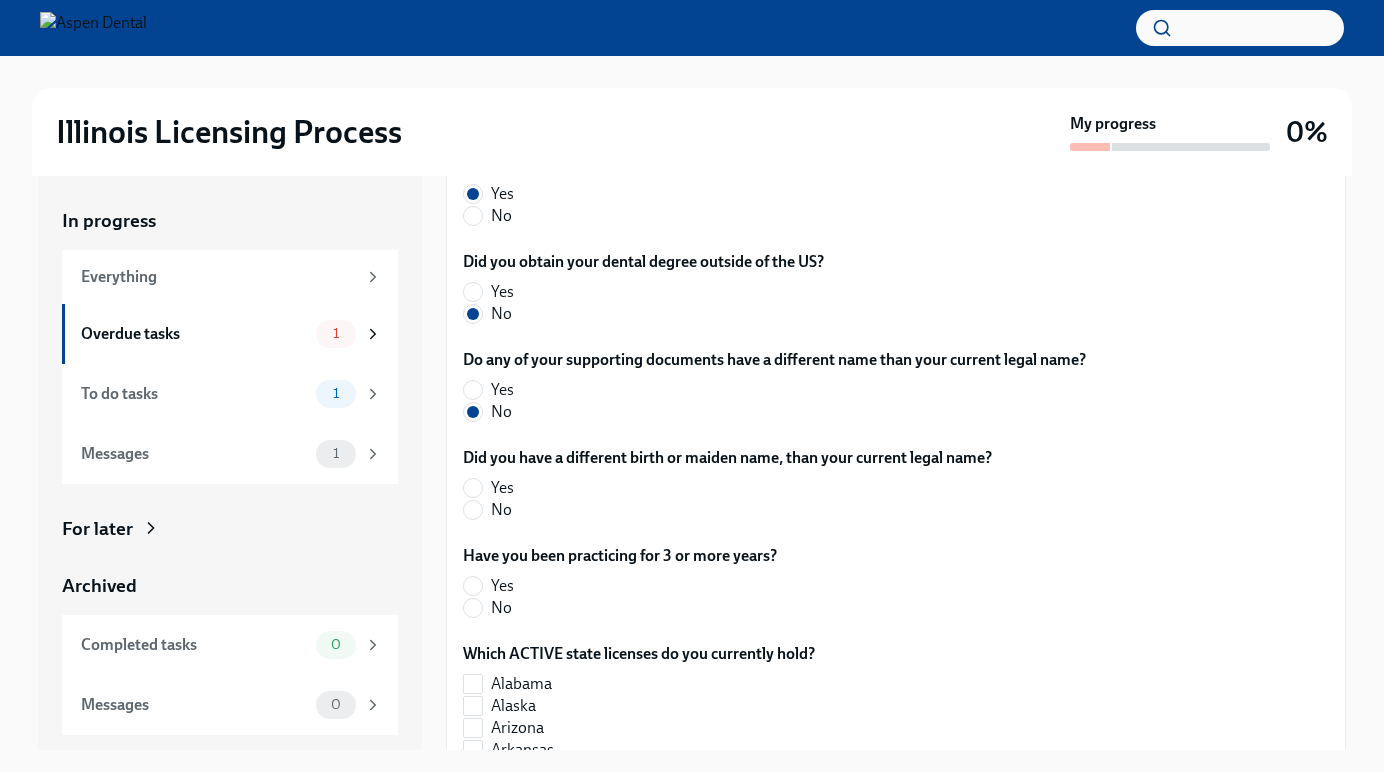click on "No" at bounding box center (501, 510) 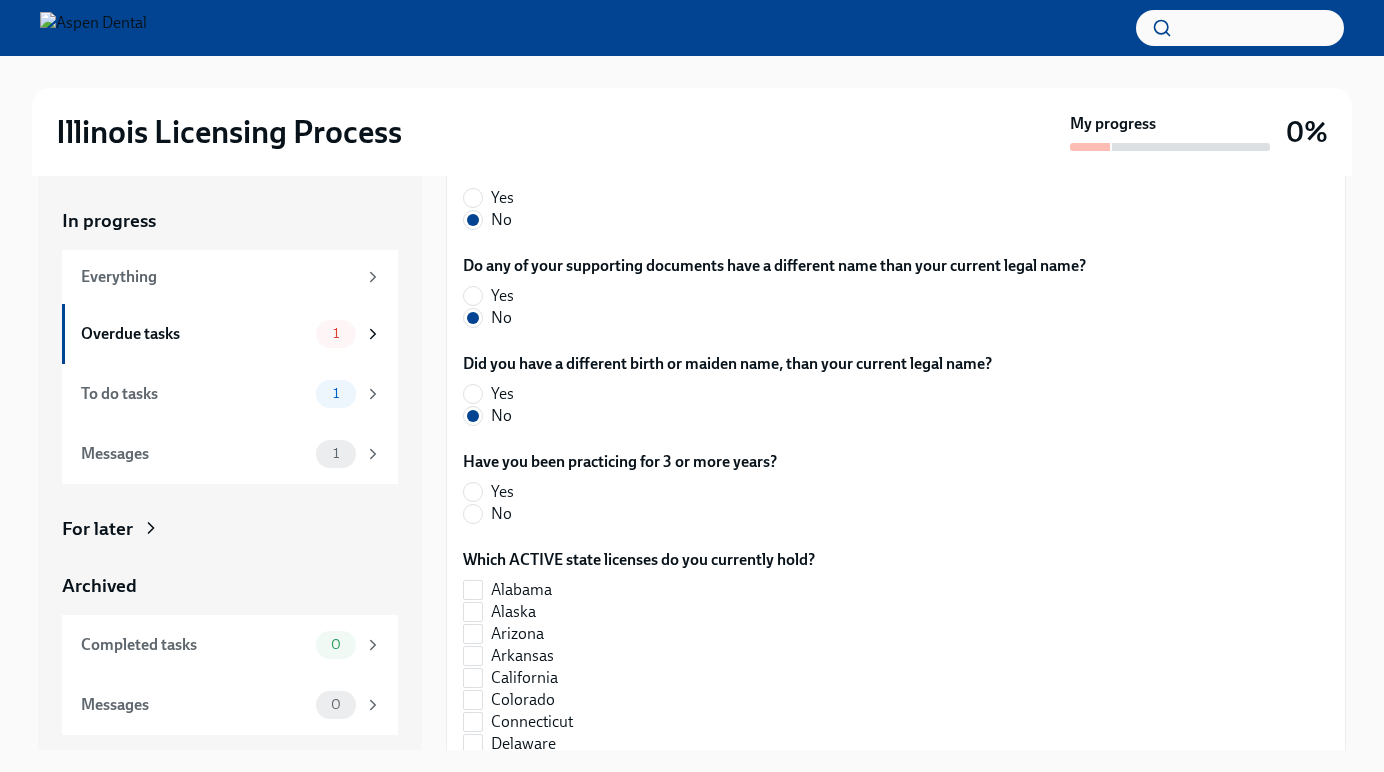 scroll, scrollTop: 731, scrollLeft: 0, axis: vertical 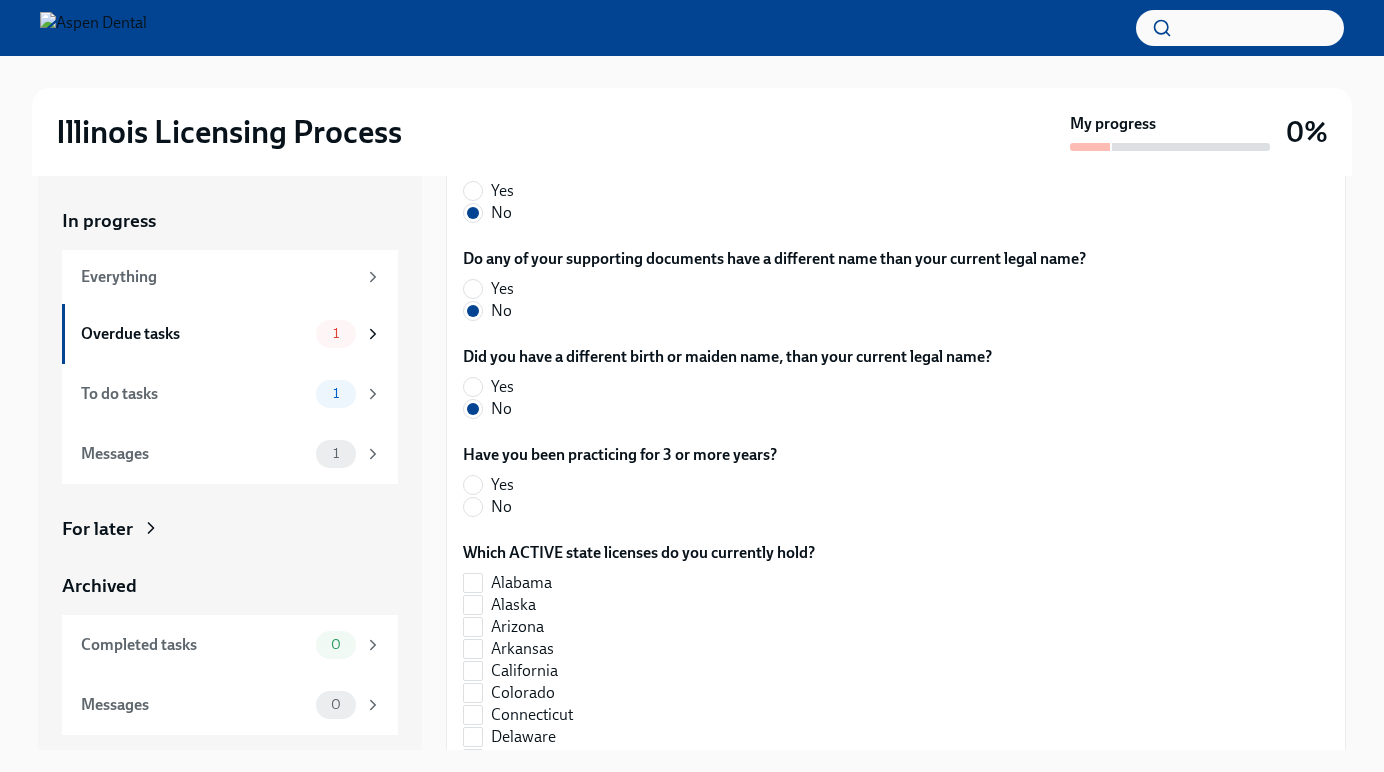 click on "No" at bounding box center (612, 507) 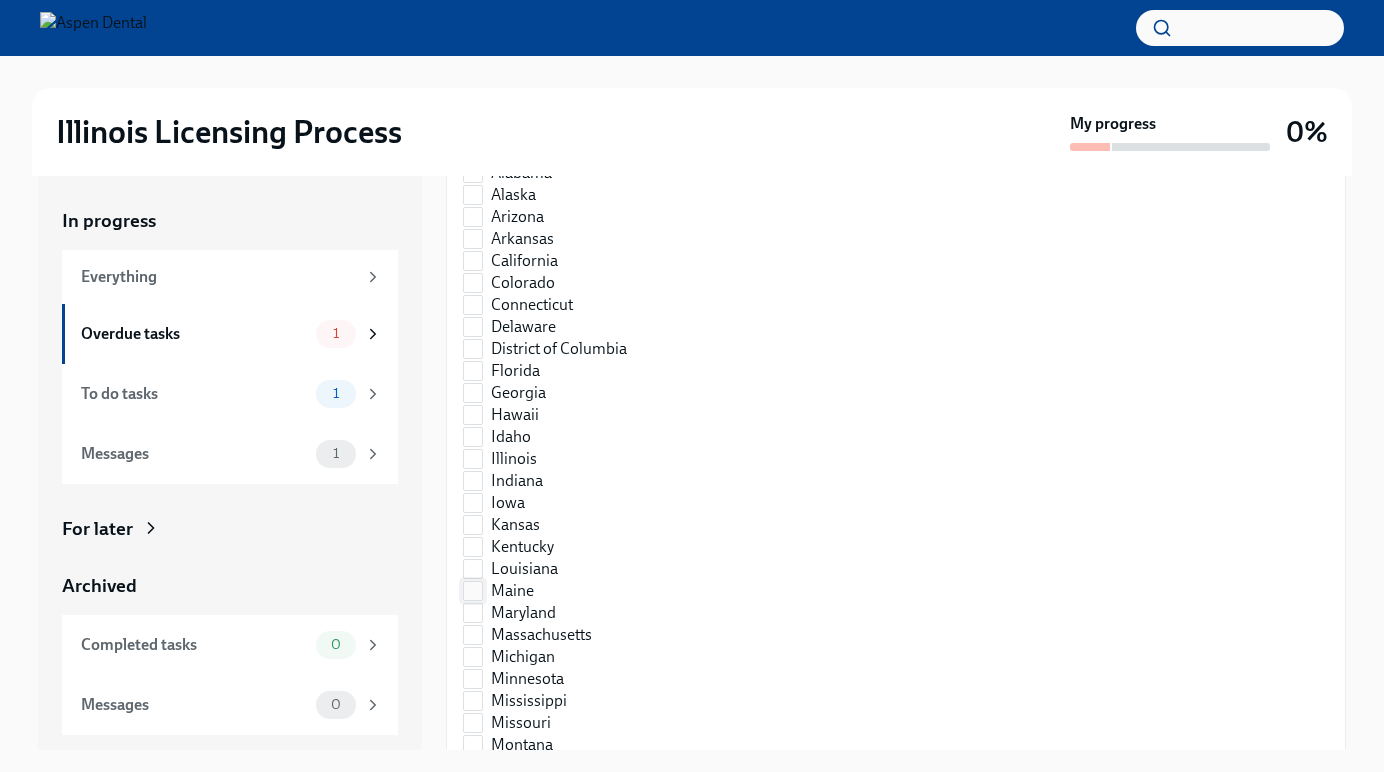 scroll, scrollTop: 1143, scrollLeft: 0, axis: vertical 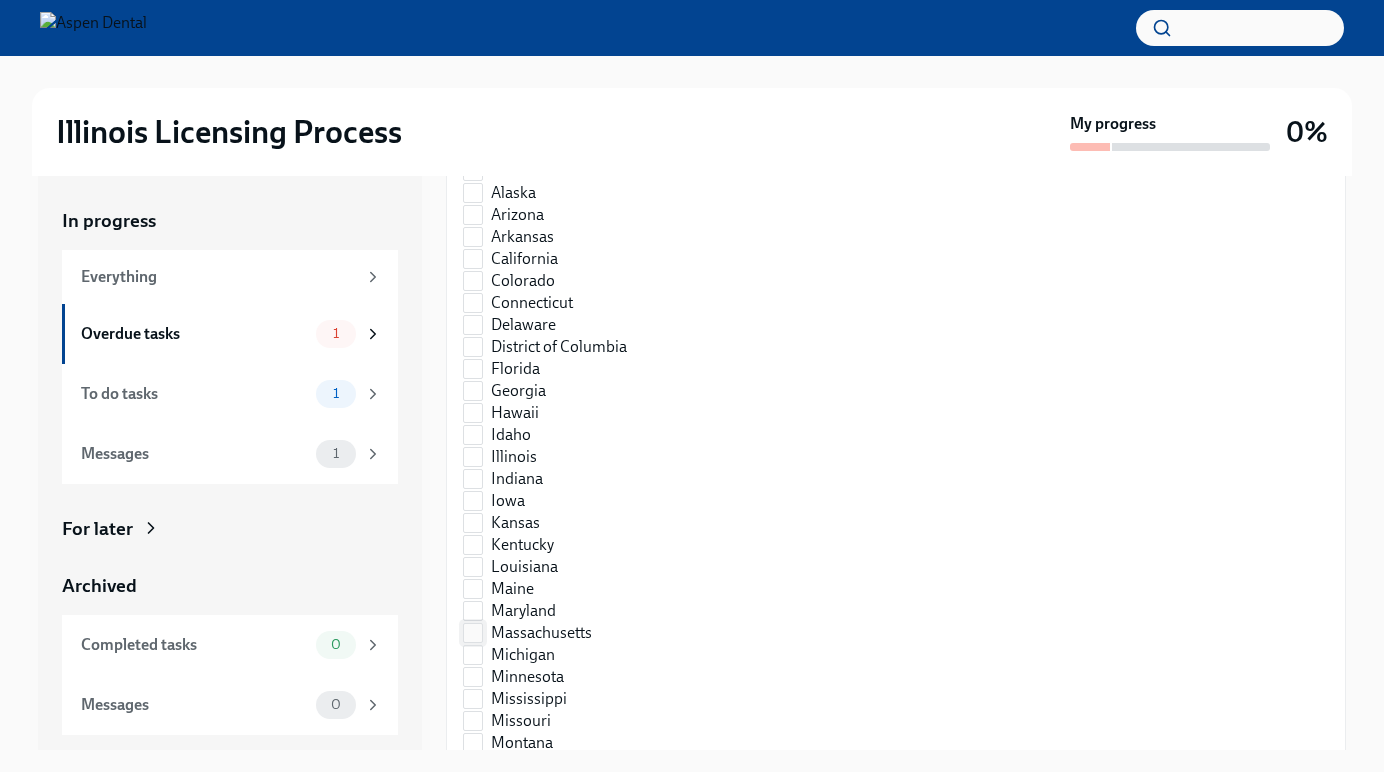 click on "Massachusetts" at bounding box center (541, 633) 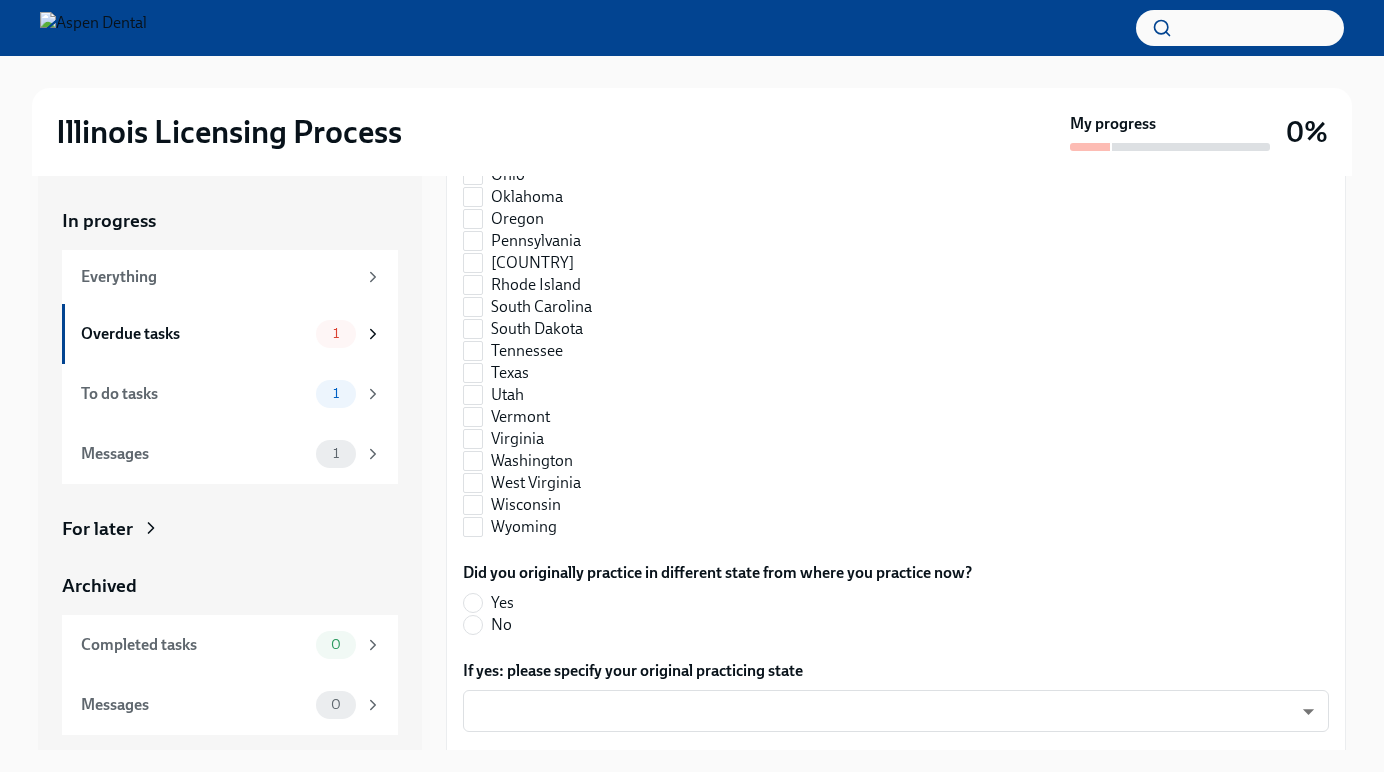 scroll, scrollTop: 1959, scrollLeft: 0, axis: vertical 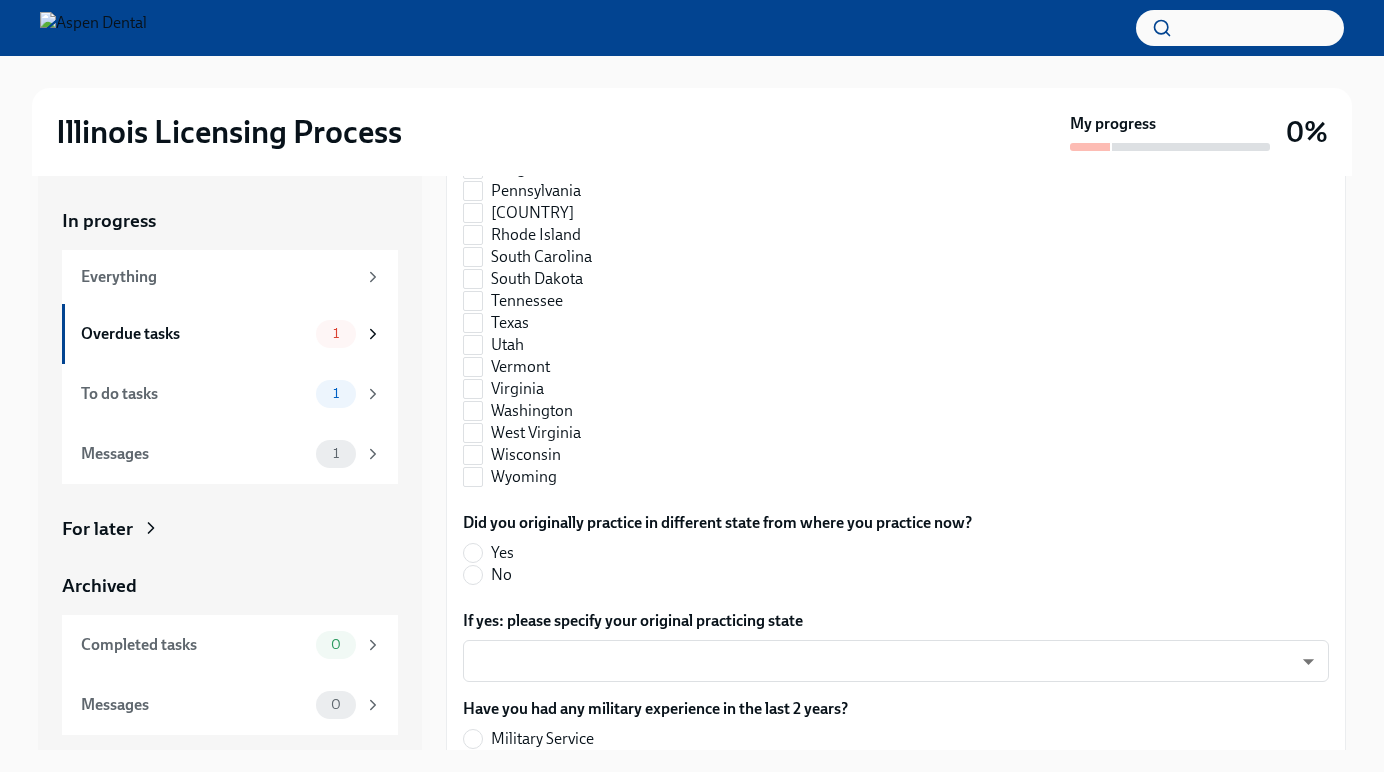click on "No" at bounding box center (501, 575) 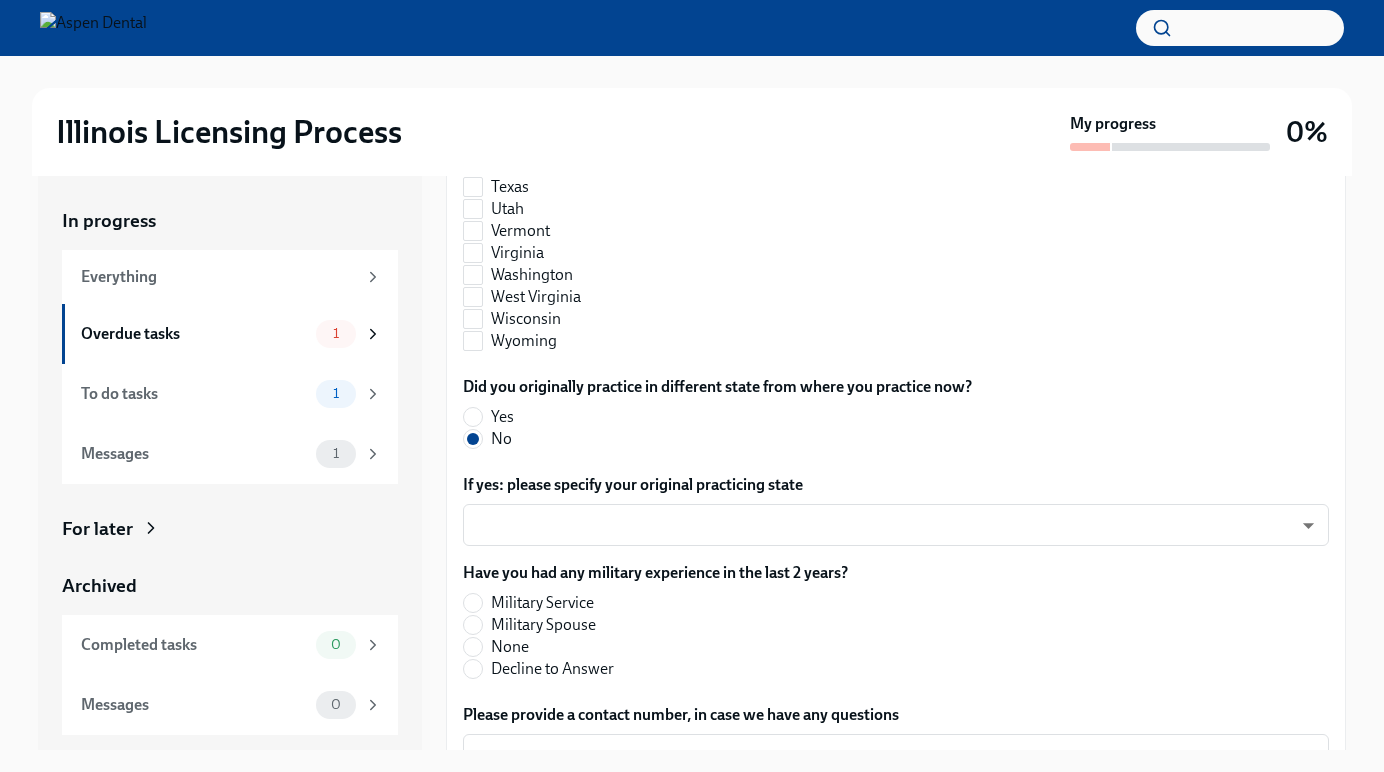 scroll, scrollTop: 2098, scrollLeft: 0, axis: vertical 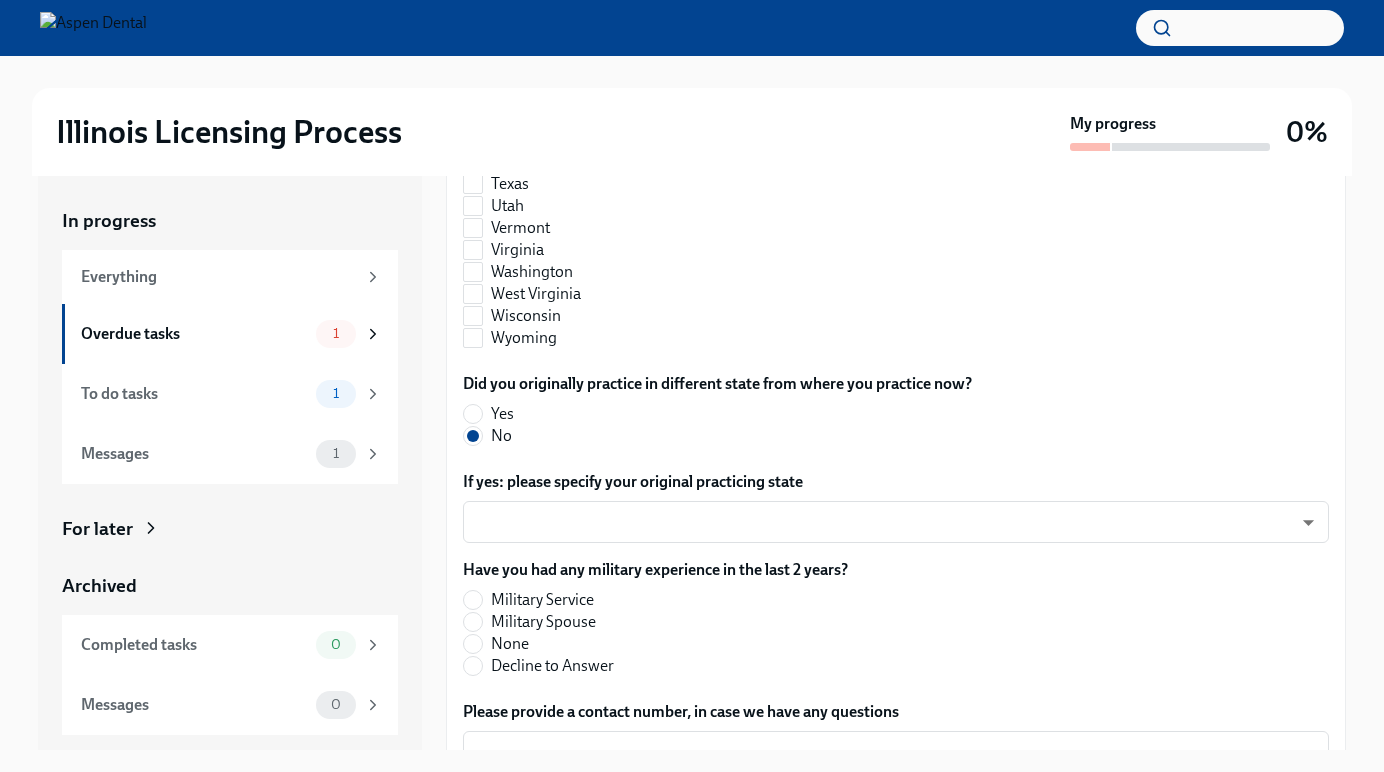 click on "Decline to Answer" at bounding box center [552, 666] 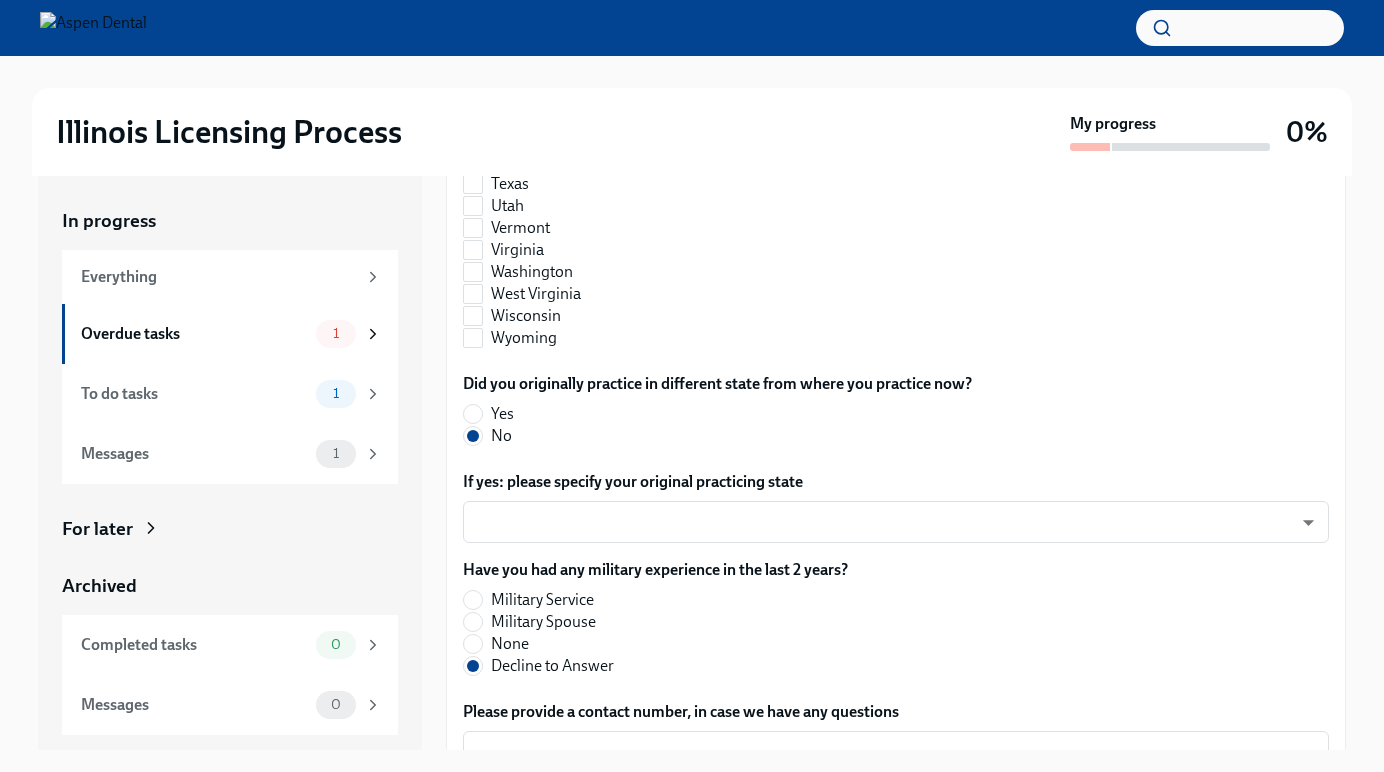 click on "None" at bounding box center (510, 644) 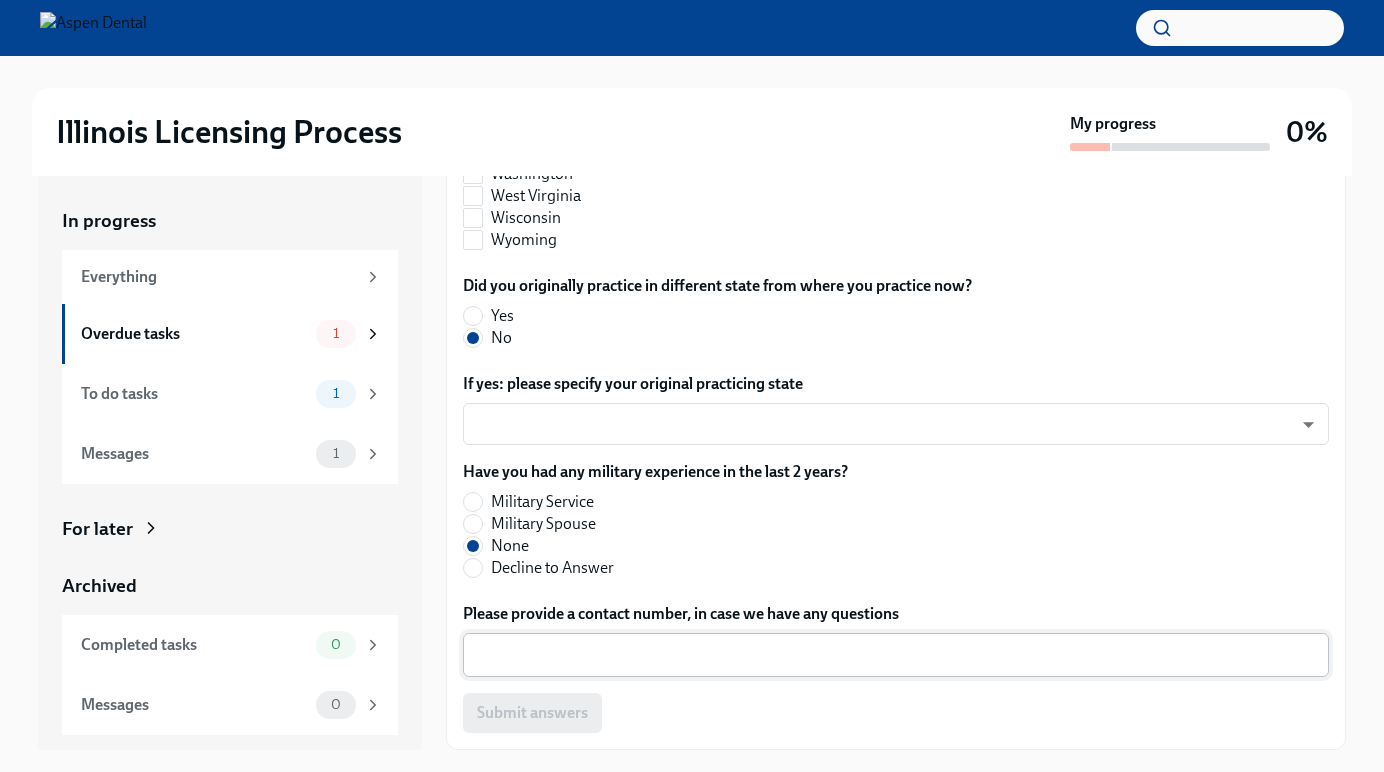 scroll, scrollTop: 2196, scrollLeft: 0, axis: vertical 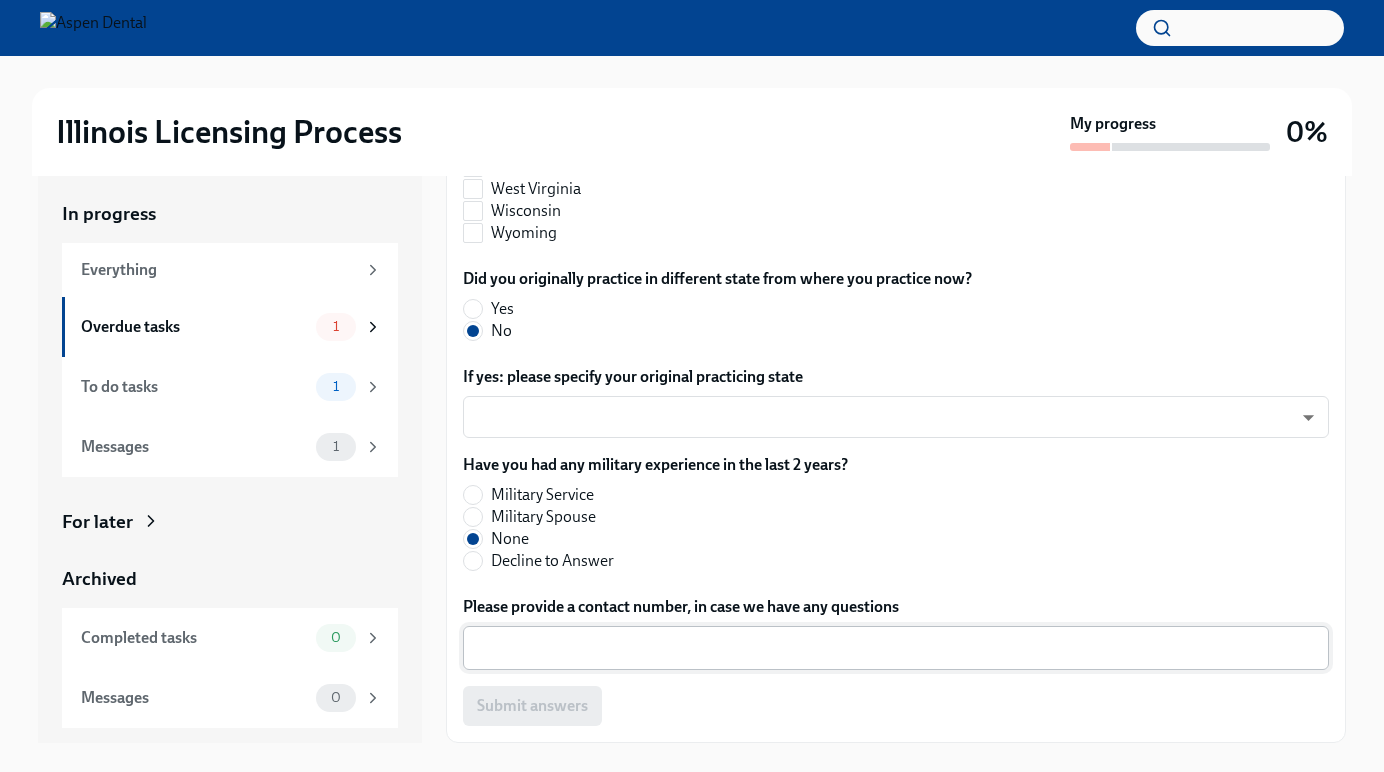 click on "x ​" at bounding box center (896, 648) 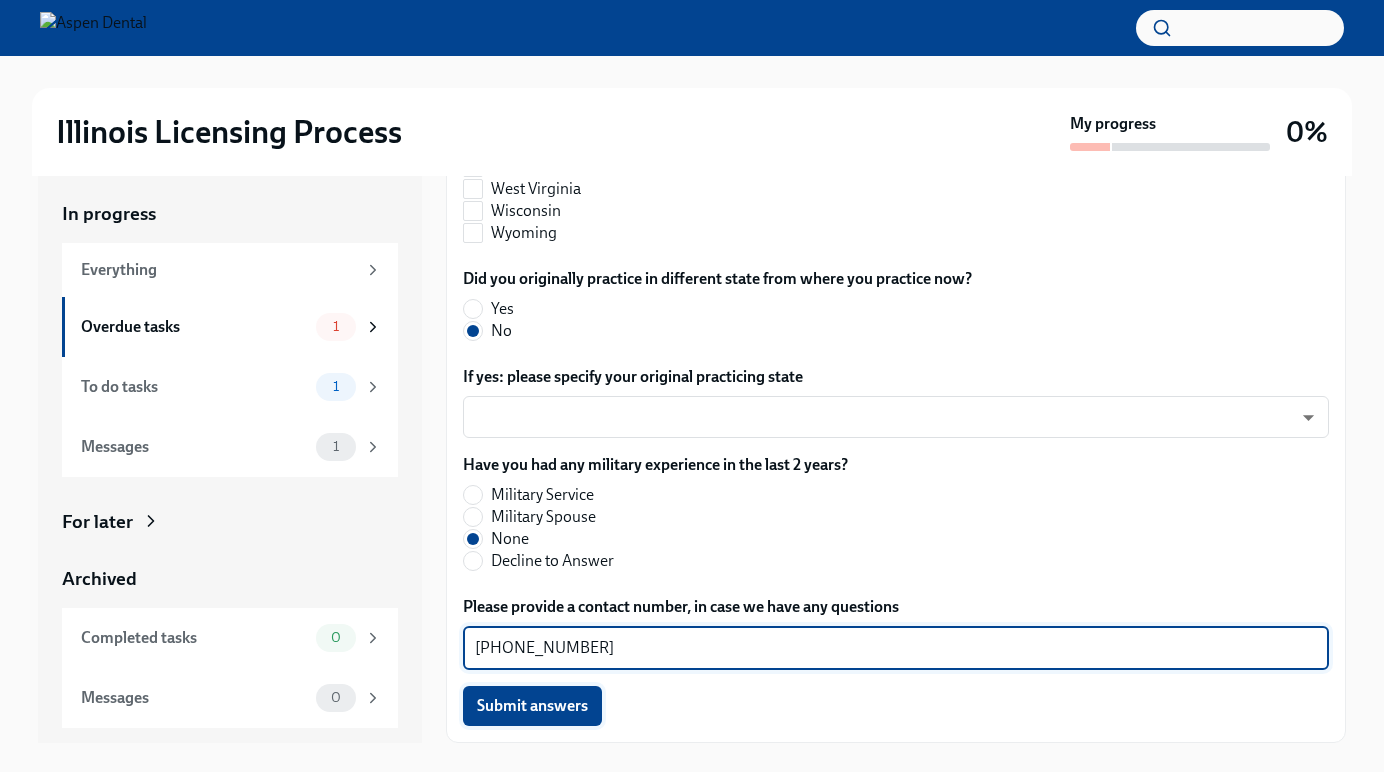 type on "[PHONE_NUMBER]" 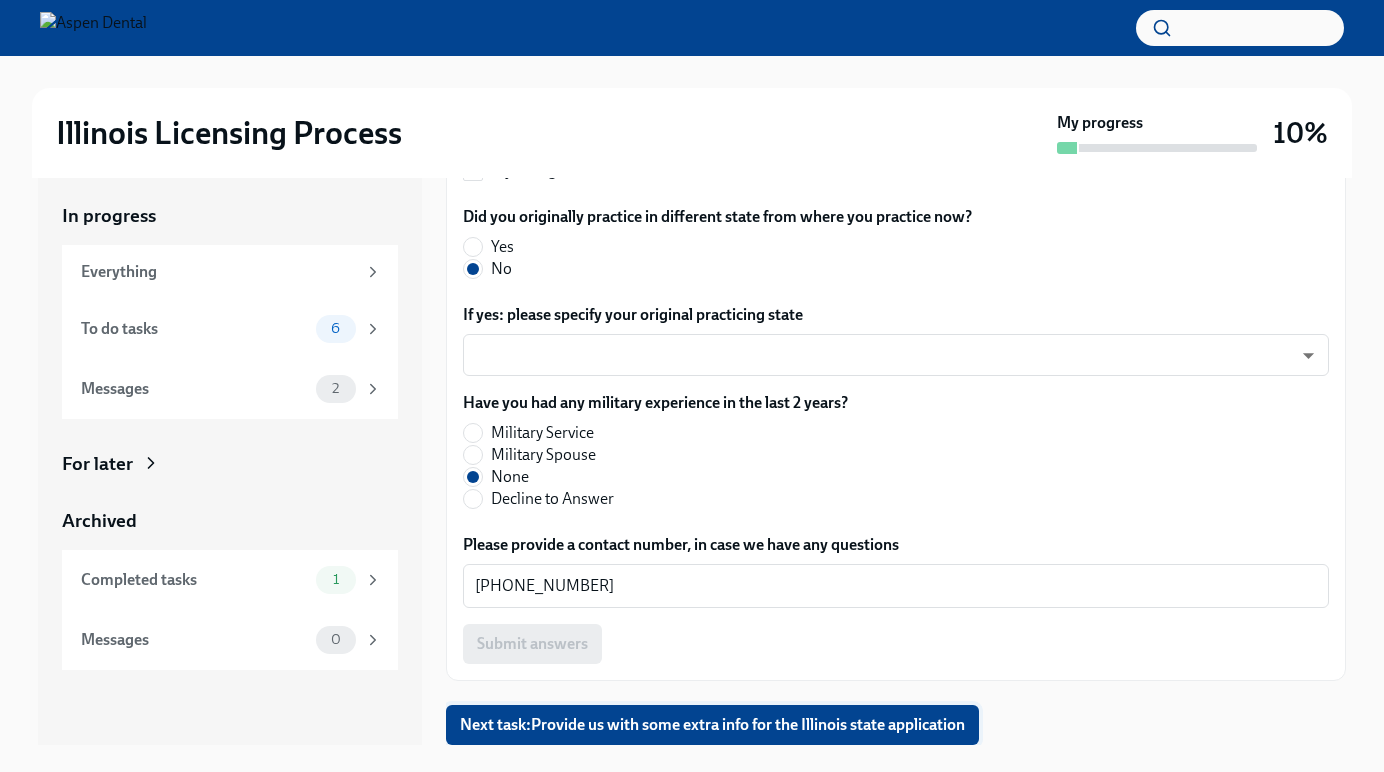 scroll, scrollTop: 2260, scrollLeft: 0, axis: vertical 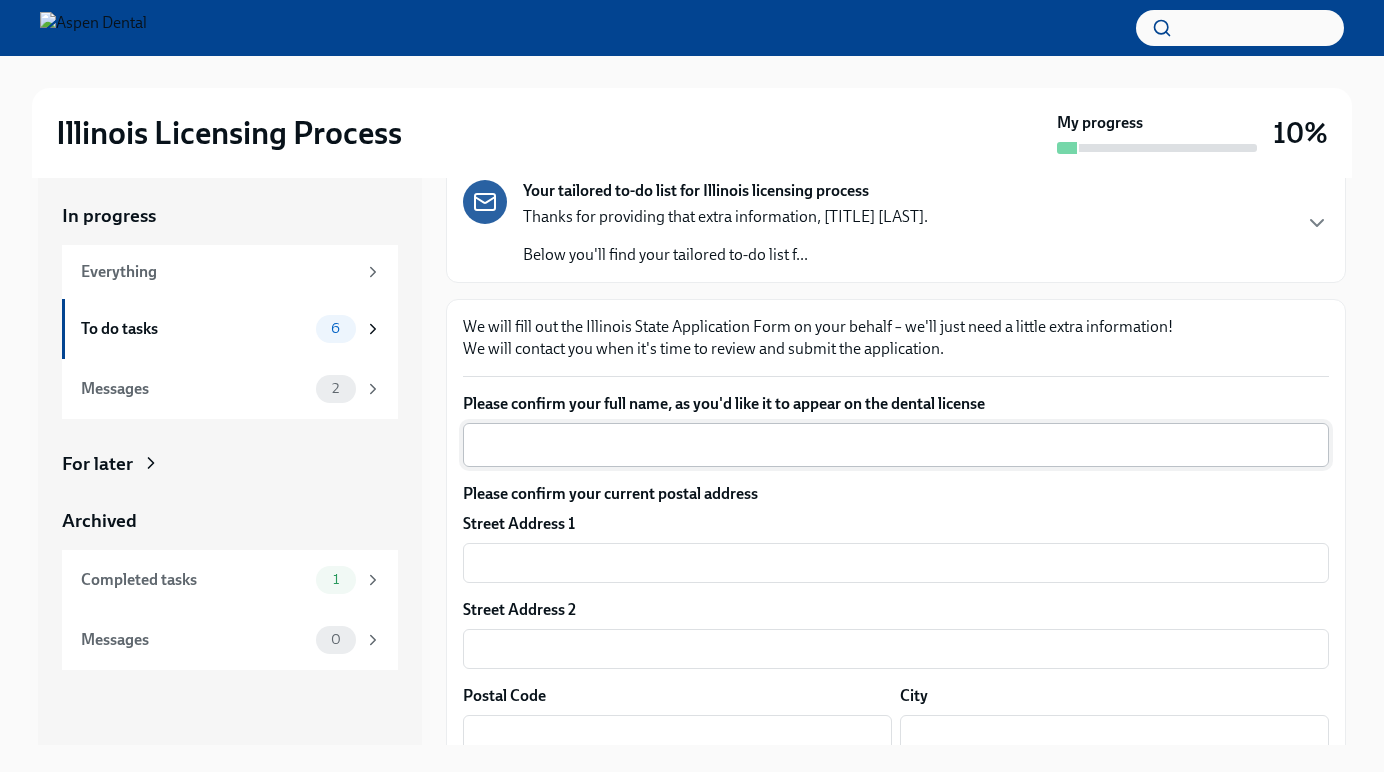 click on "x ​" at bounding box center (896, 445) 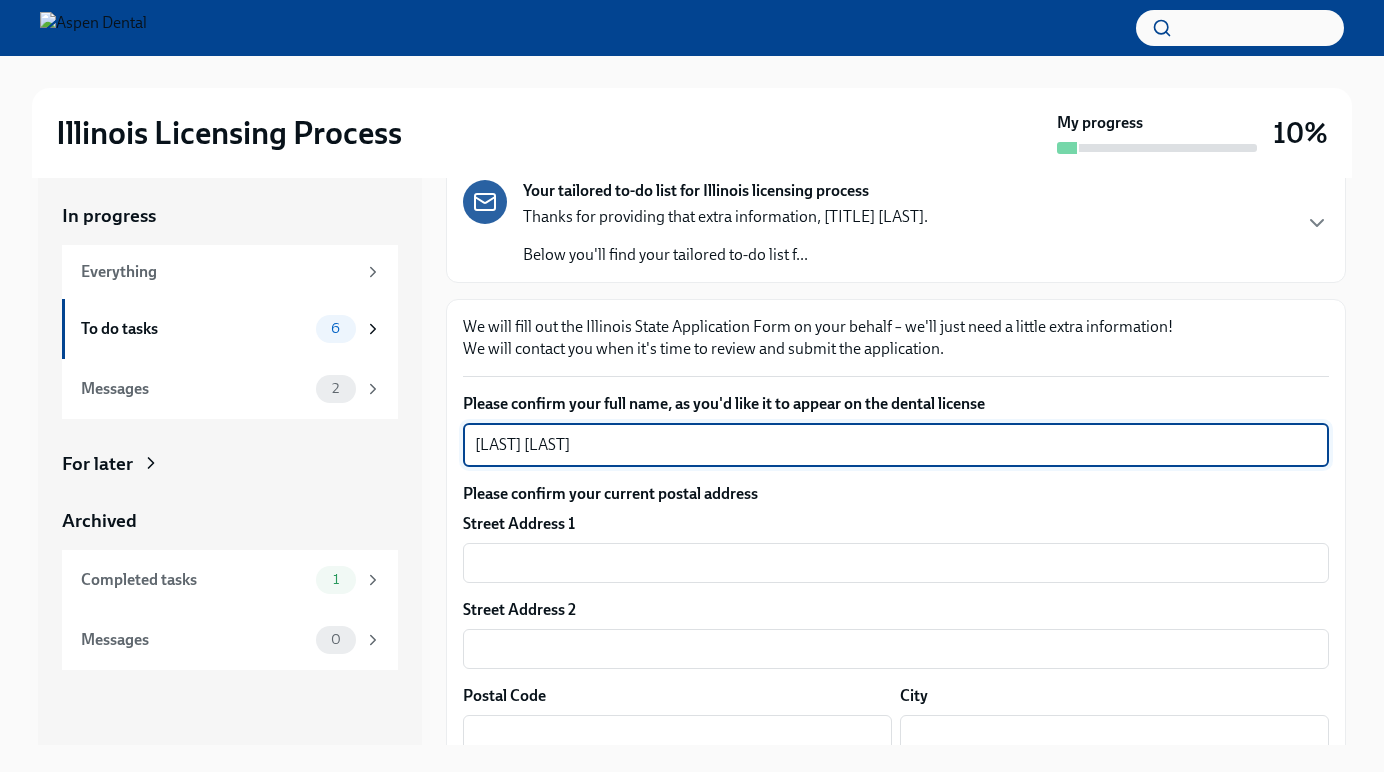 type on "[LAST] [LAST]" 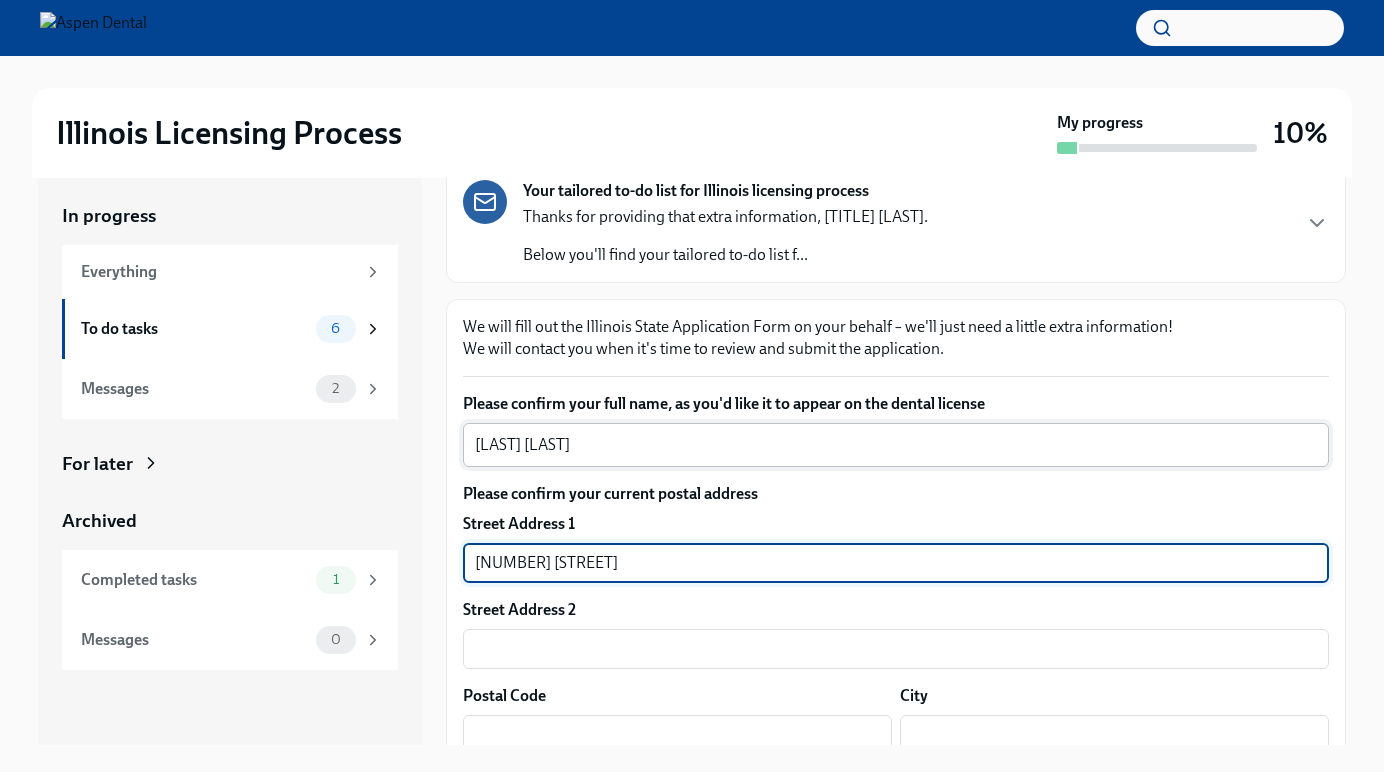 type on "[NUMBER] [STREET]" 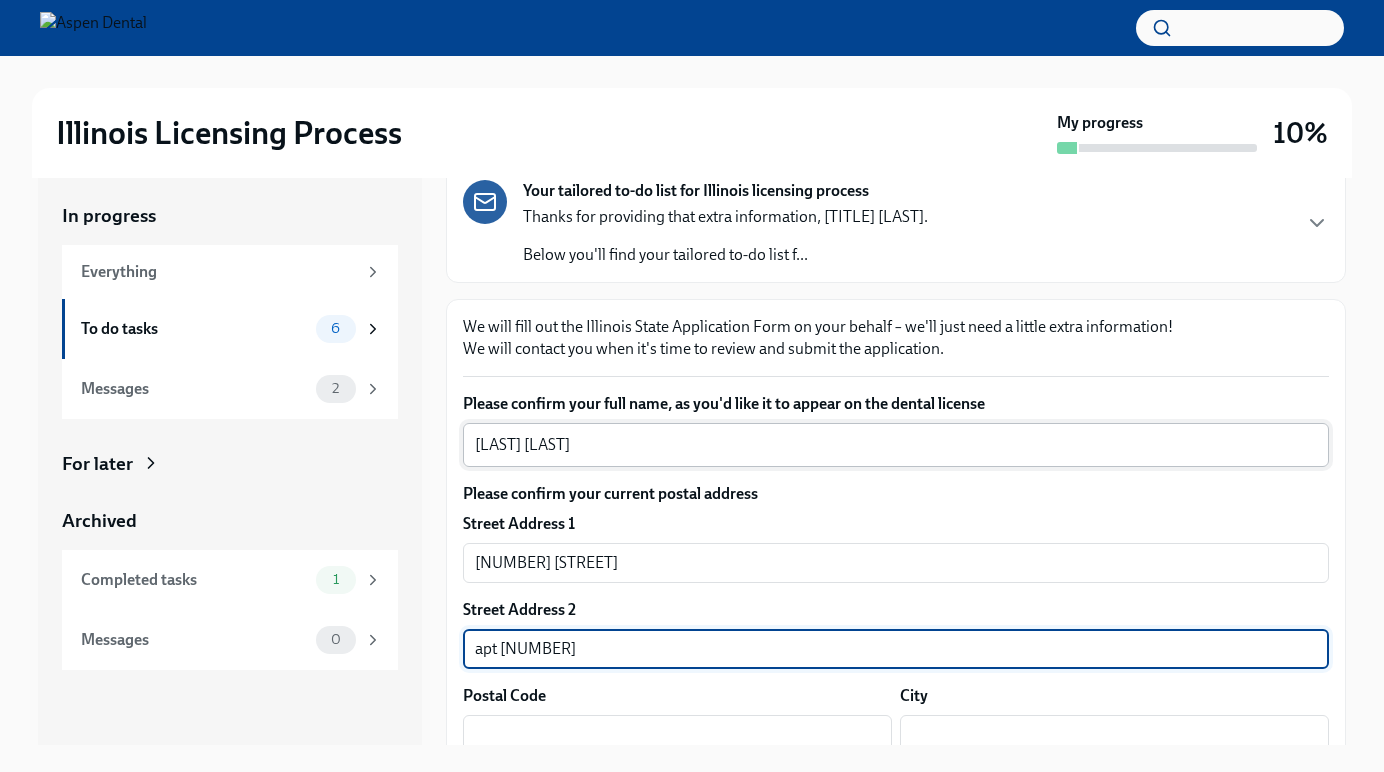type on "apt [NUMBER]" 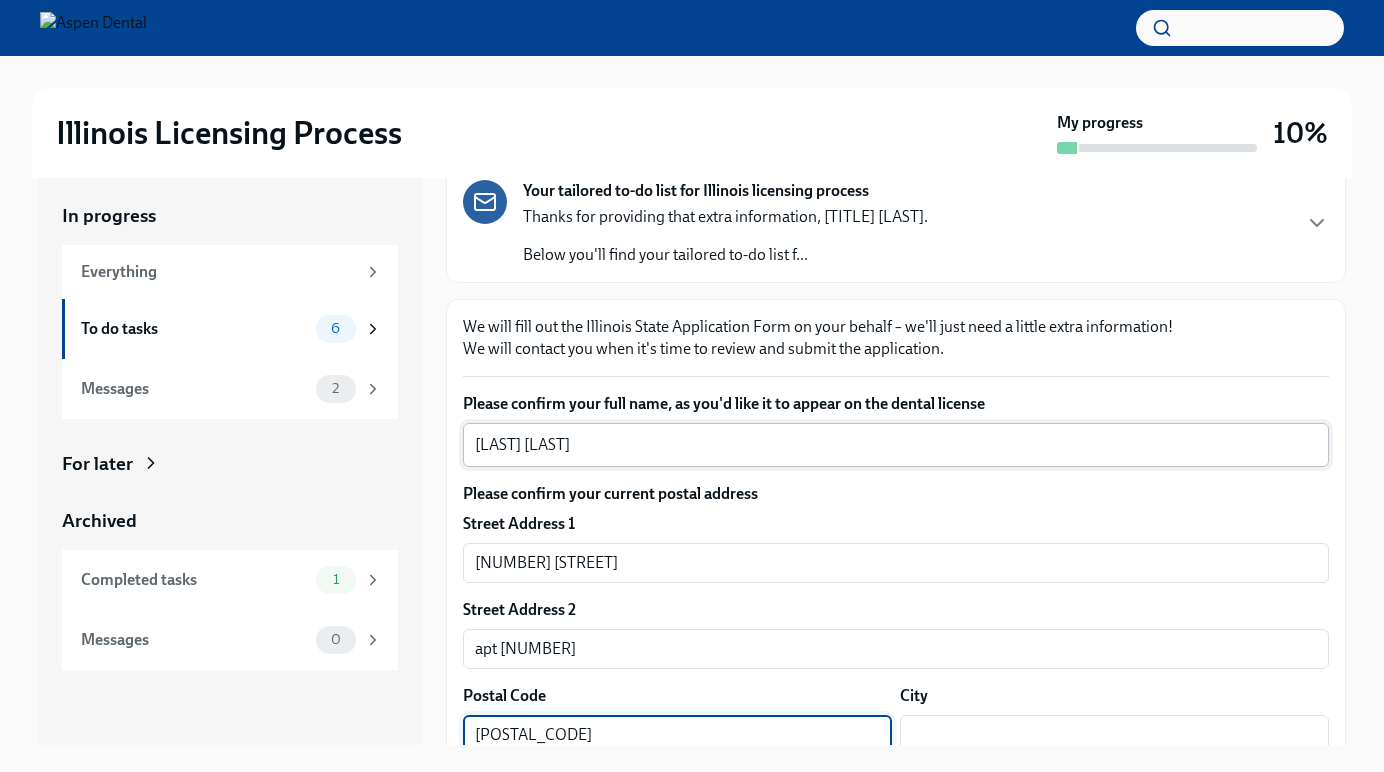 type on "[POSTAL_CODE]" 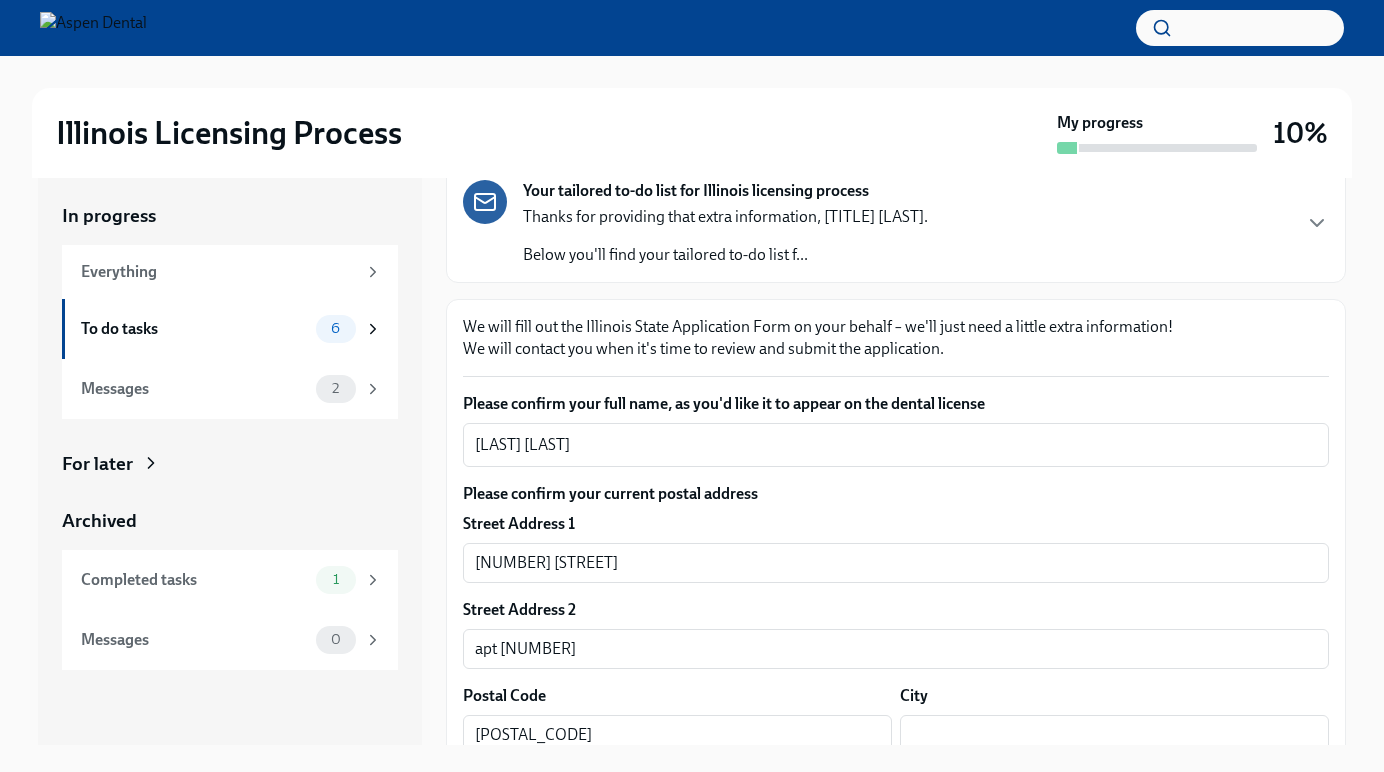 scroll, scrollTop: 489, scrollLeft: 0, axis: vertical 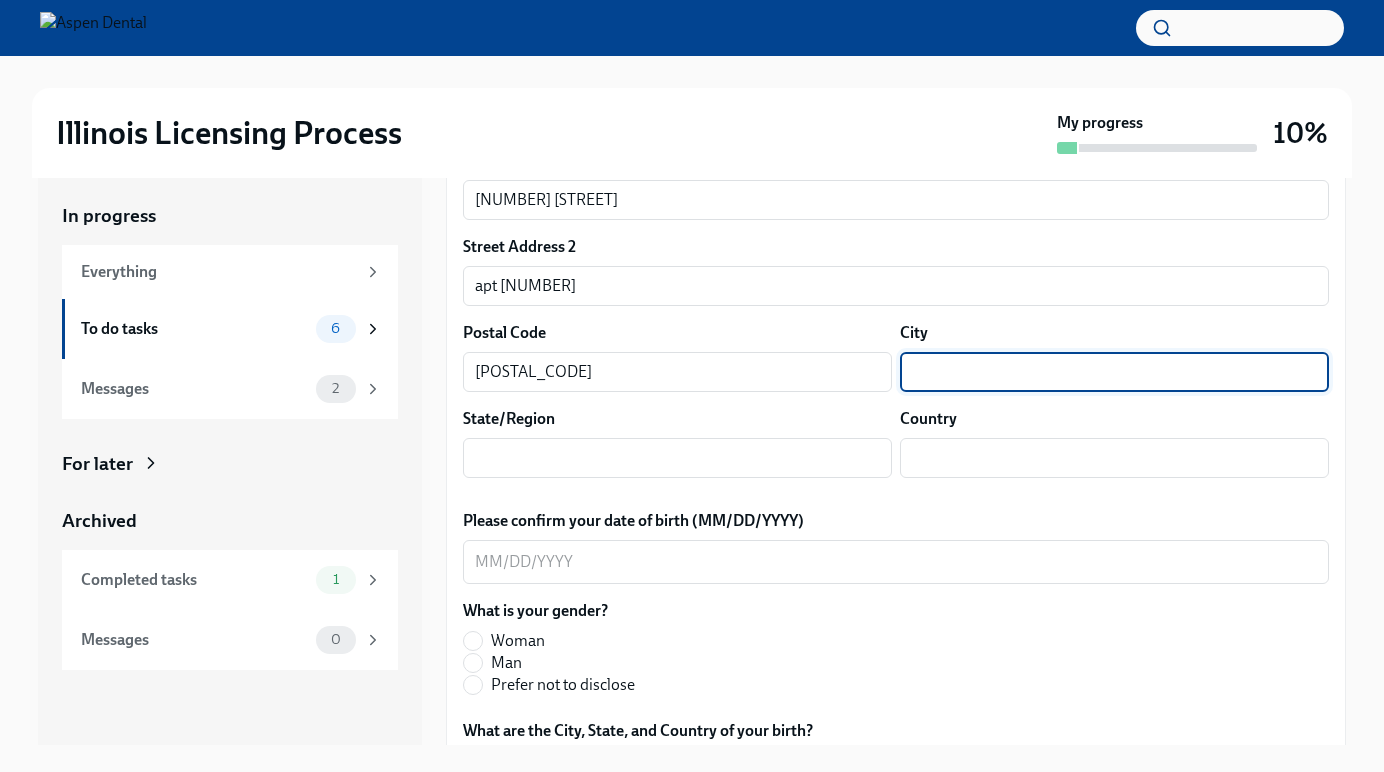 click at bounding box center (1114, 372) 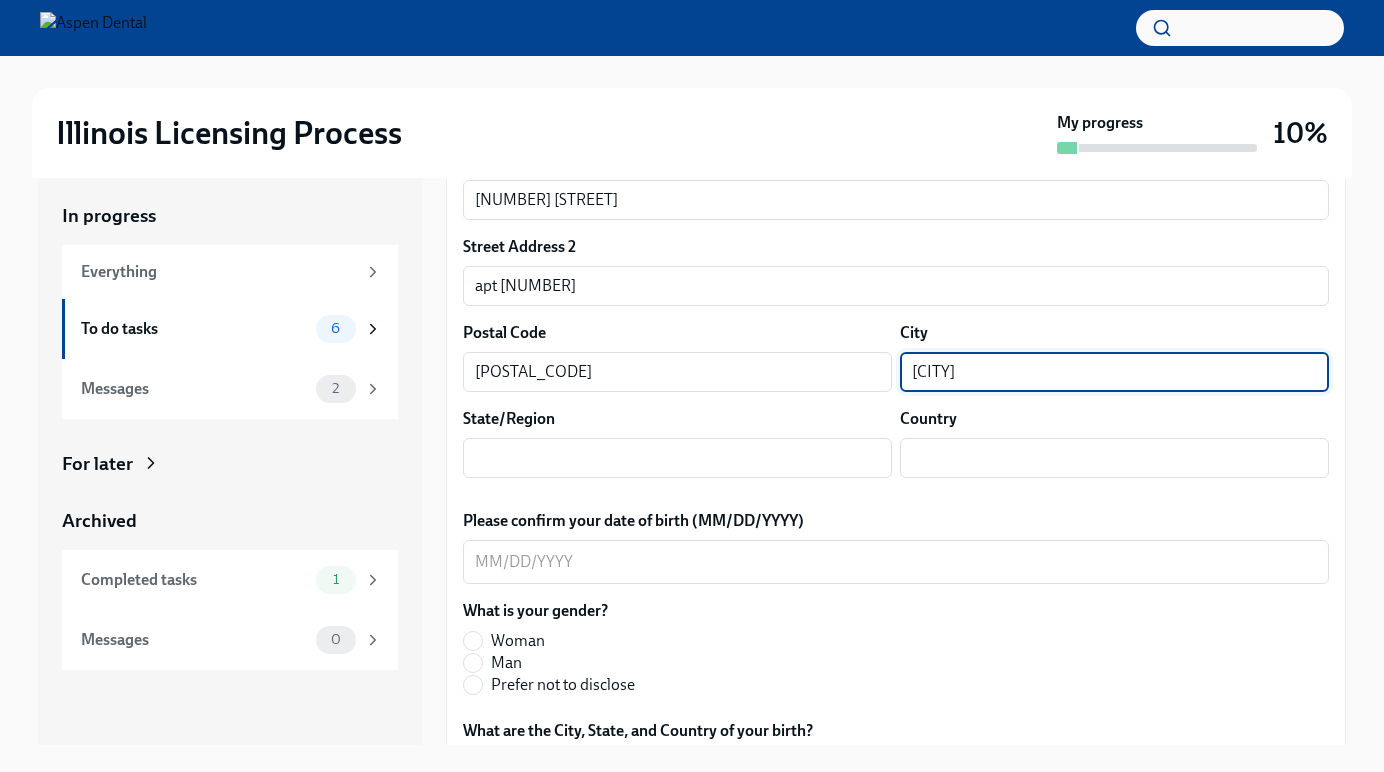 type on "[CITY]" 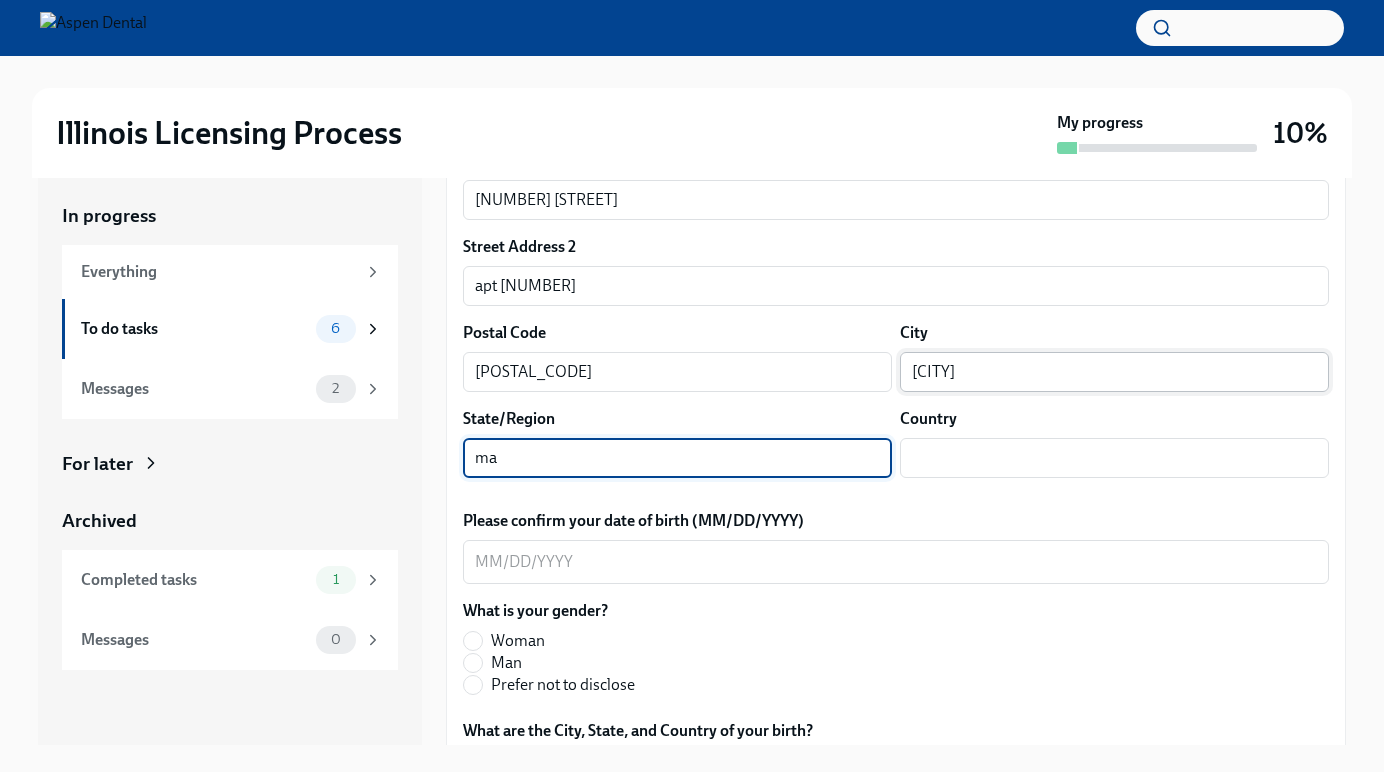 type on "m" 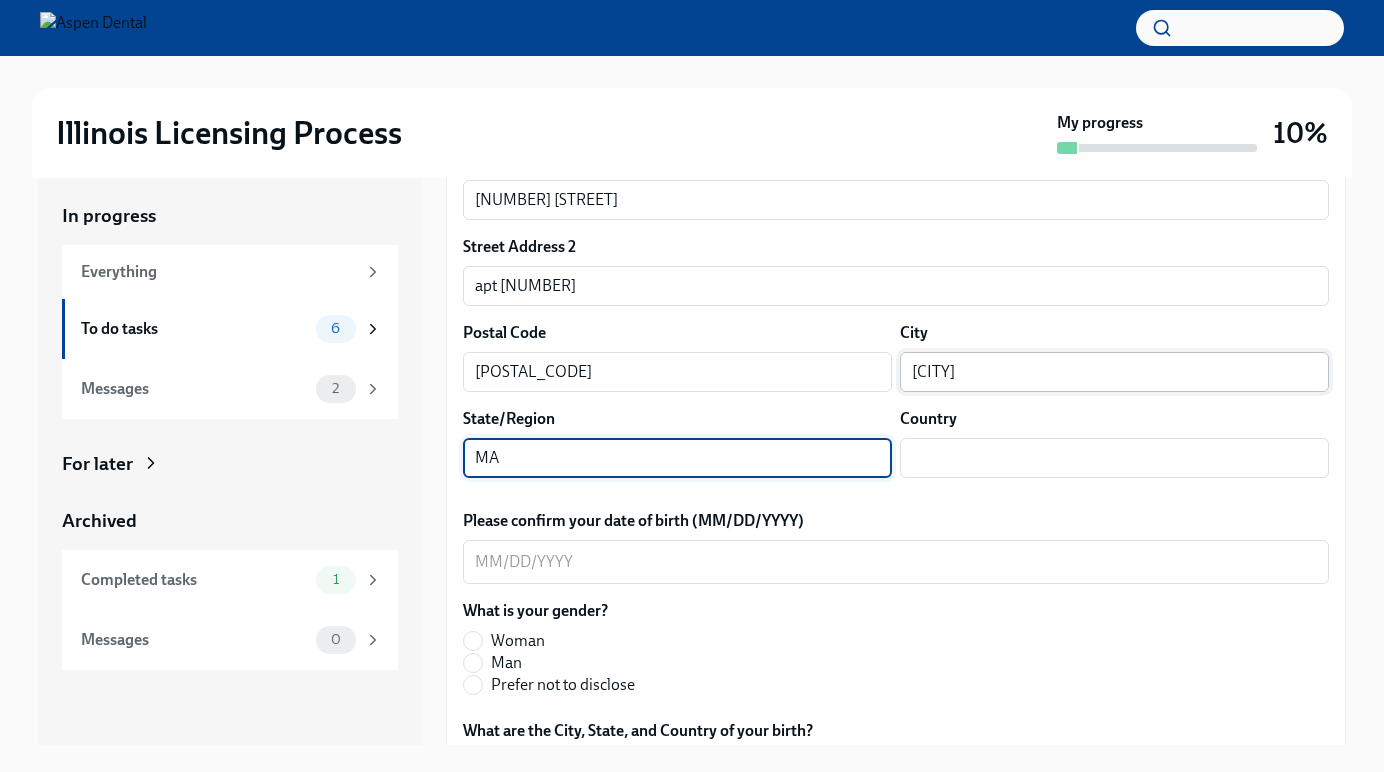 type on "MA" 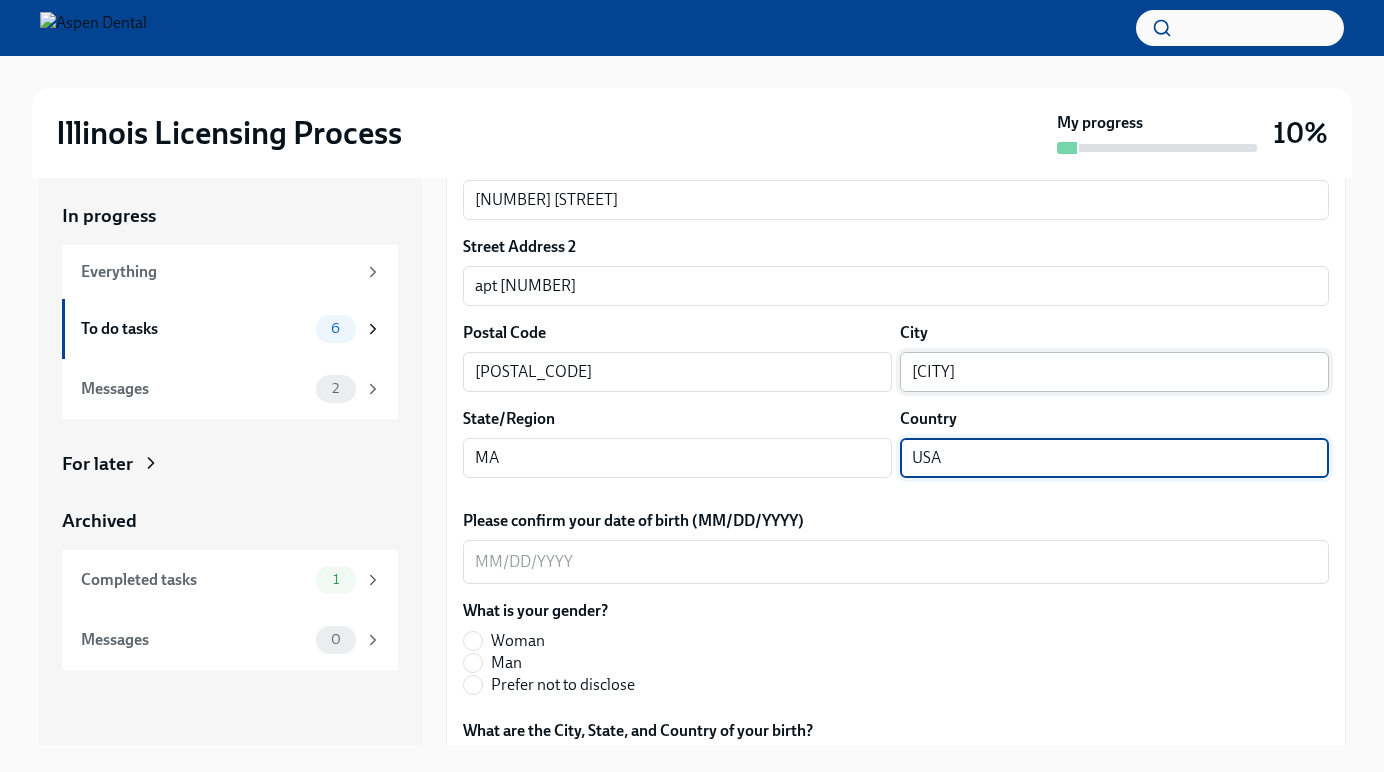 type on "USA" 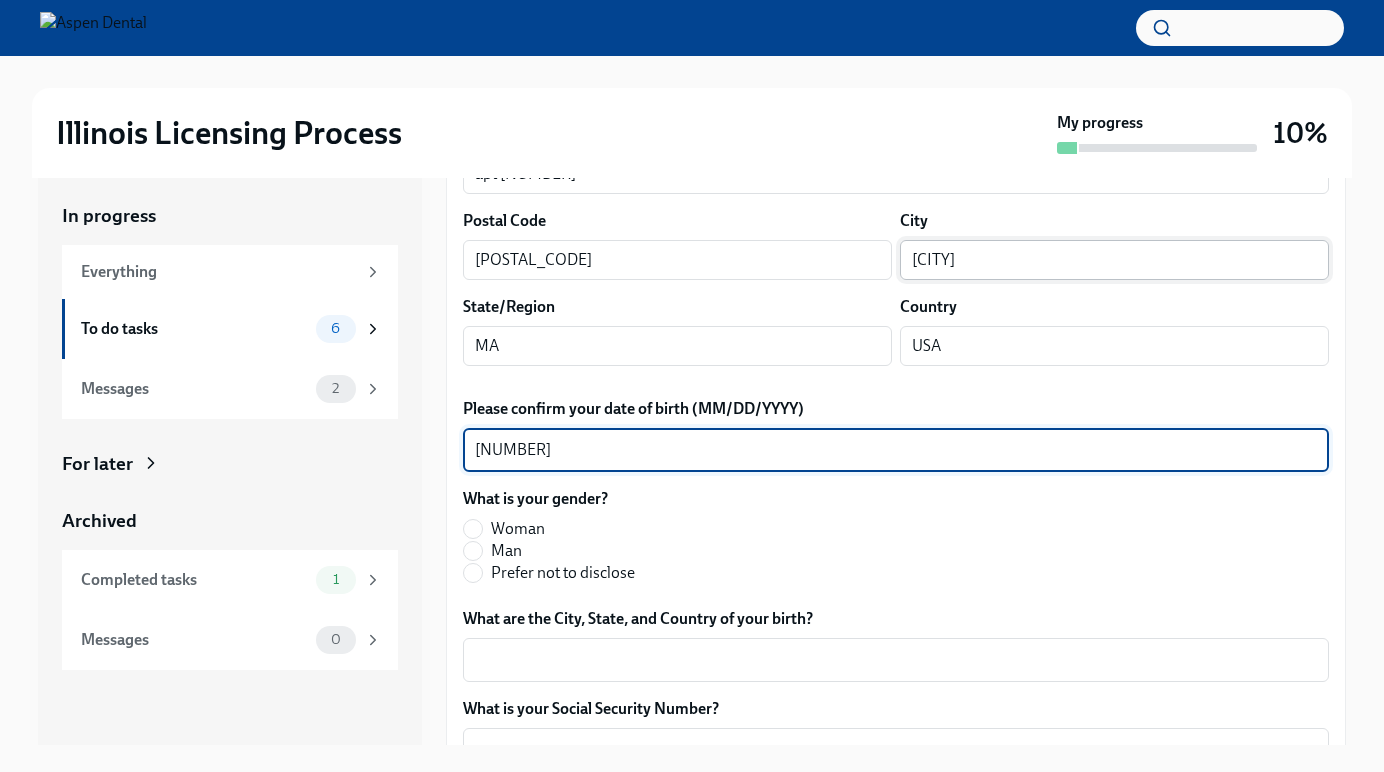 scroll, scrollTop: 675, scrollLeft: 0, axis: vertical 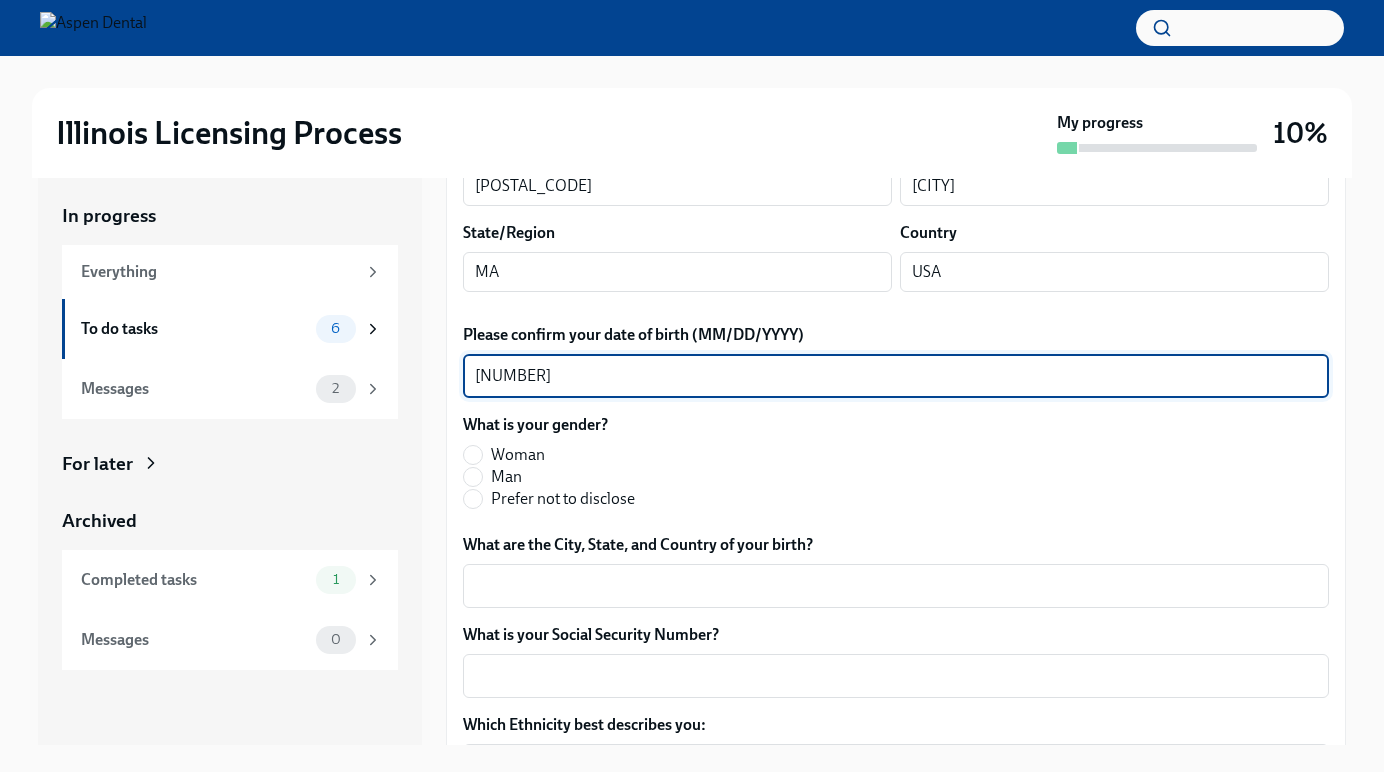 type on "[NUMBER]" 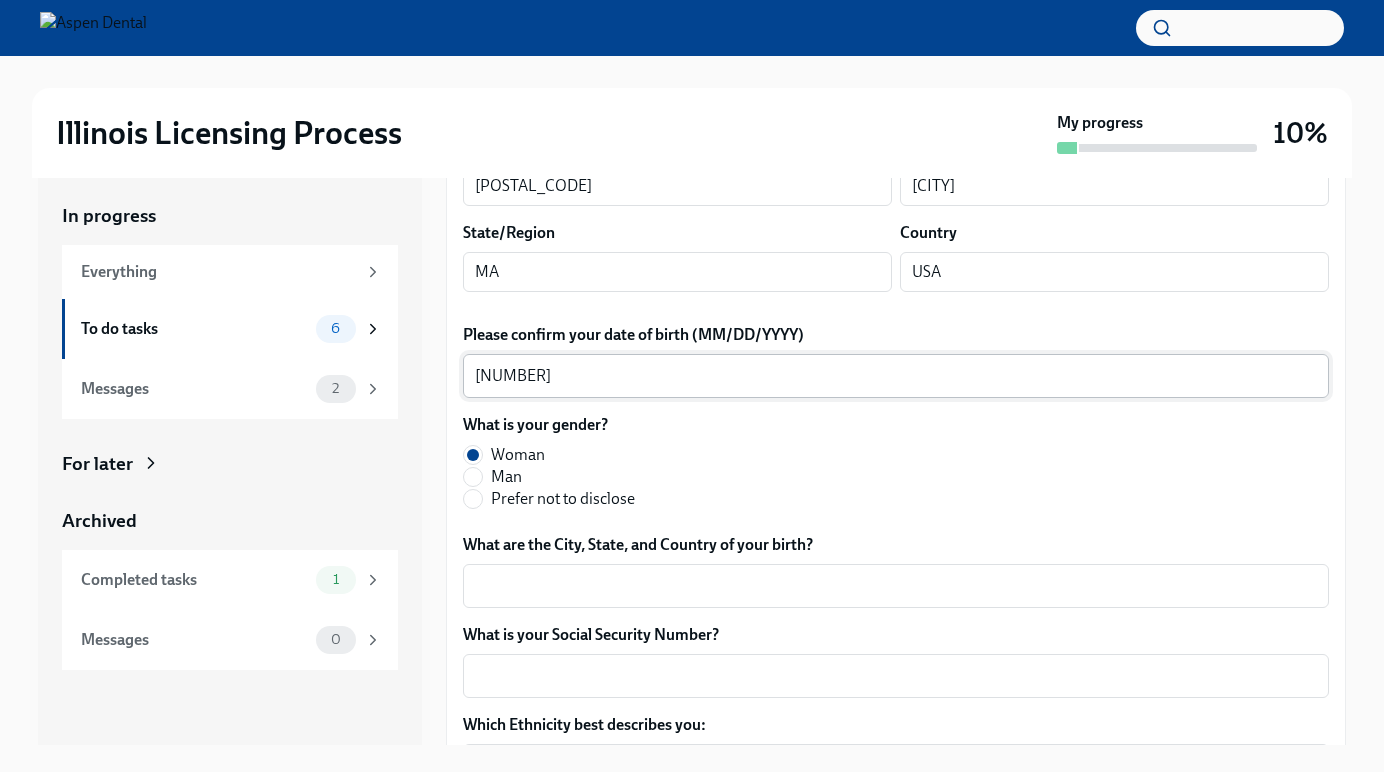 click on "[NUMBER]" at bounding box center [896, 376] 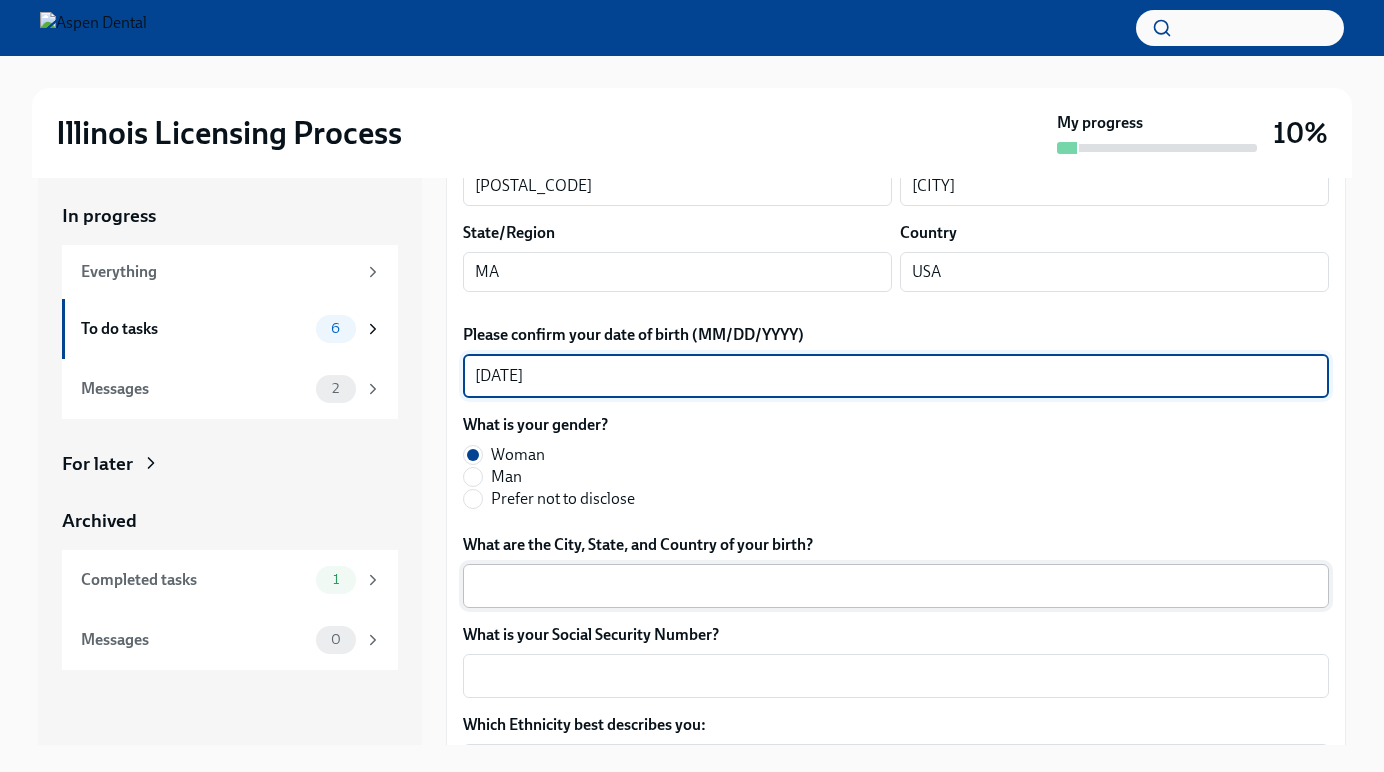 type on "[DATE]" 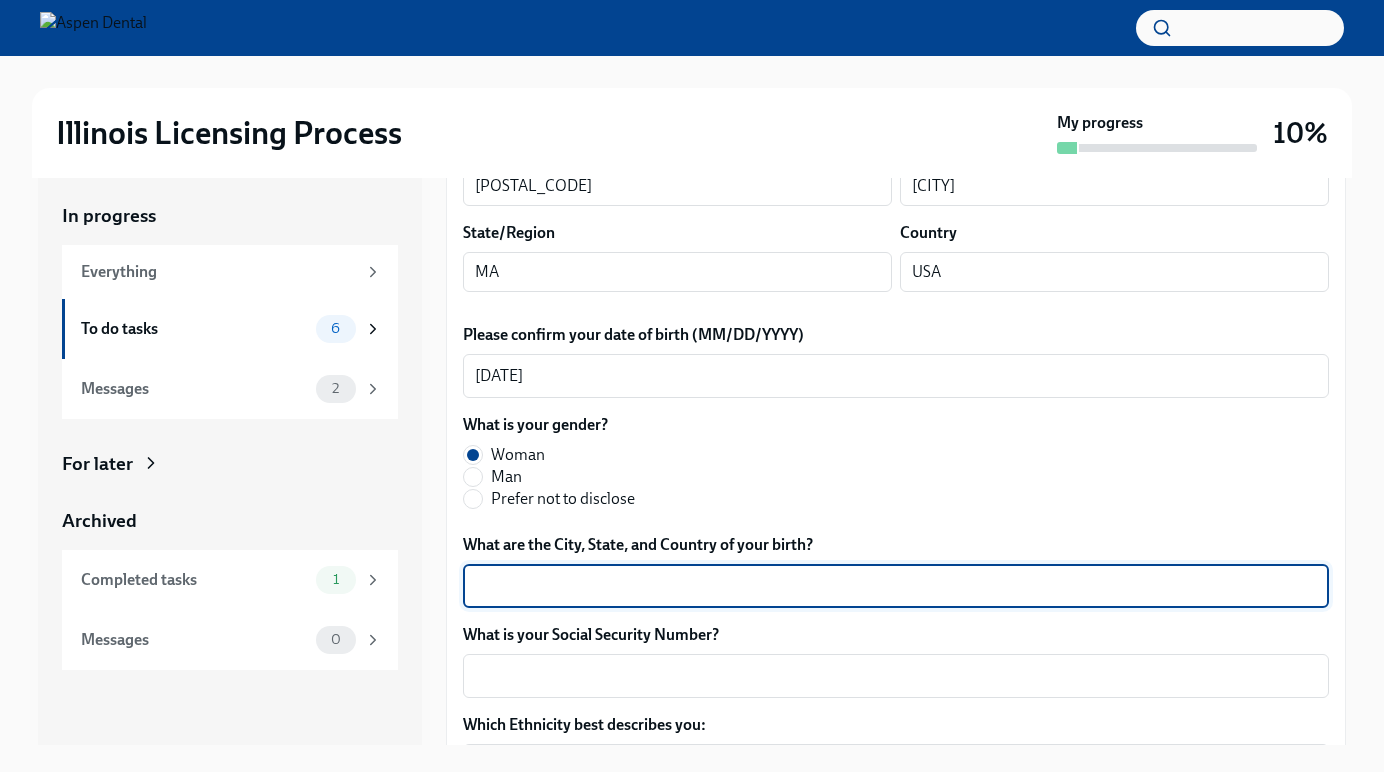 click on "What are the City, State, and Country of your birth?" at bounding box center (896, 586) 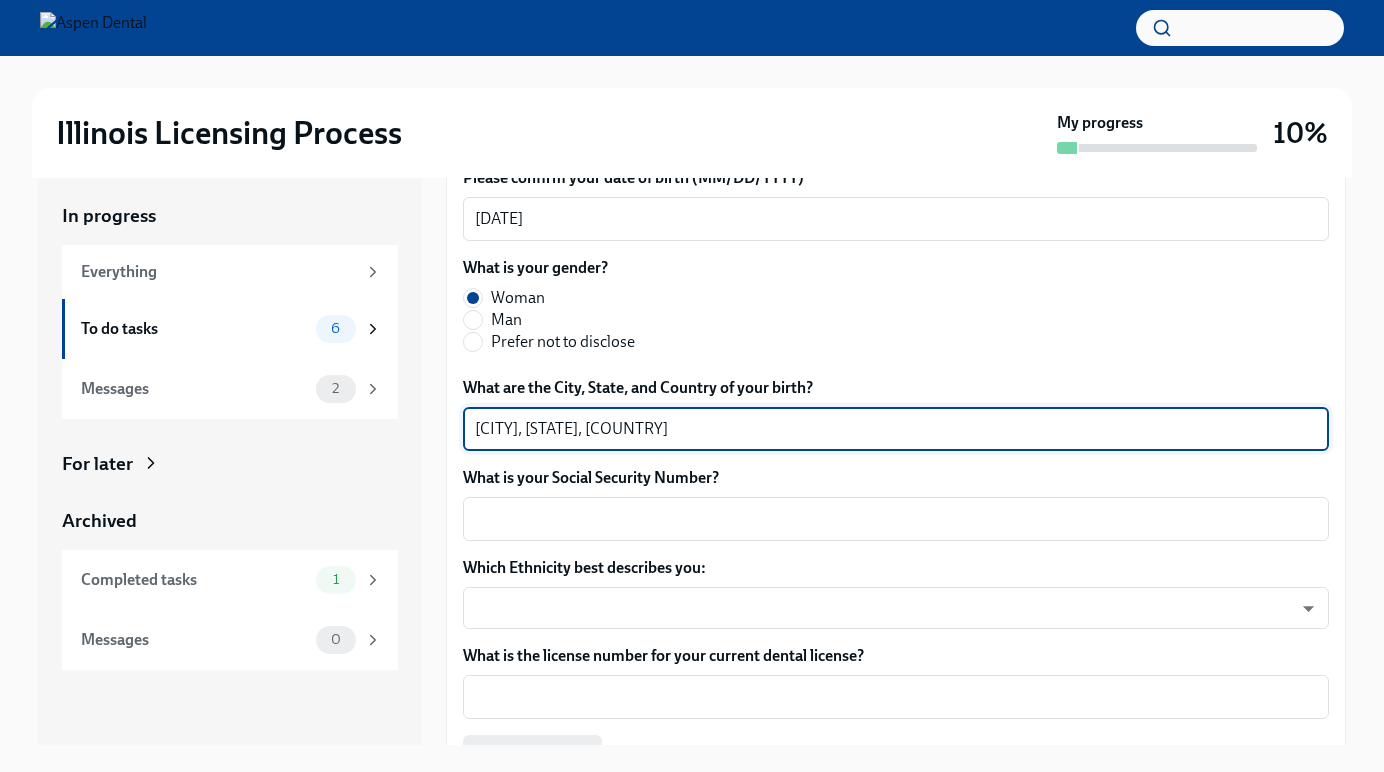 type on "[CITY], [STATE], [COUNTRY]" 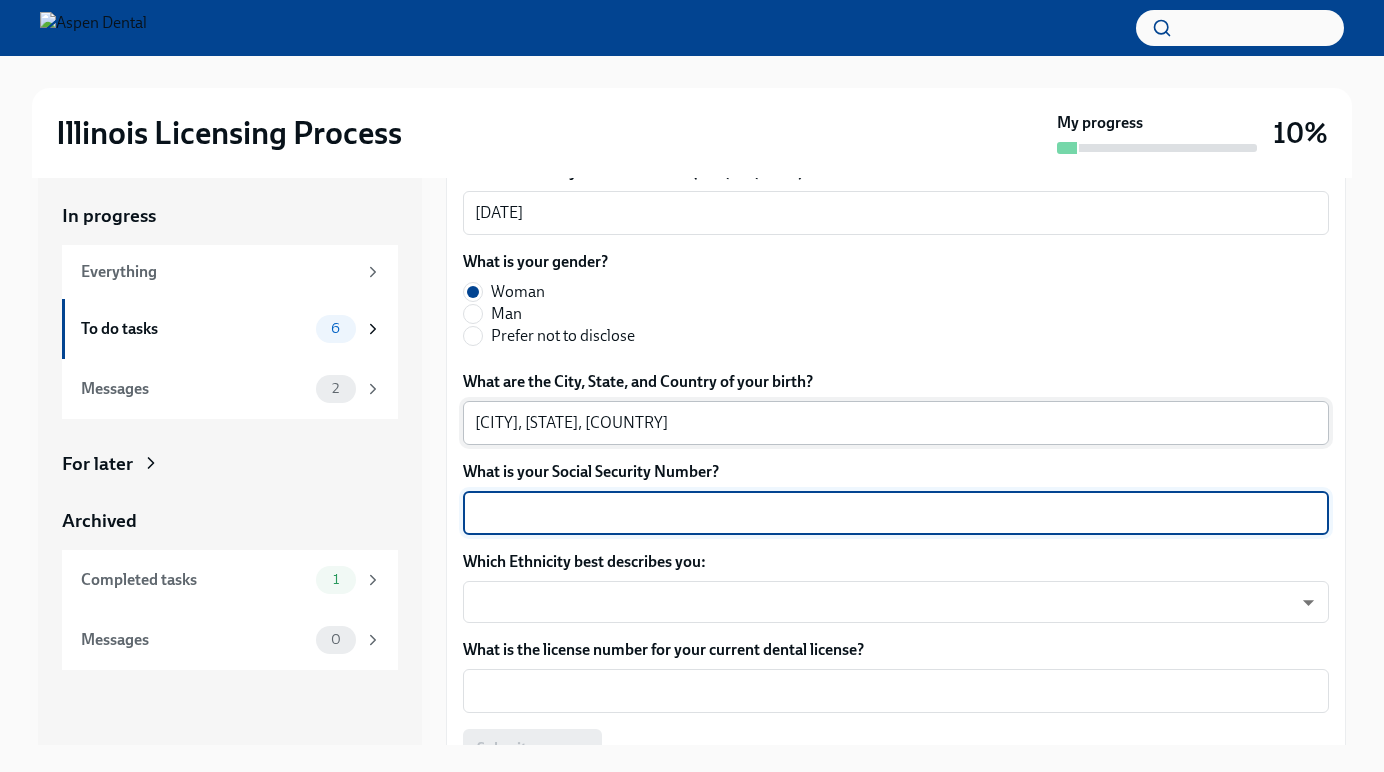 scroll, scrollTop: 840, scrollLeft: 0, axis: vertical 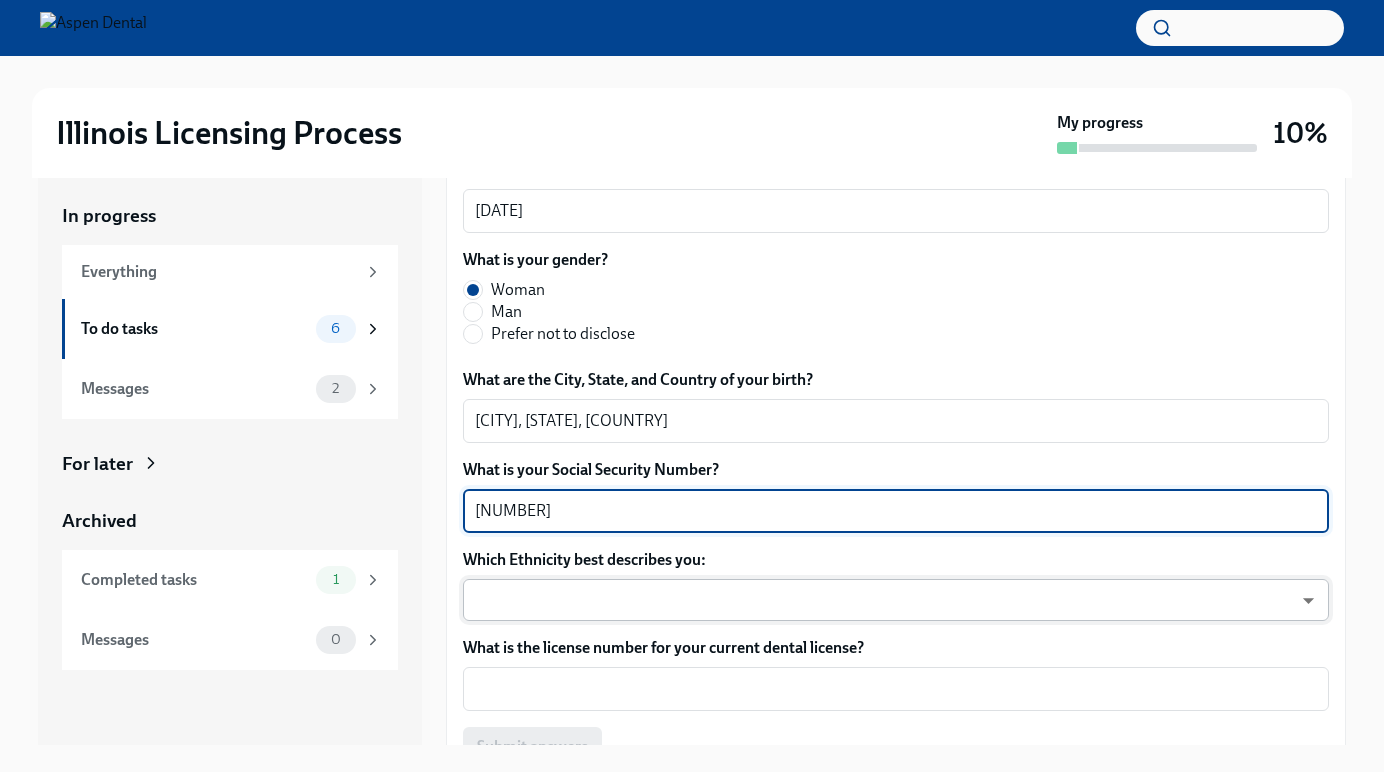 type on "[NUMBER]" 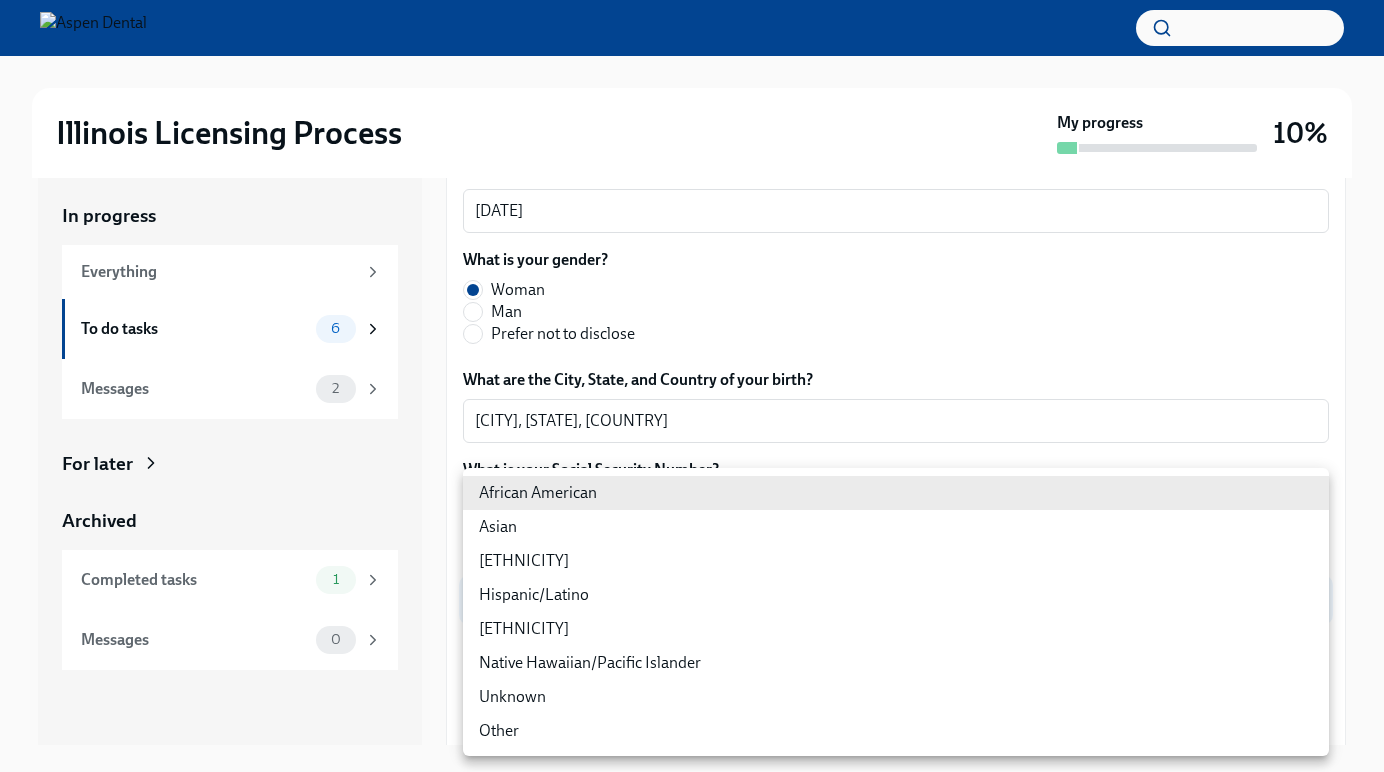 type 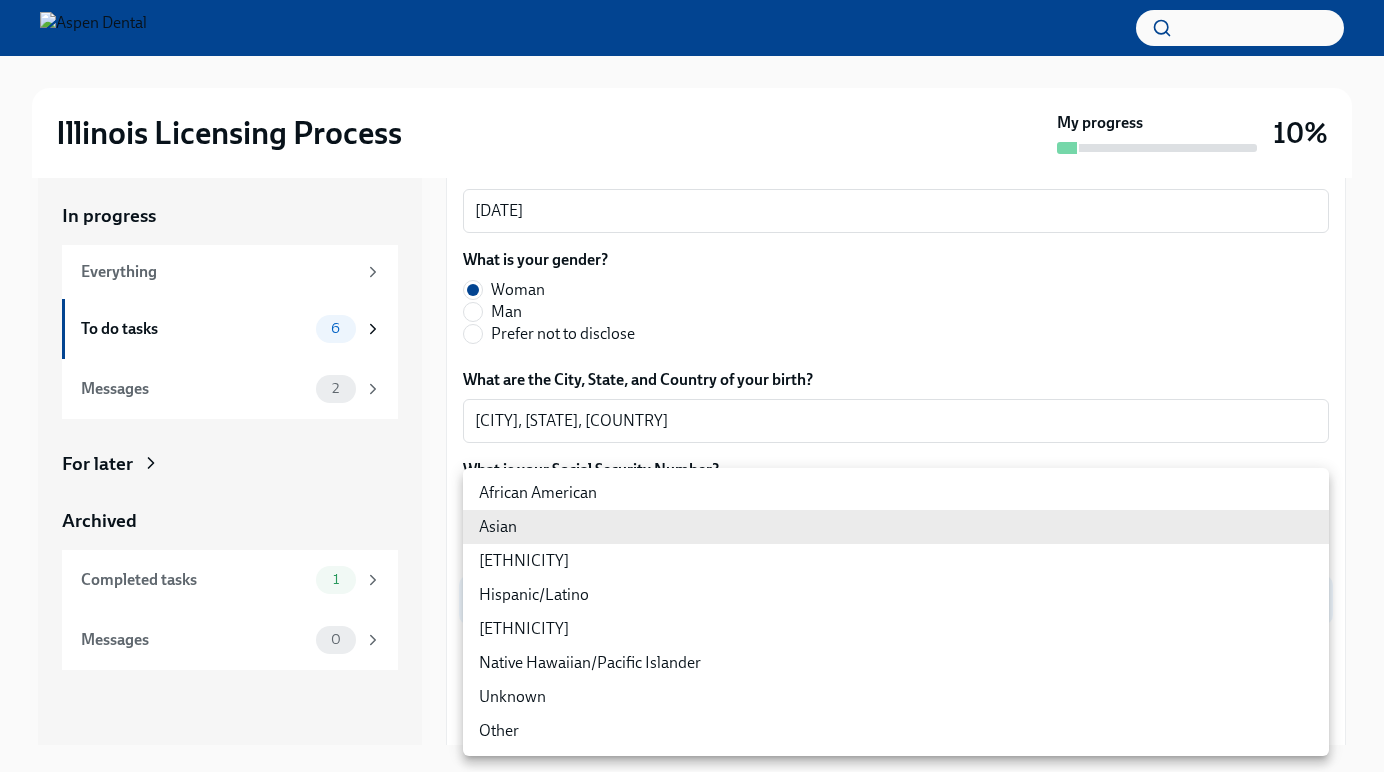type 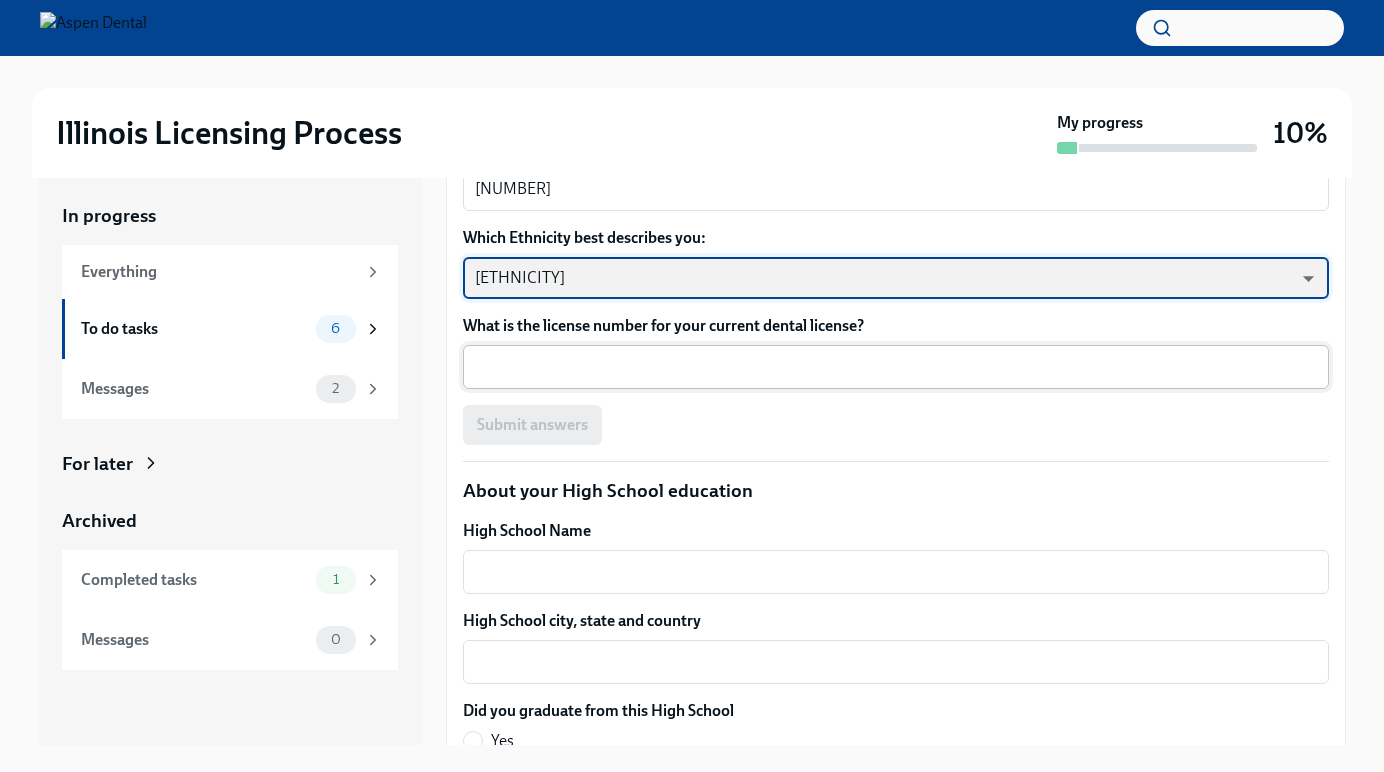 scroll, scrollTop: 1170, scrollLeft: 0, axis: vertical 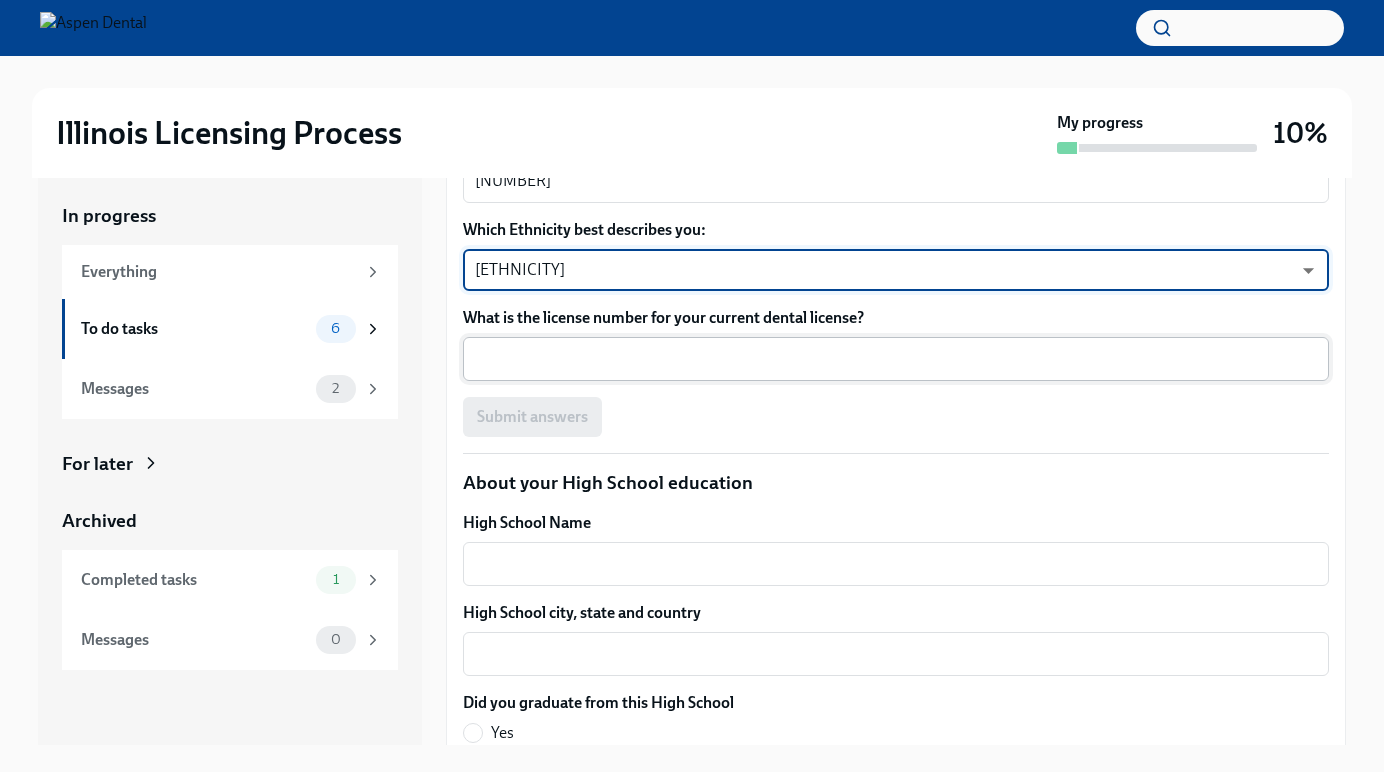 click on "What is the license number for your current dental license?" at bounding box center [896, 359] 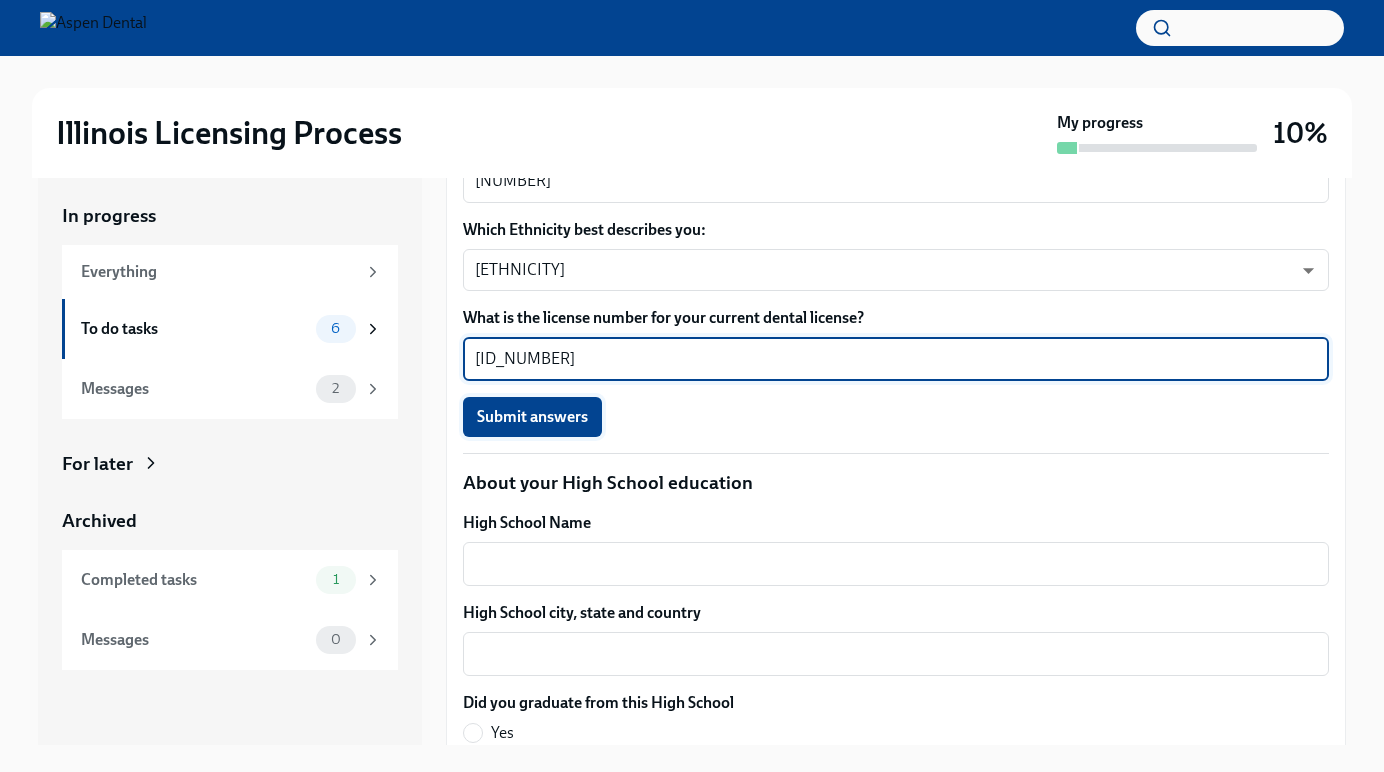type on "[ID_NUMBER]" 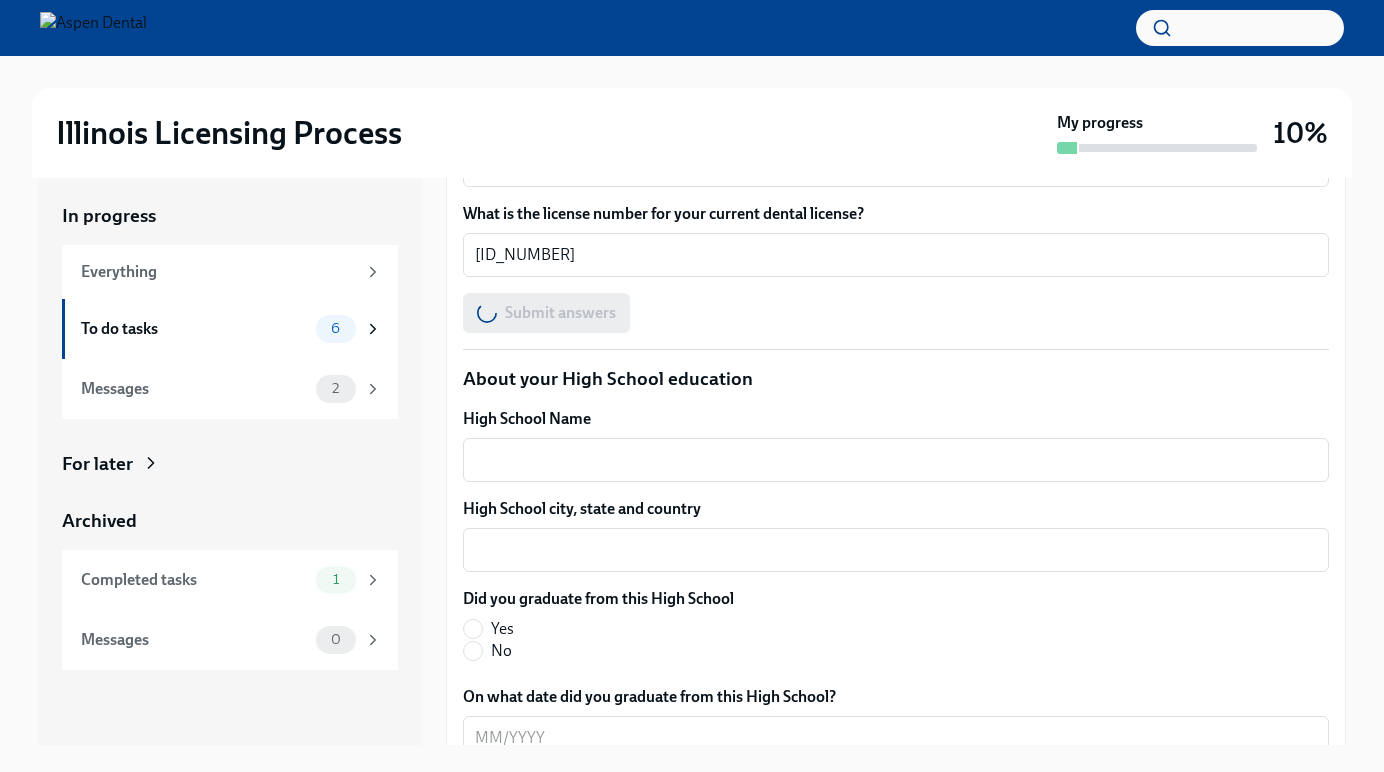scroll, scrollTop: 1272, scrollLeft: 0, axis: vertical 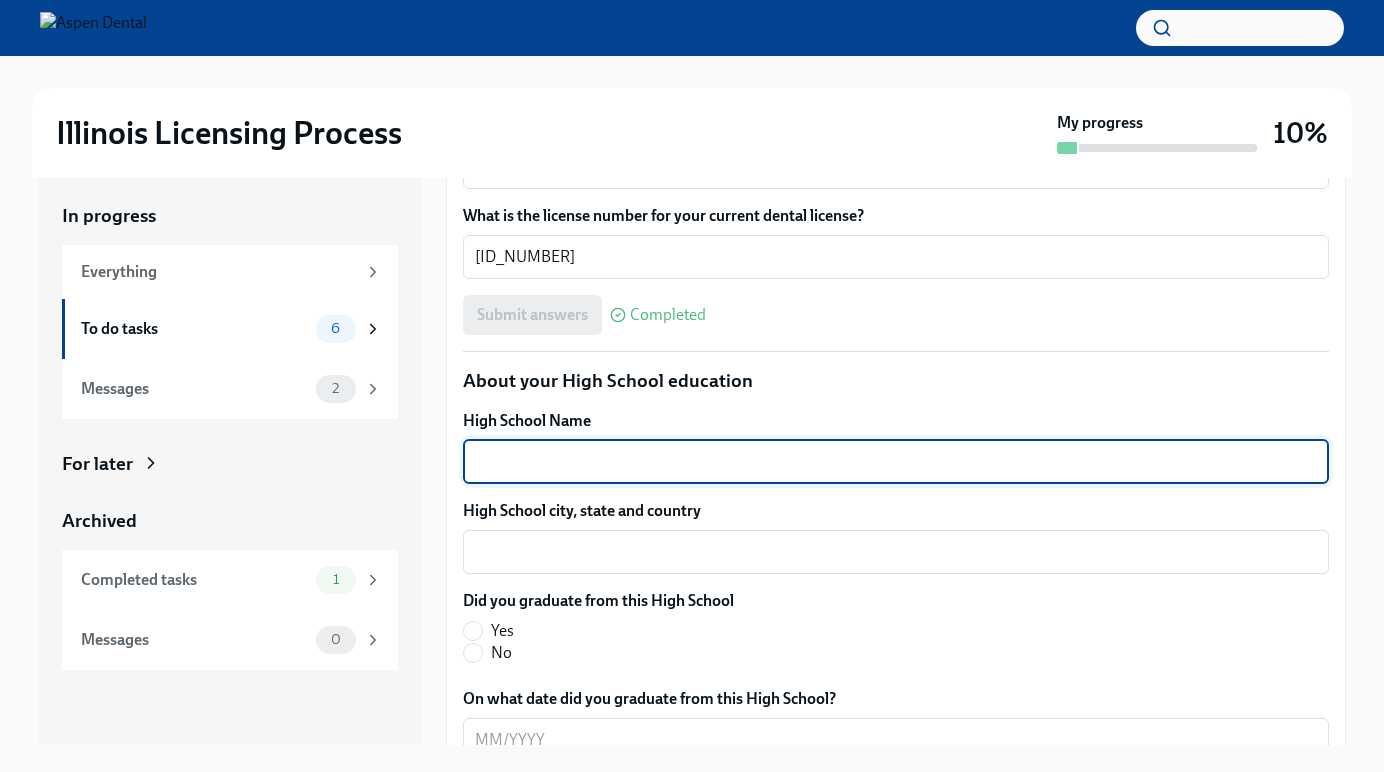 click on "High School Name" at bounding box center (896, 462) 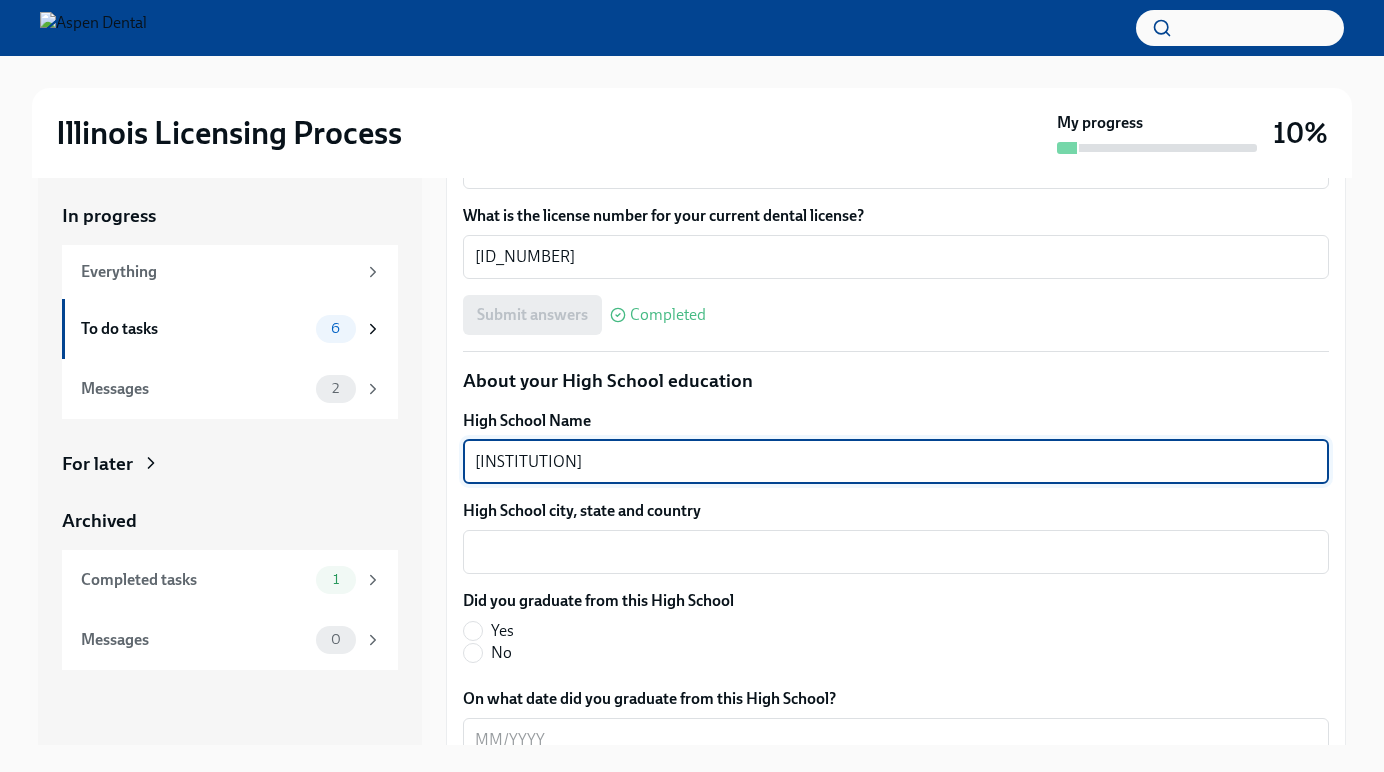 type on "[INSTITUTION]" 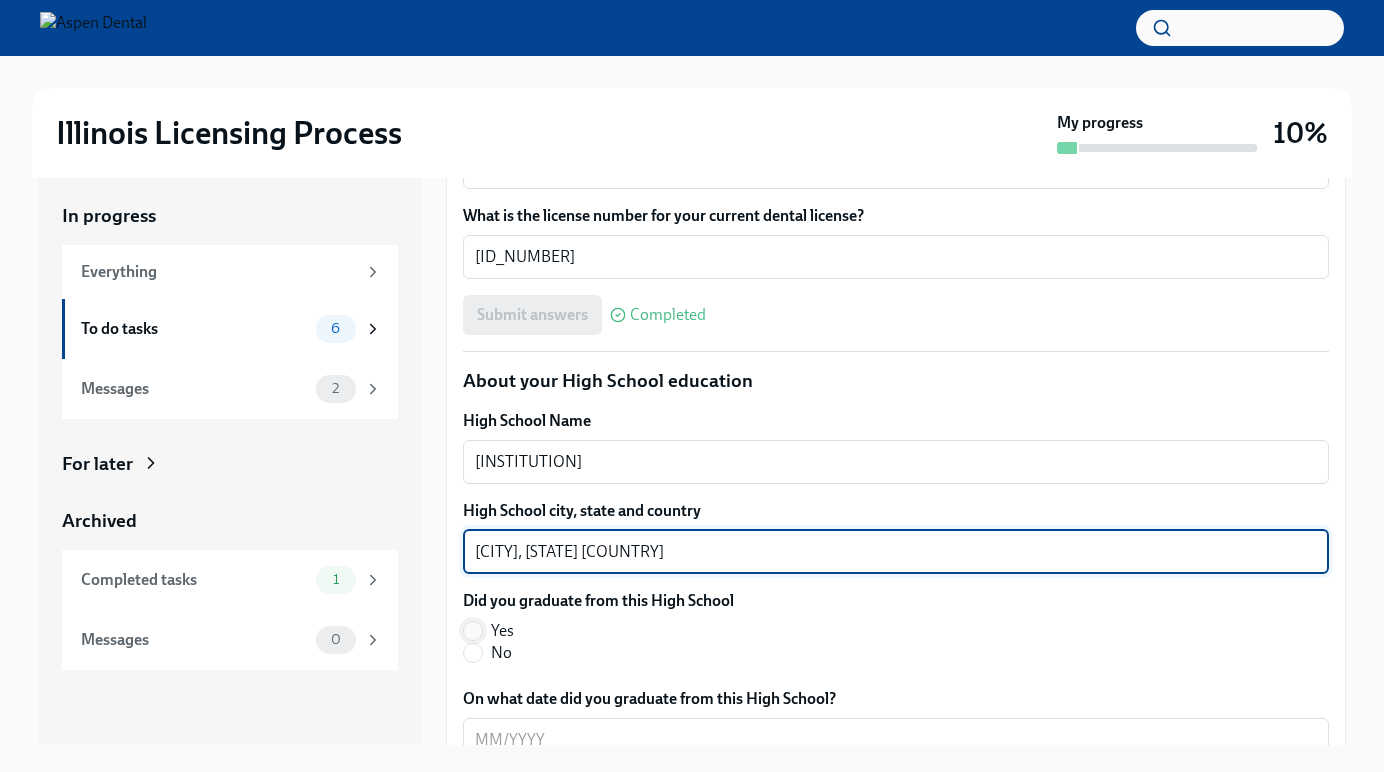 type on "[CITY], [STATE] [COUNTRY]" 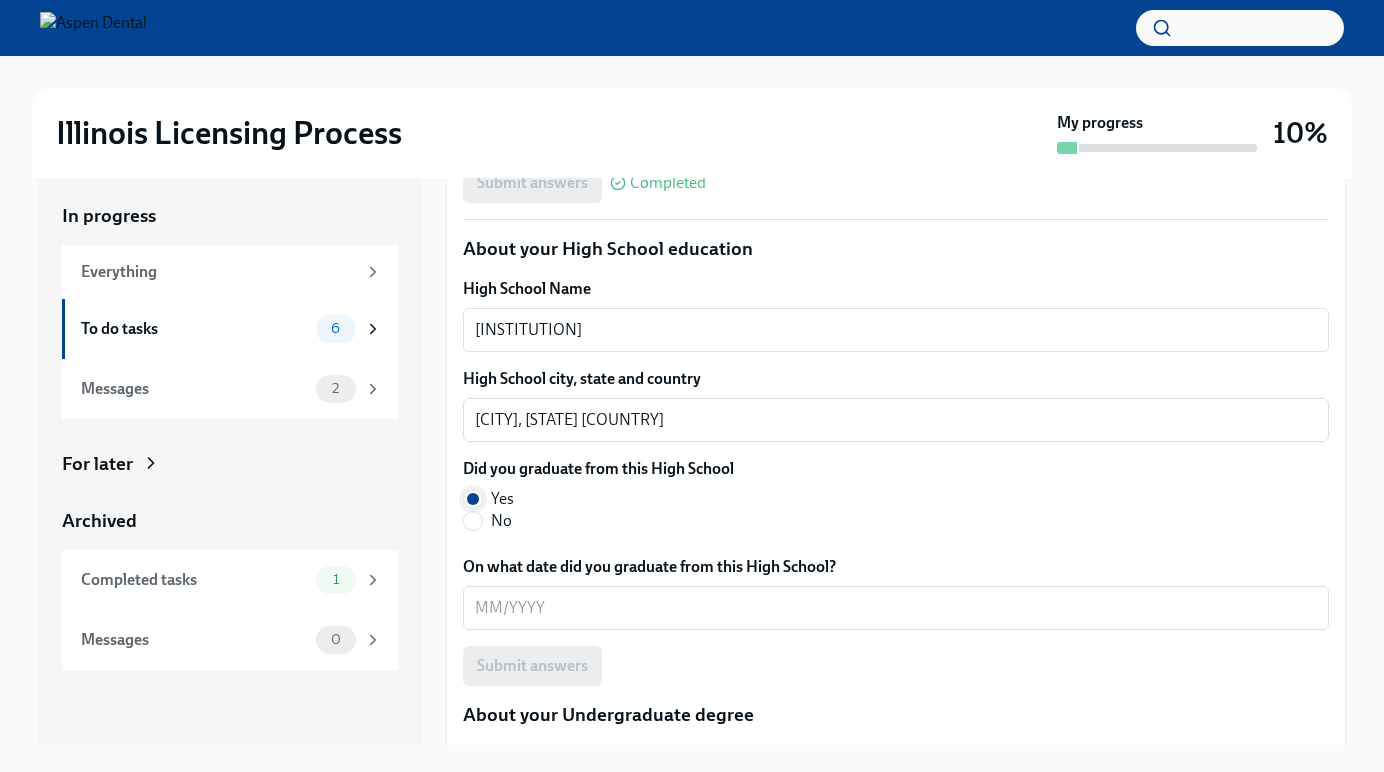 scroll, scrollTop: 1465, scrollLeft: 0, axis: vertical 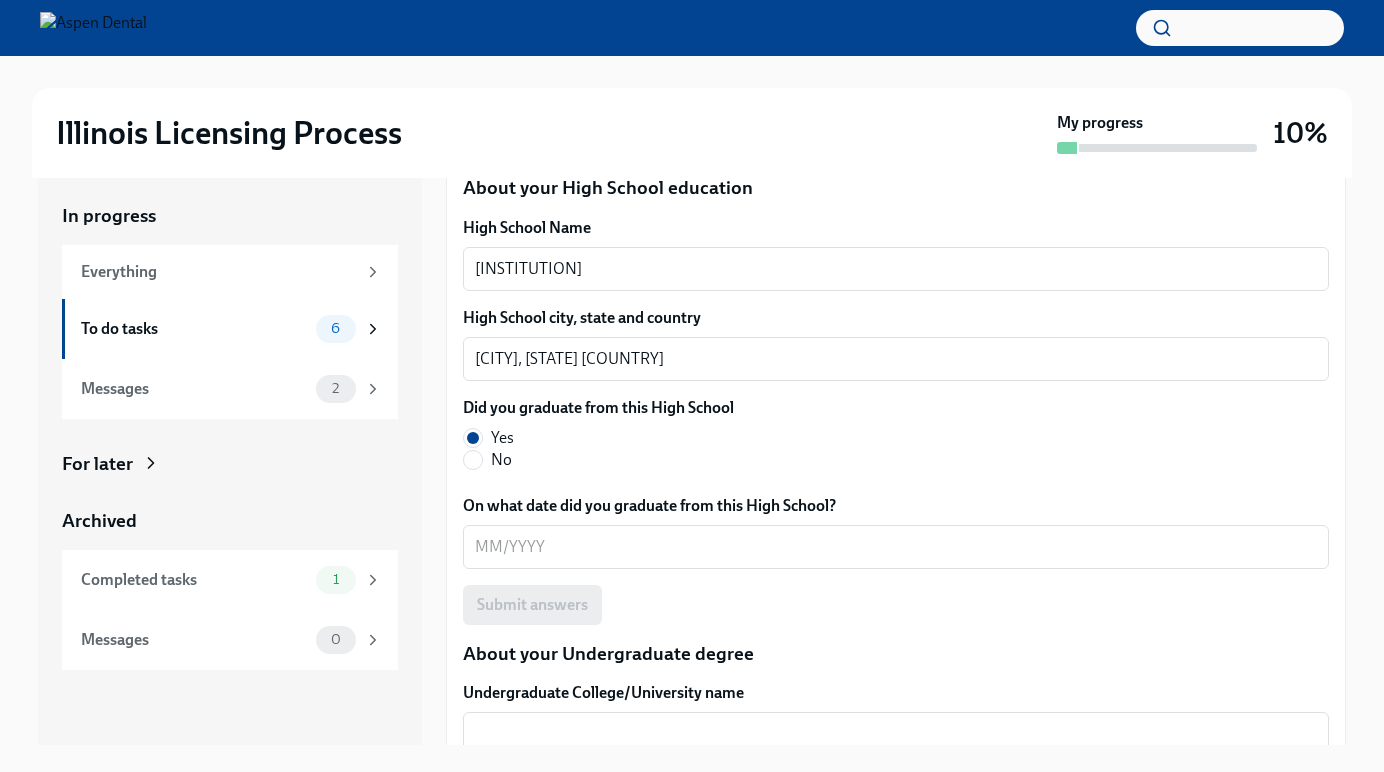 click on "High School Name [INSTITUTION] x ​ High School city, state and country [CITY], [STATE] [COUNTRY] x ​ Did you graduate from this High School Yes No On what date did you graduate from this High School? x ​ Submit answers" at bounding box center (896, 421) 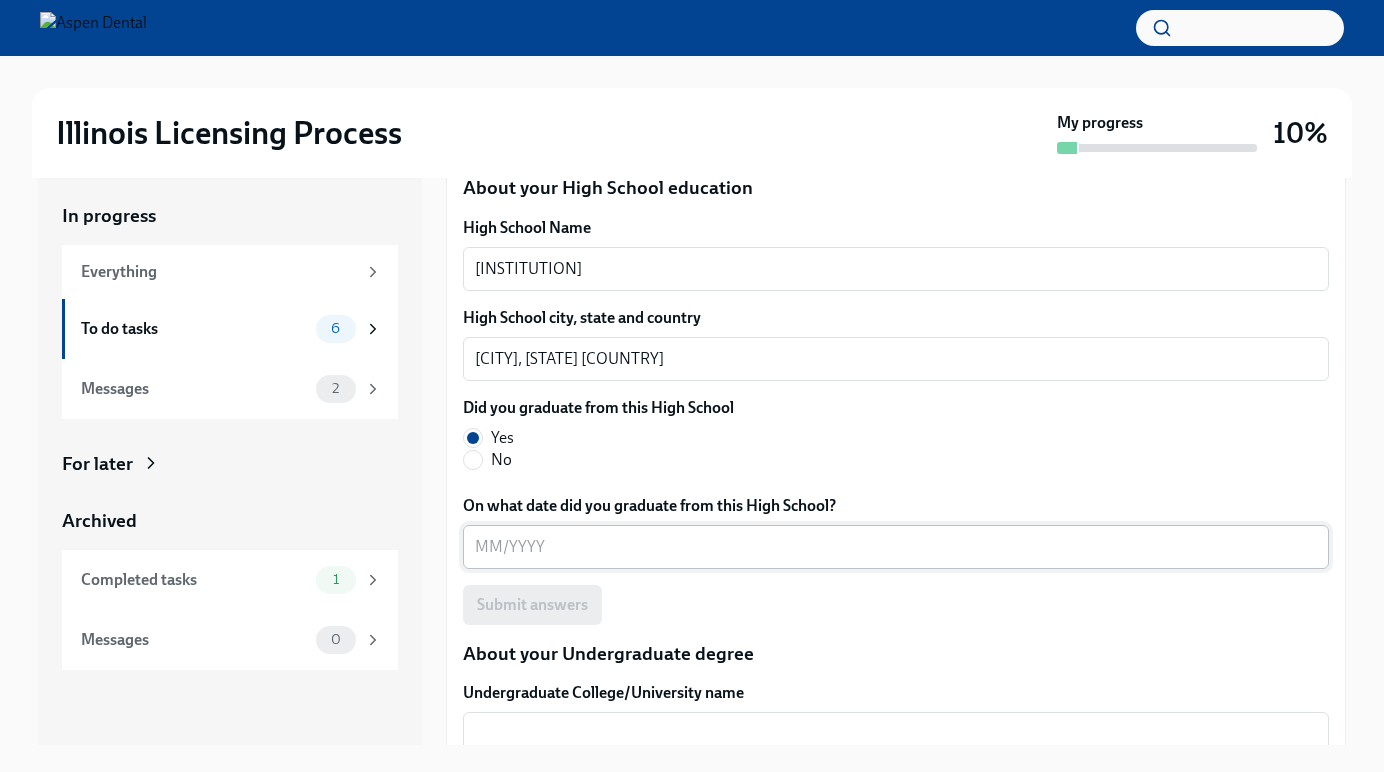 click on "On what date did you graduate from this High School?" at bounding box center (896, 547) 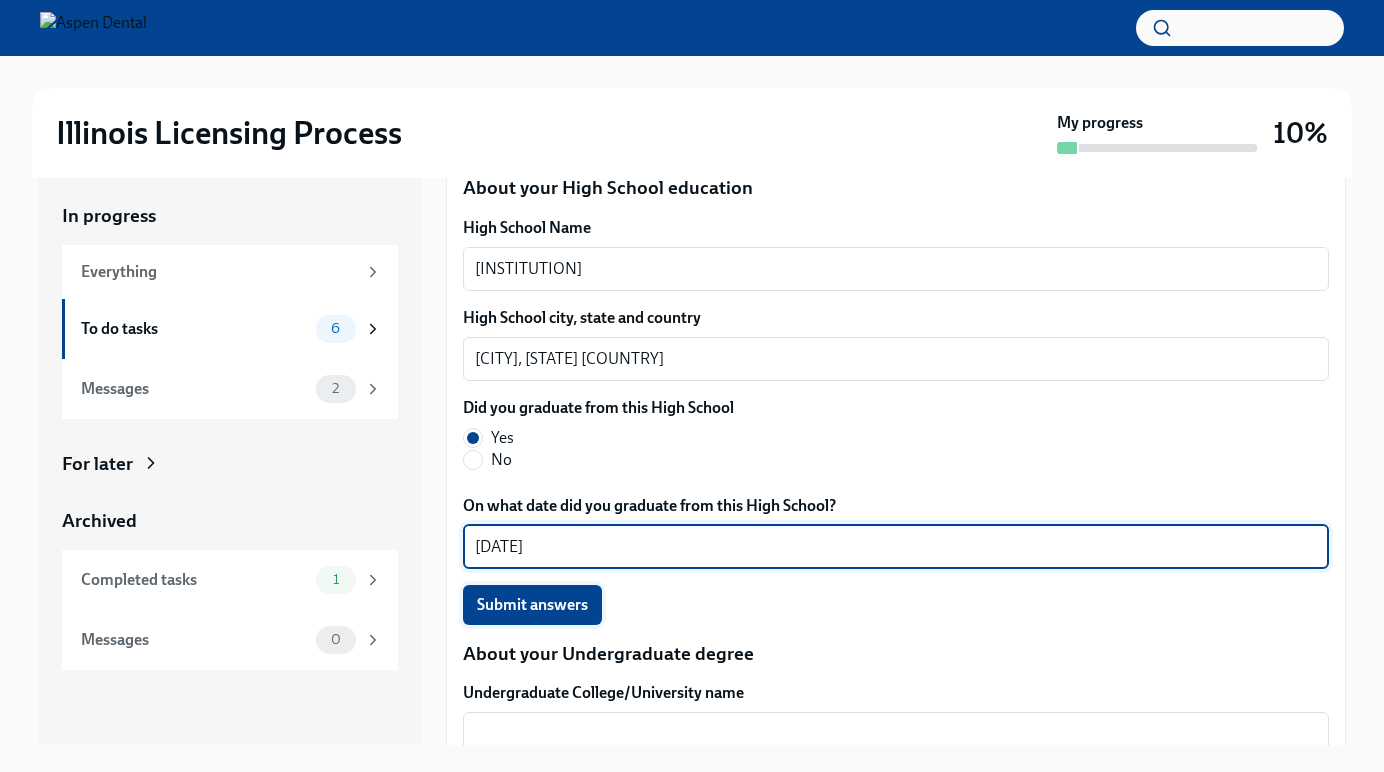type on "[DATE]" 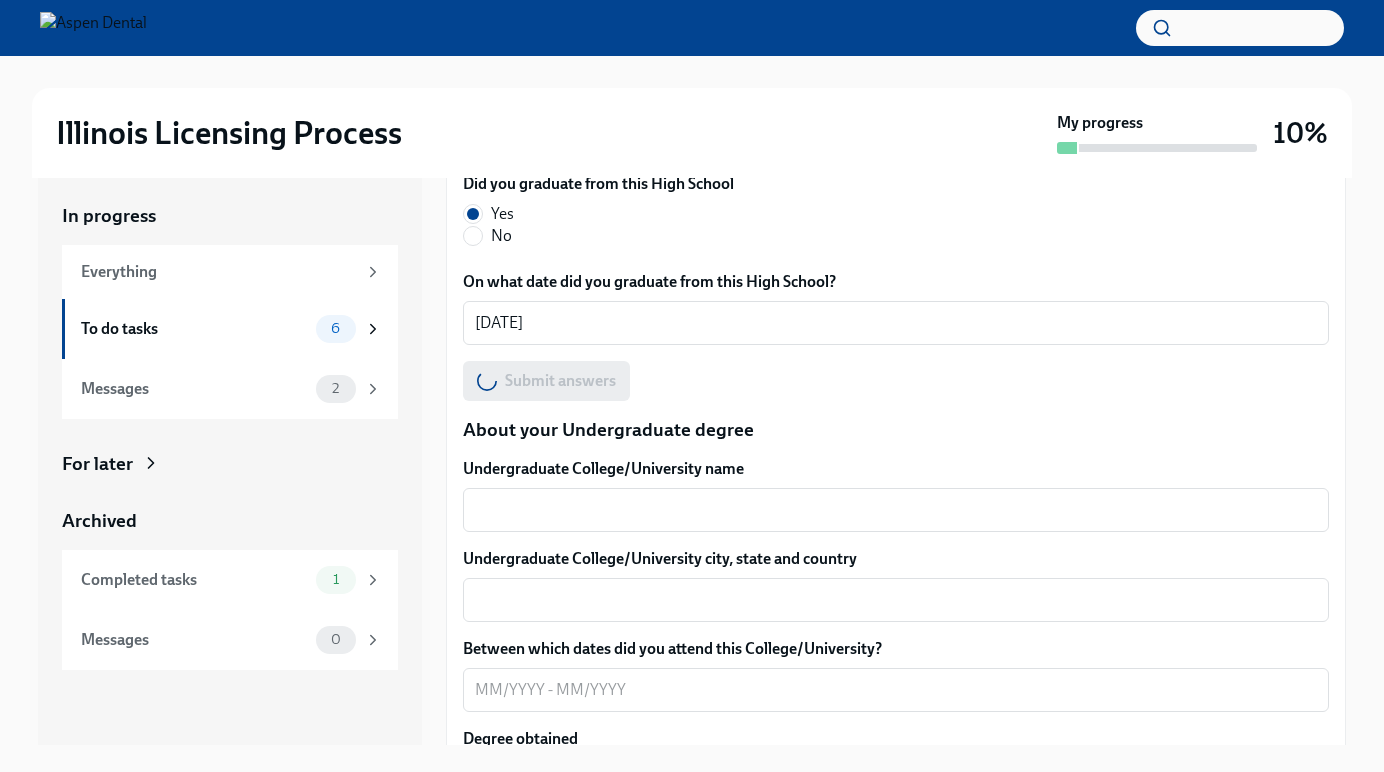 scroll, scrollTop: 1727, scrollLeft: 0, axis: vertical 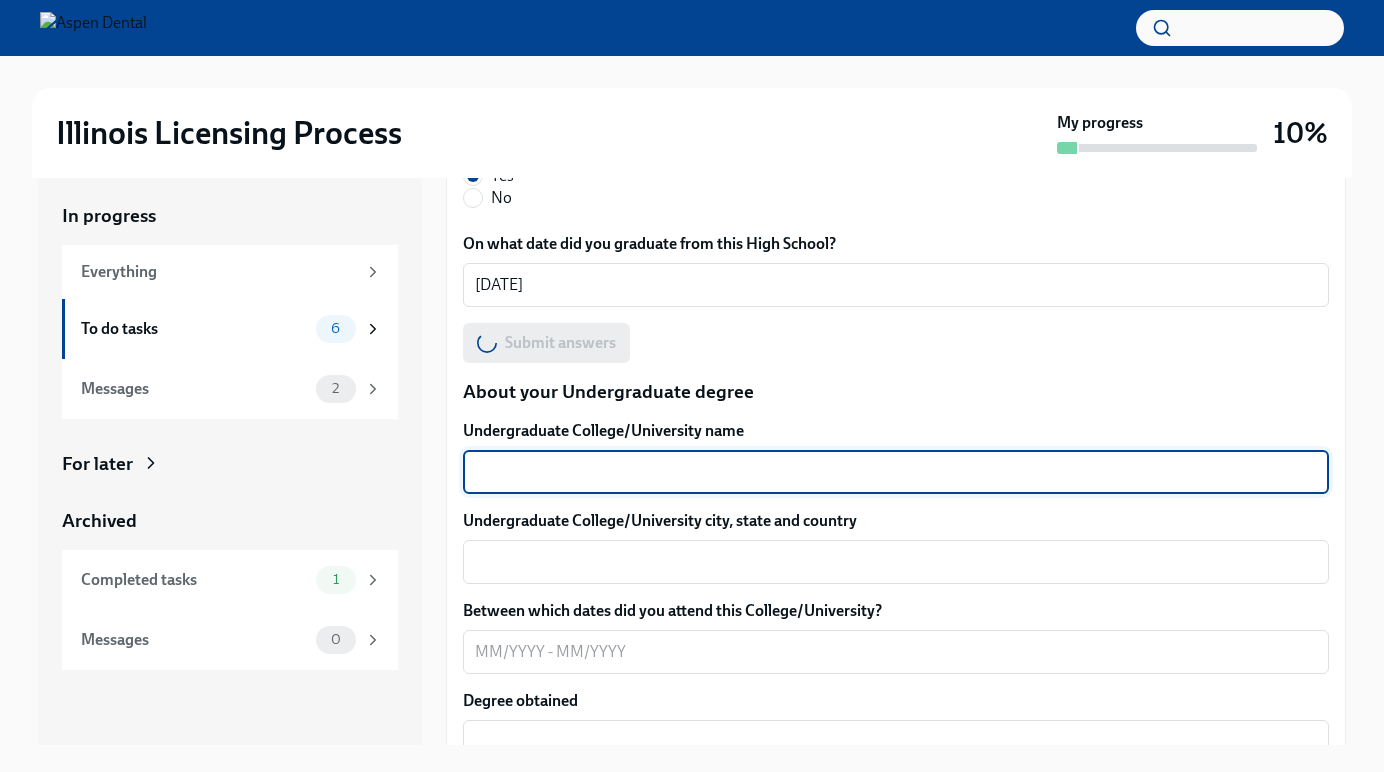 click on "Undergraduate College/University name" at bounding box center (896, 472) 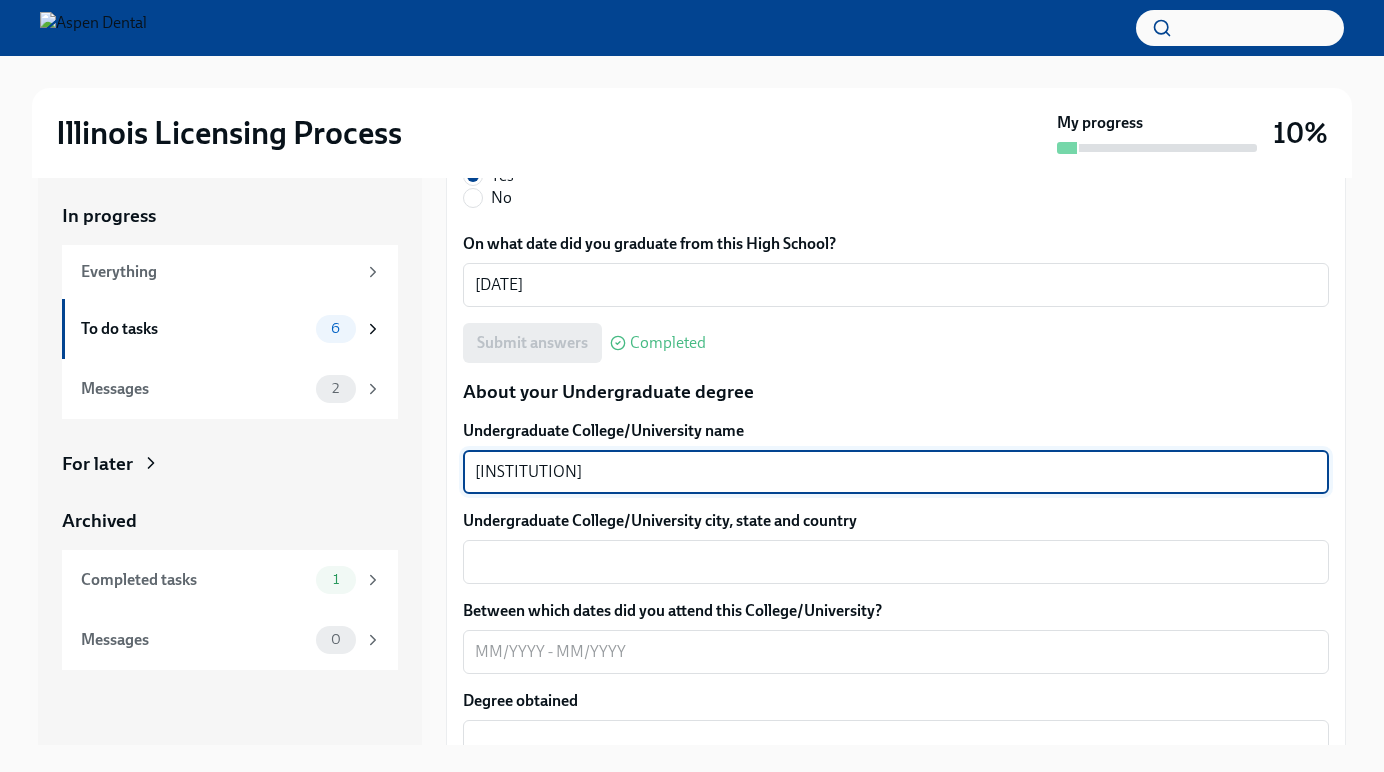 type on "[INSTITUTION]" 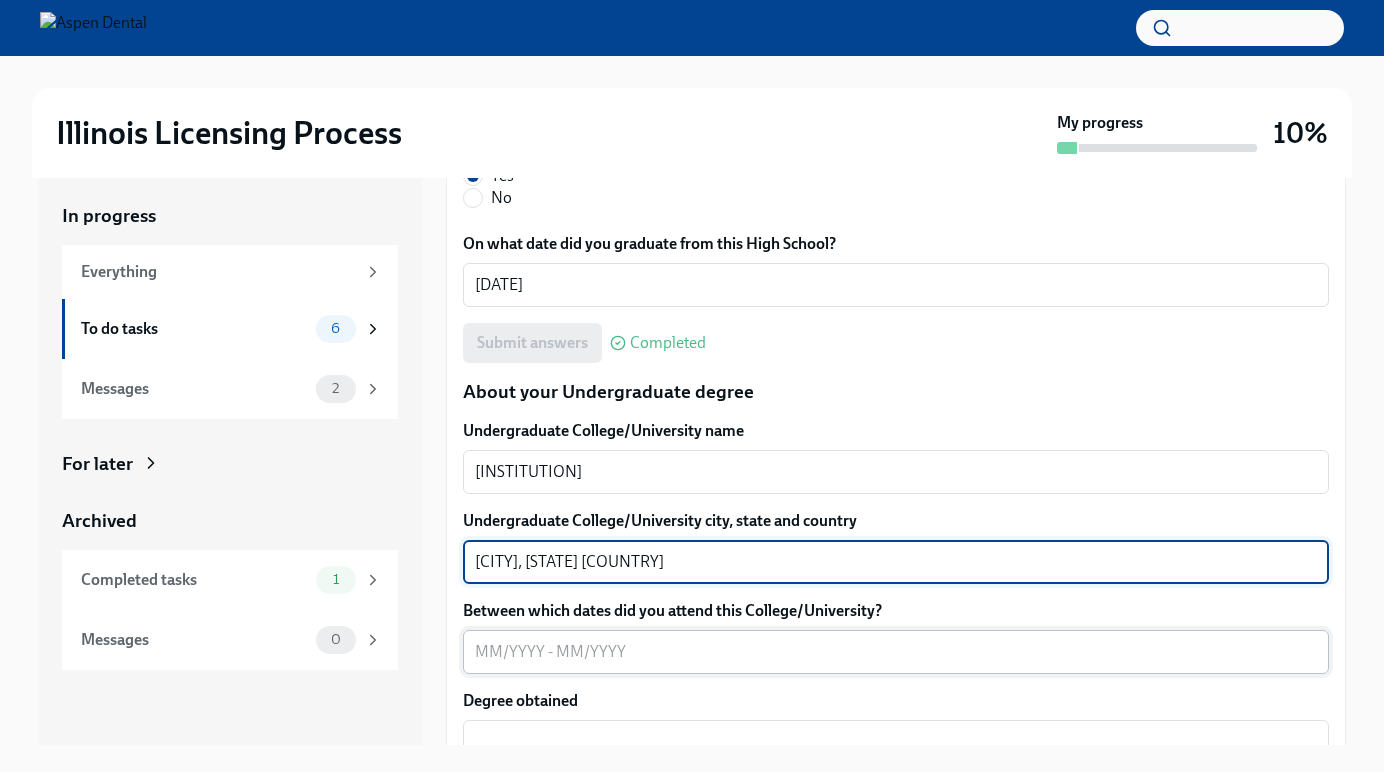 type on "[CITY], [STATE] [COUNTRY]" 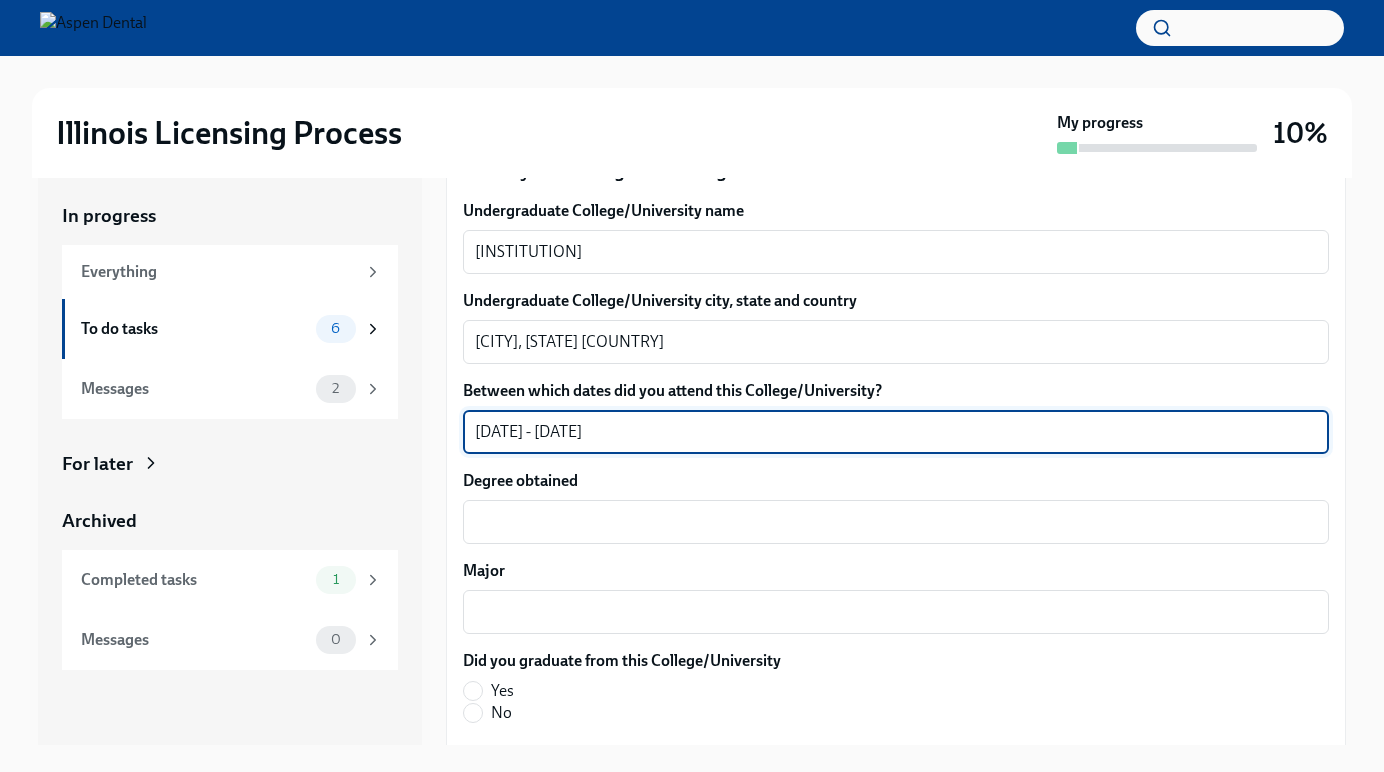 scroll, scrollTop: 2003, scrollLeft: 0, axis: vertical 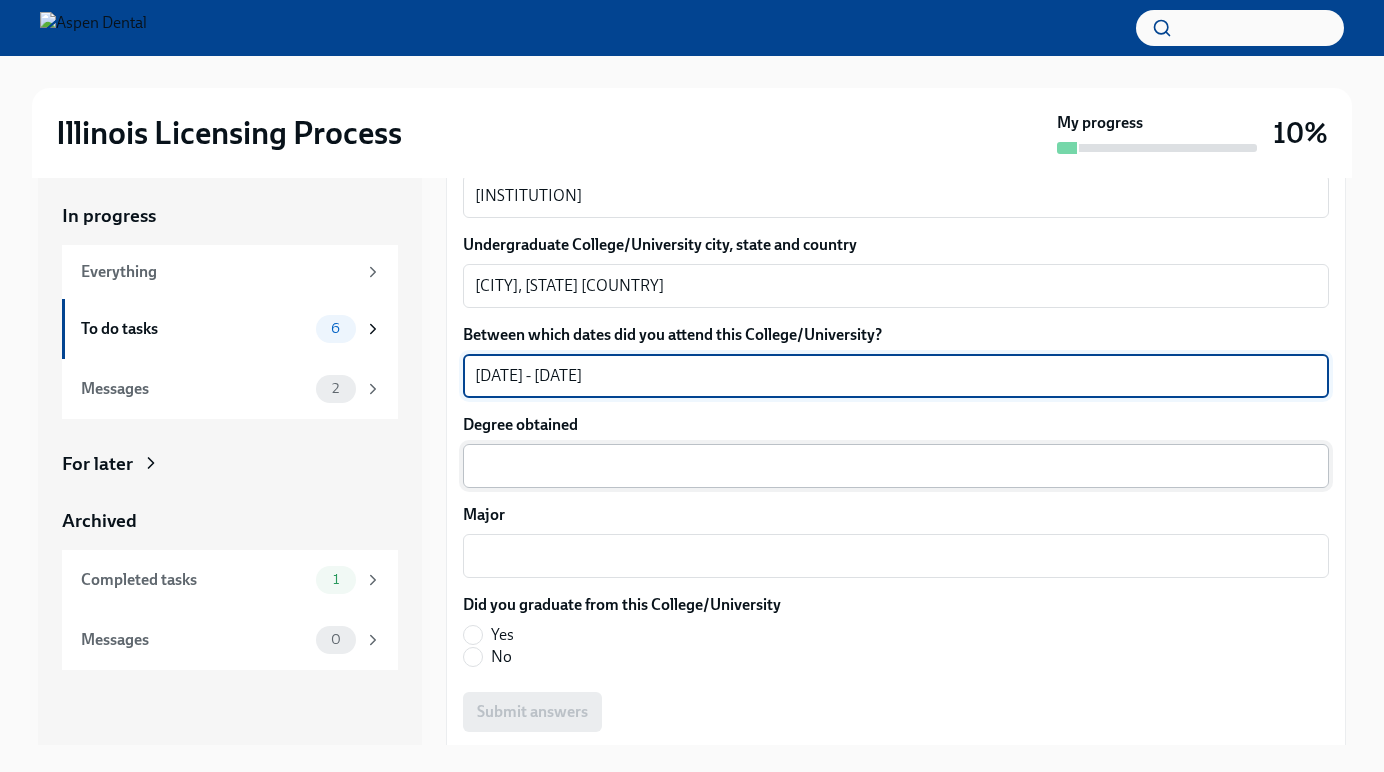 type on "[DATE] - [DATE]" 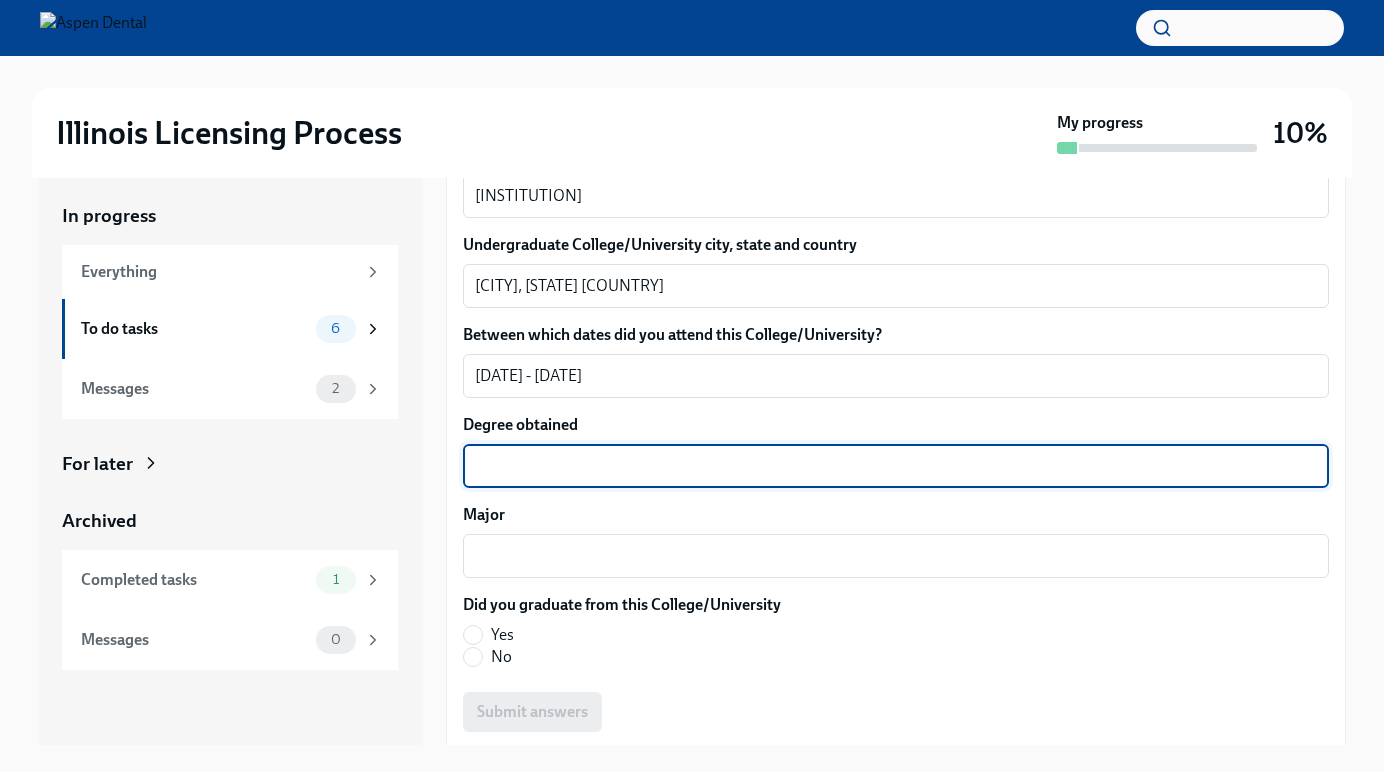 click on "Degree obtained" at bounding box center (896, 466) 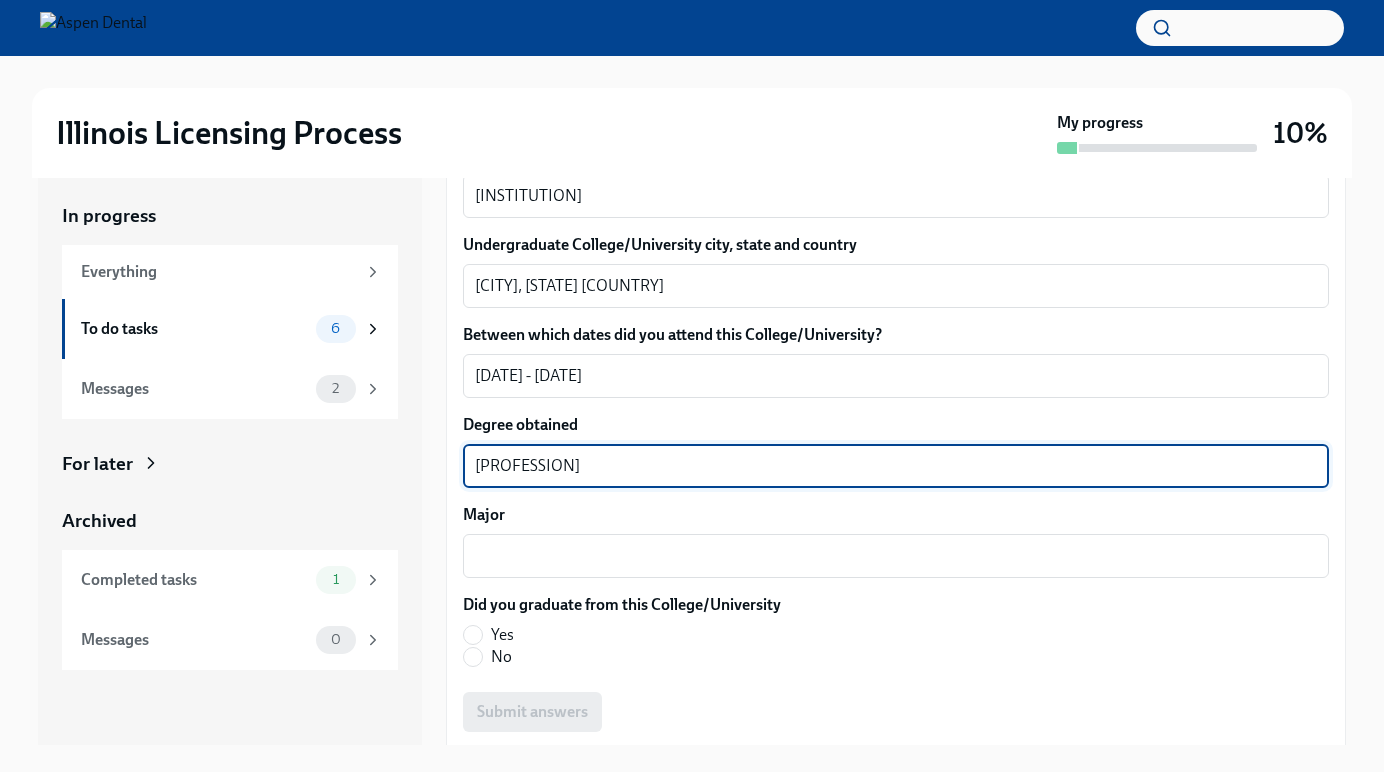 click on "[PROFESSION]" at bounding box center (896, 466) 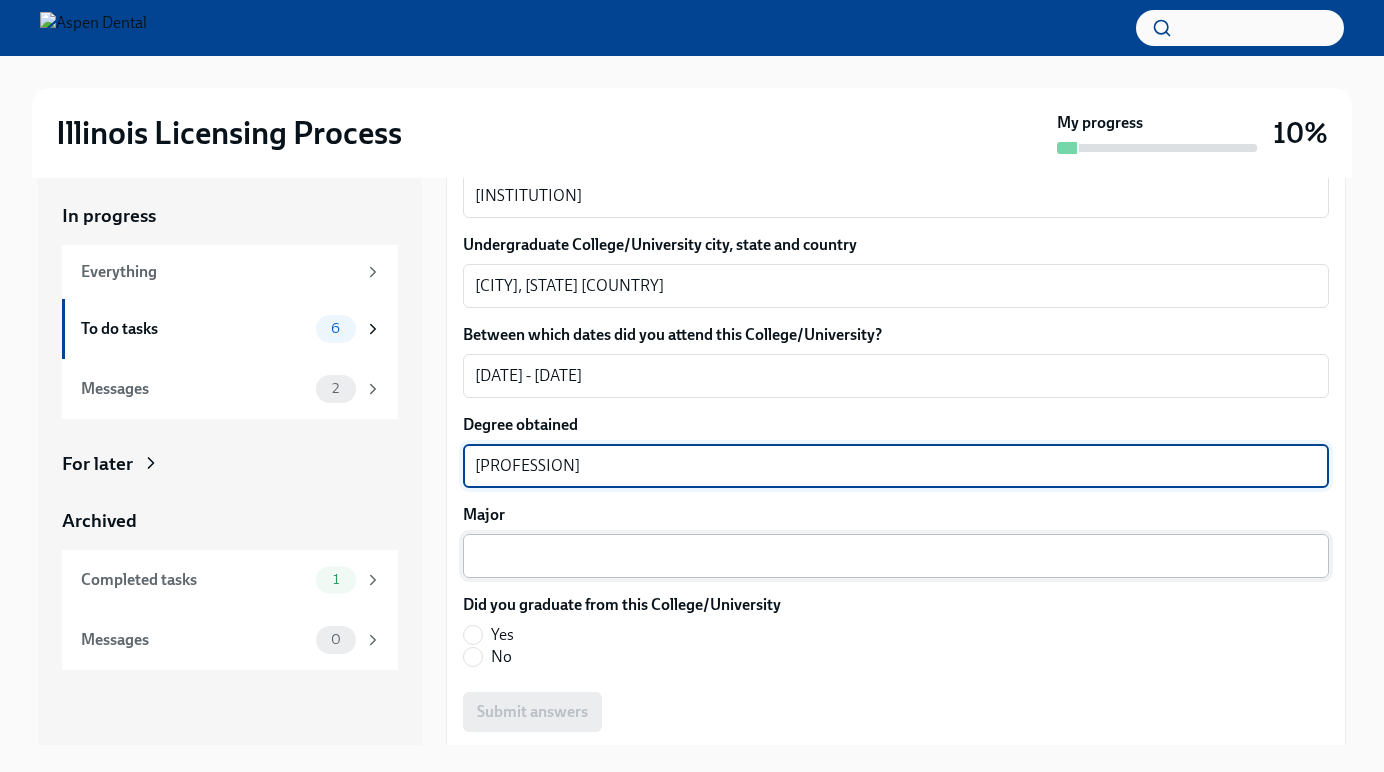 type on "[PROFESSION]" 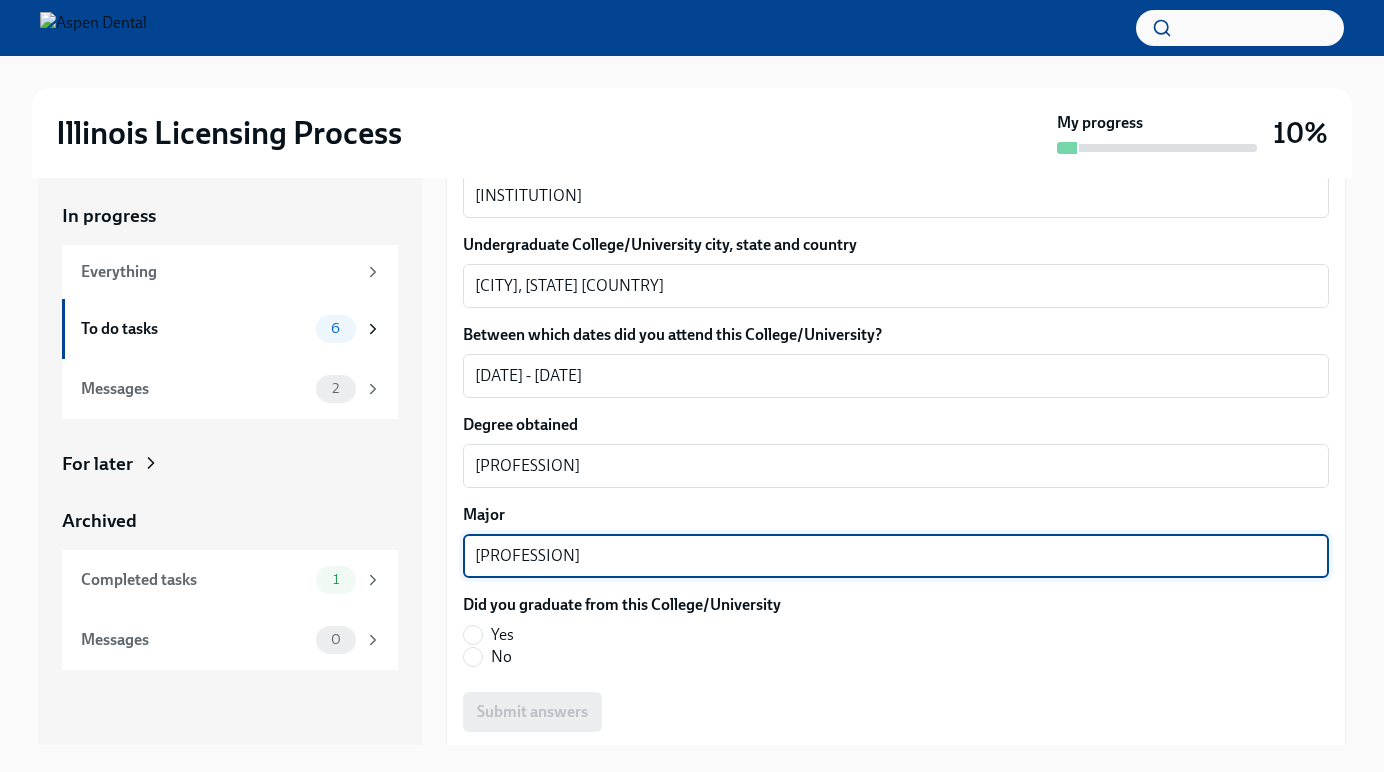 type on "[PROFESSION]" 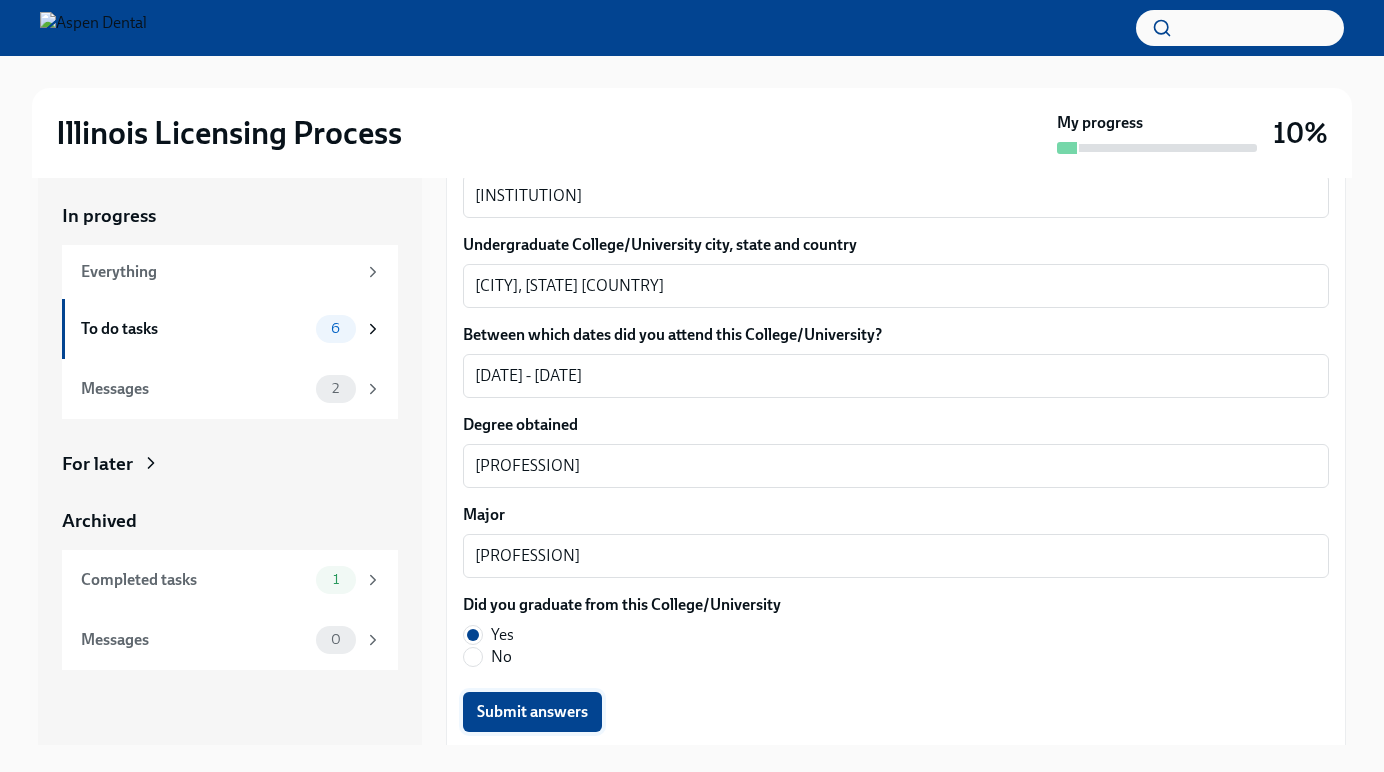 click on "Submit answers" at bounding box center [532, 712] 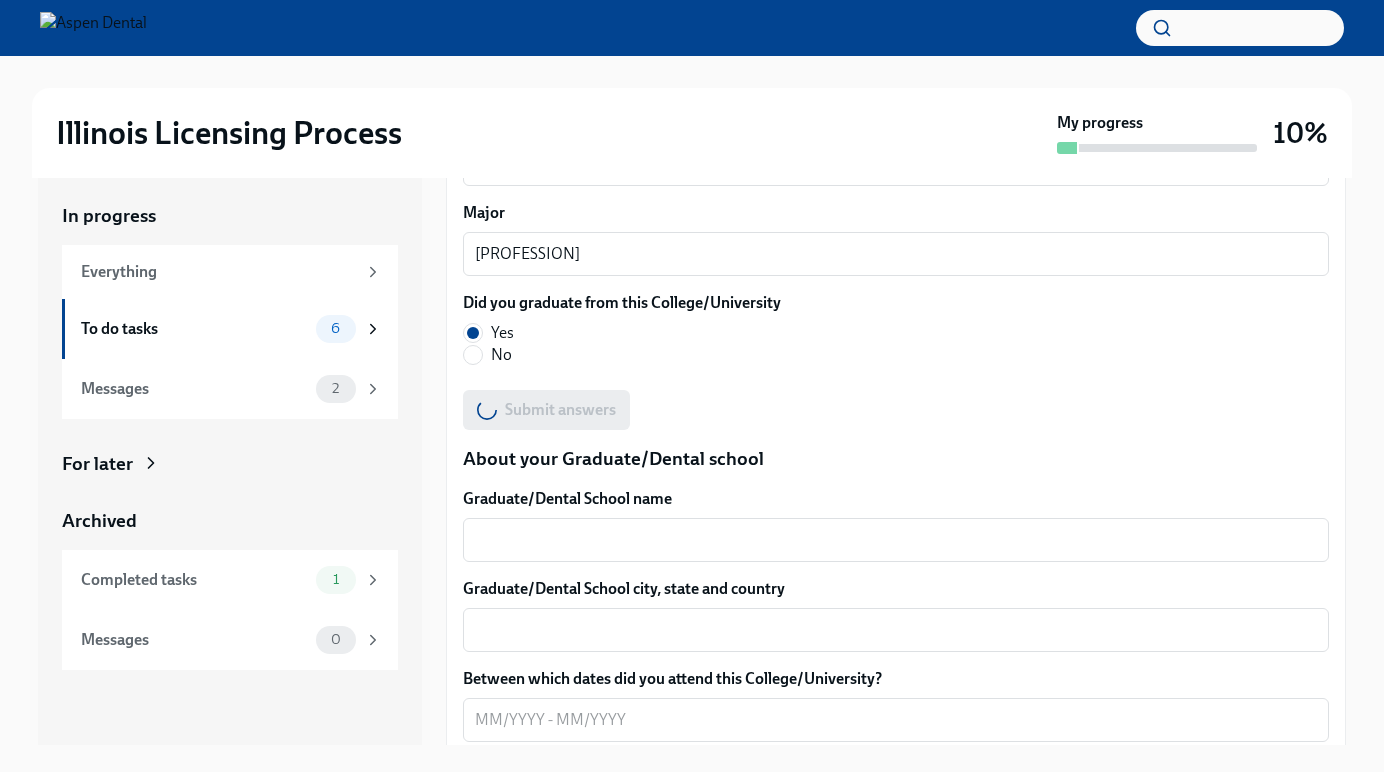 scroll, scrollTop: 2307, scrollLeft: 0, axis: vertical 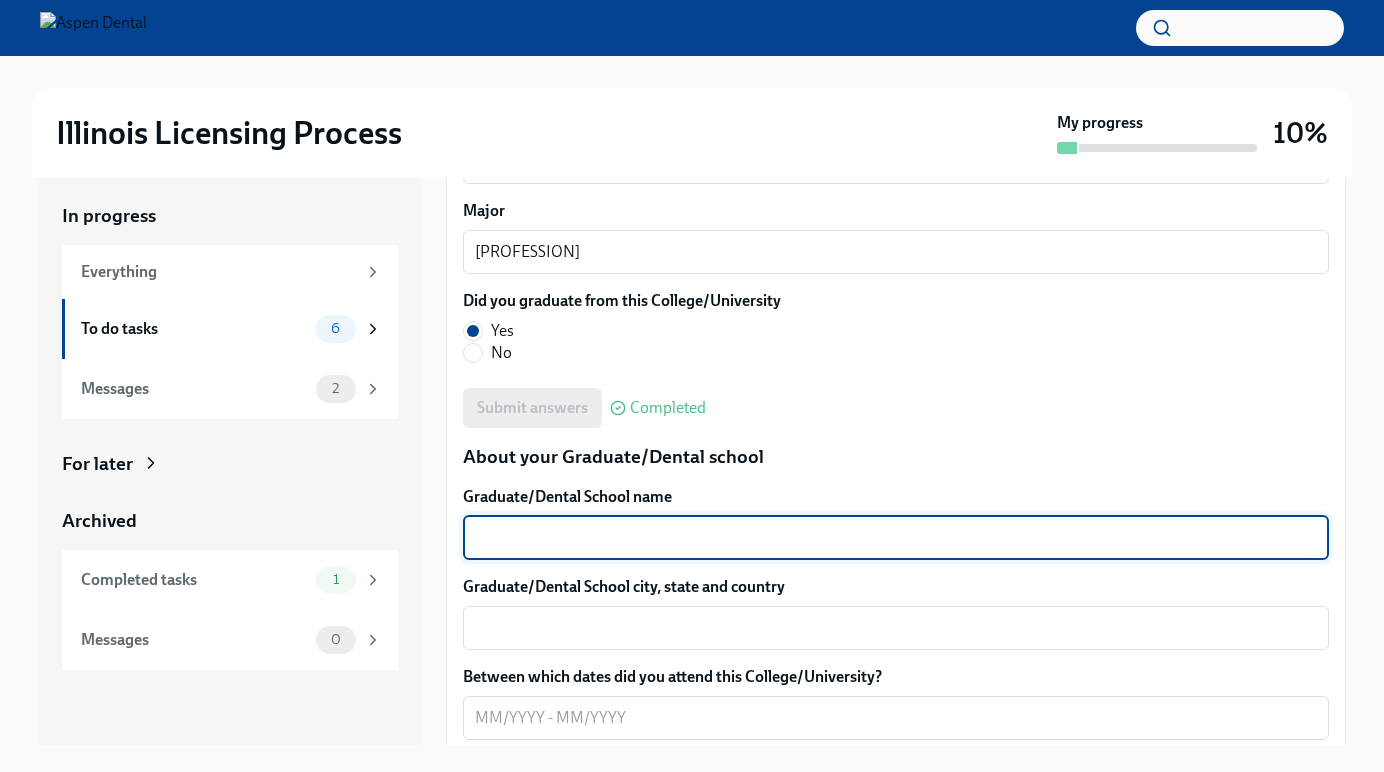 click on "Graduate/Dental School name" at bounding box center [896, 538] 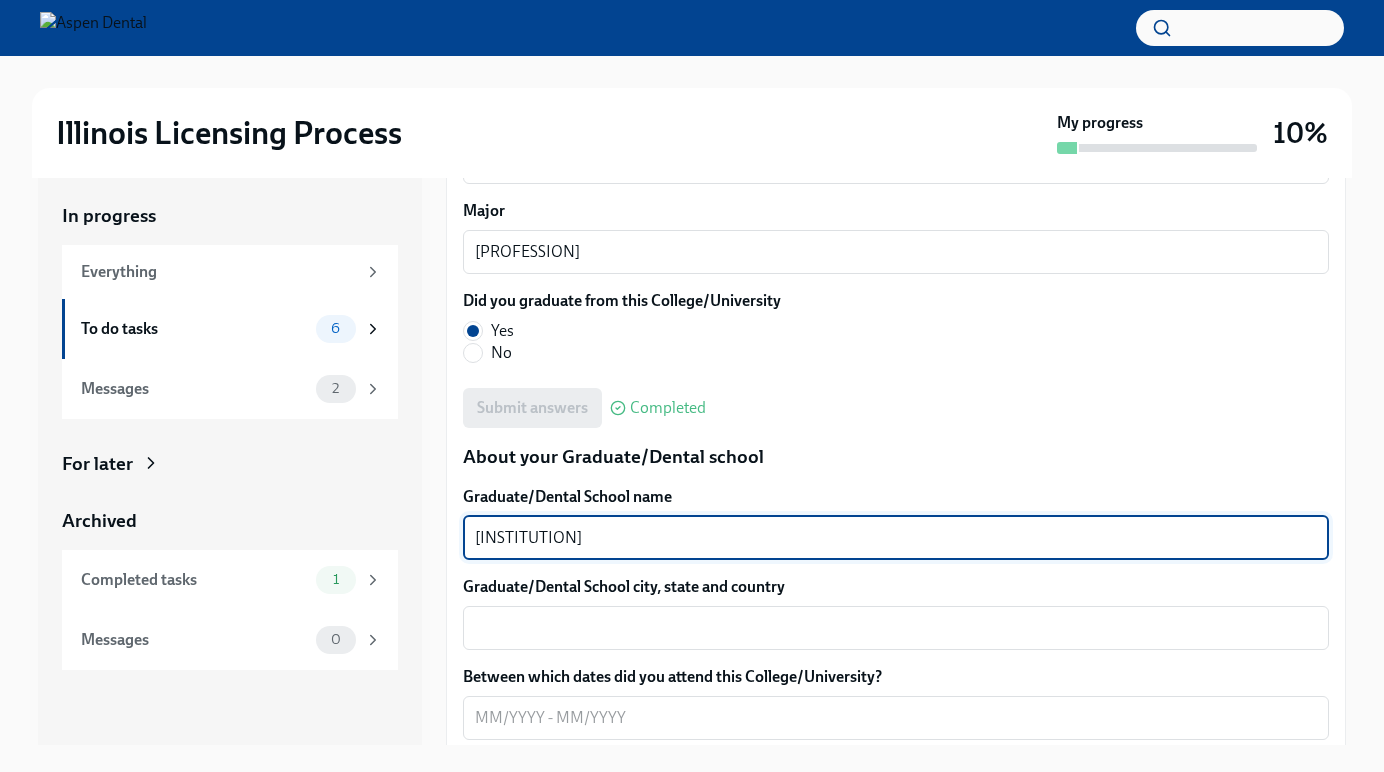type on "[INSTITUTION]" 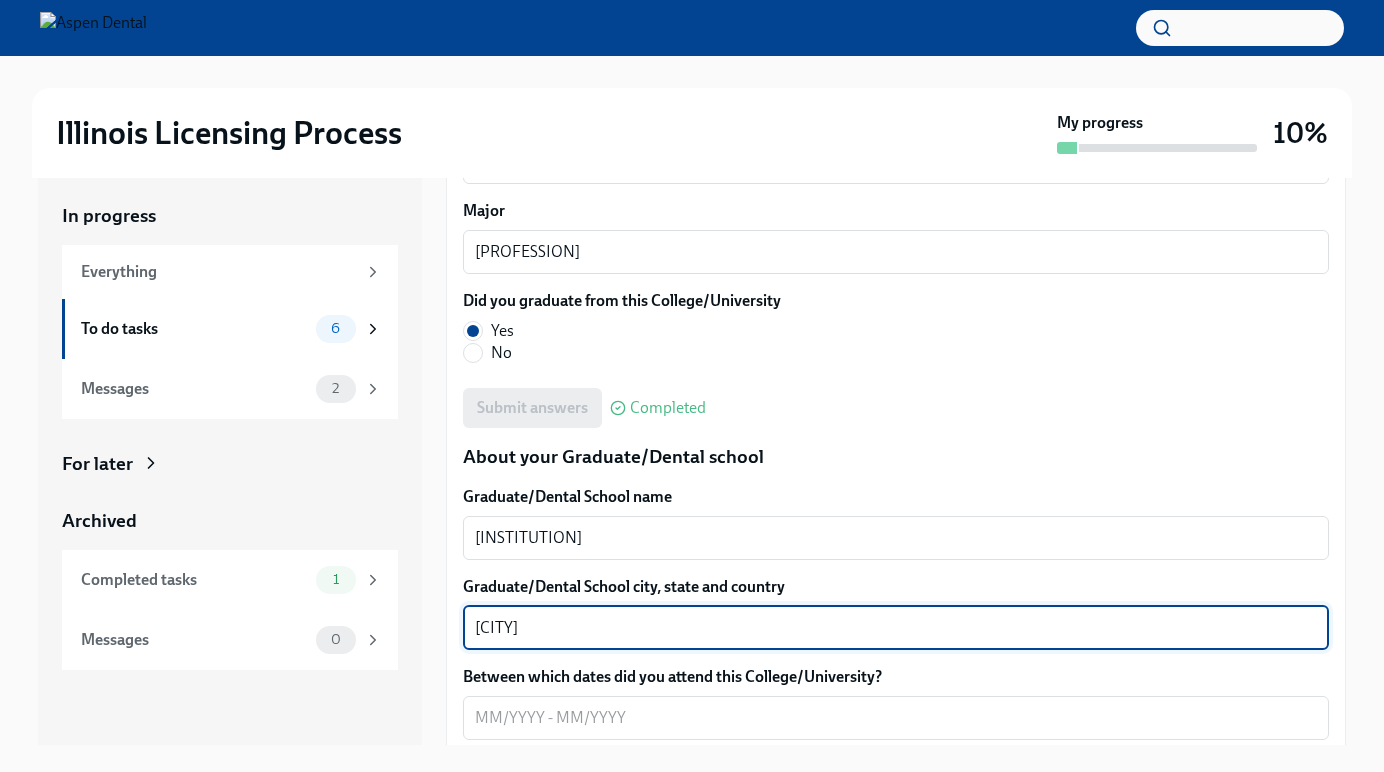 click on "[CITY]" at bounding box center (896, 628) 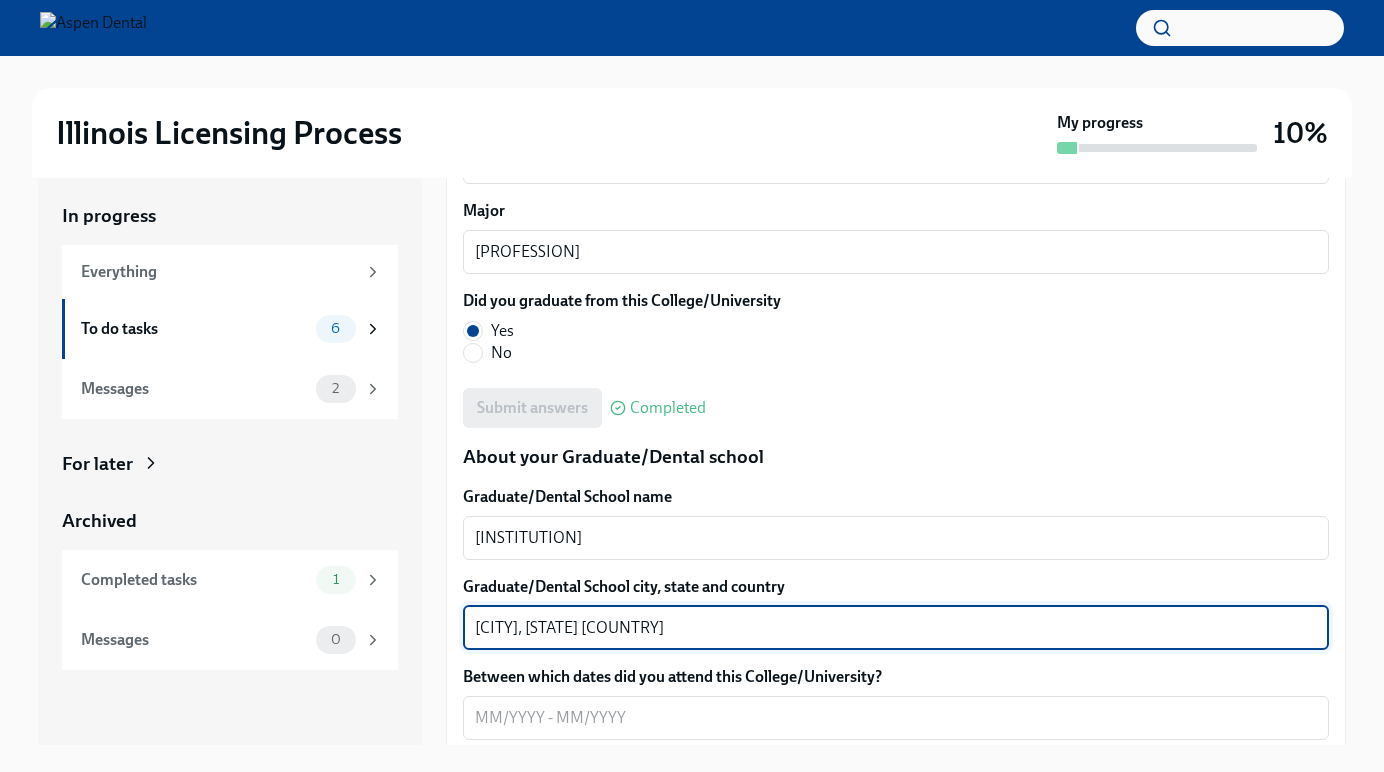 type on "[CITY], [STATE] [COUNTRY]" 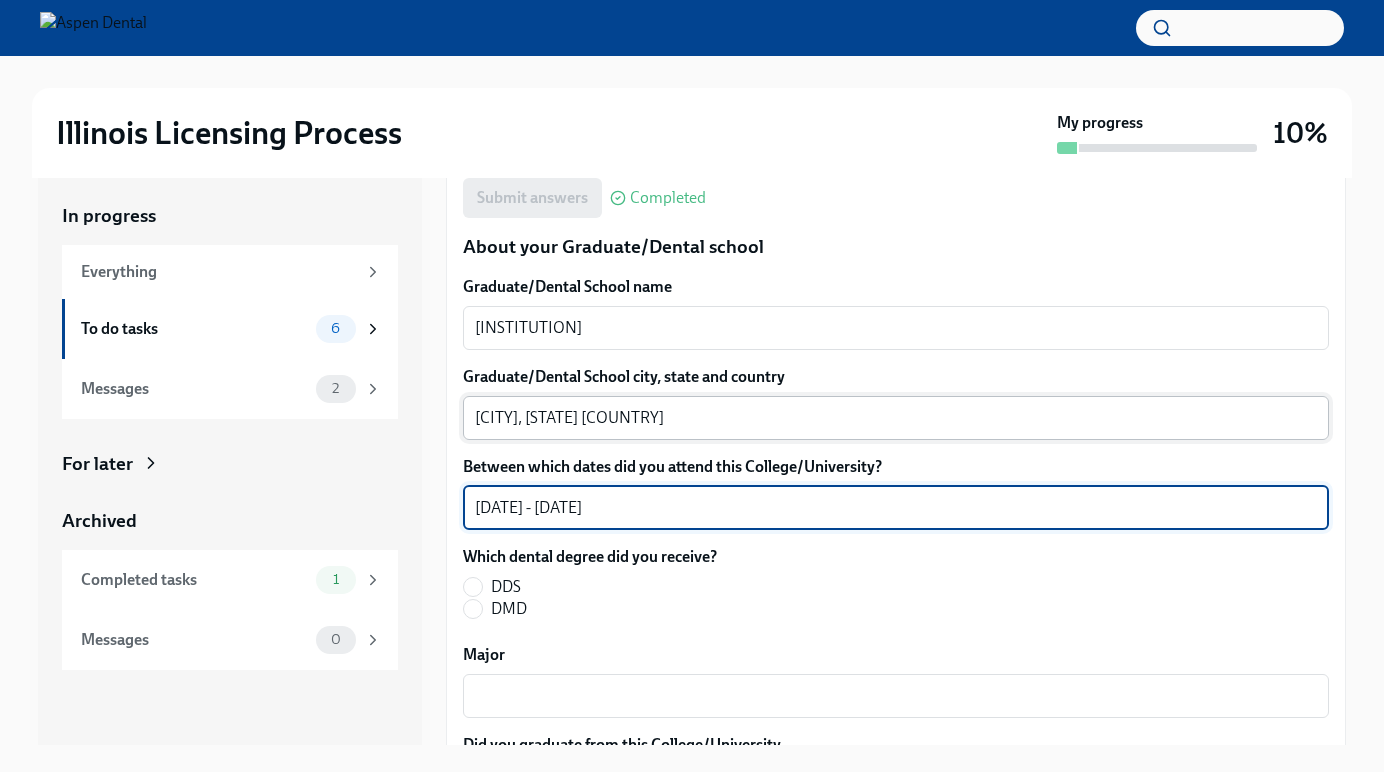 scroll, scrollTop: 2564, scrollLeft: 0, axis: vertical 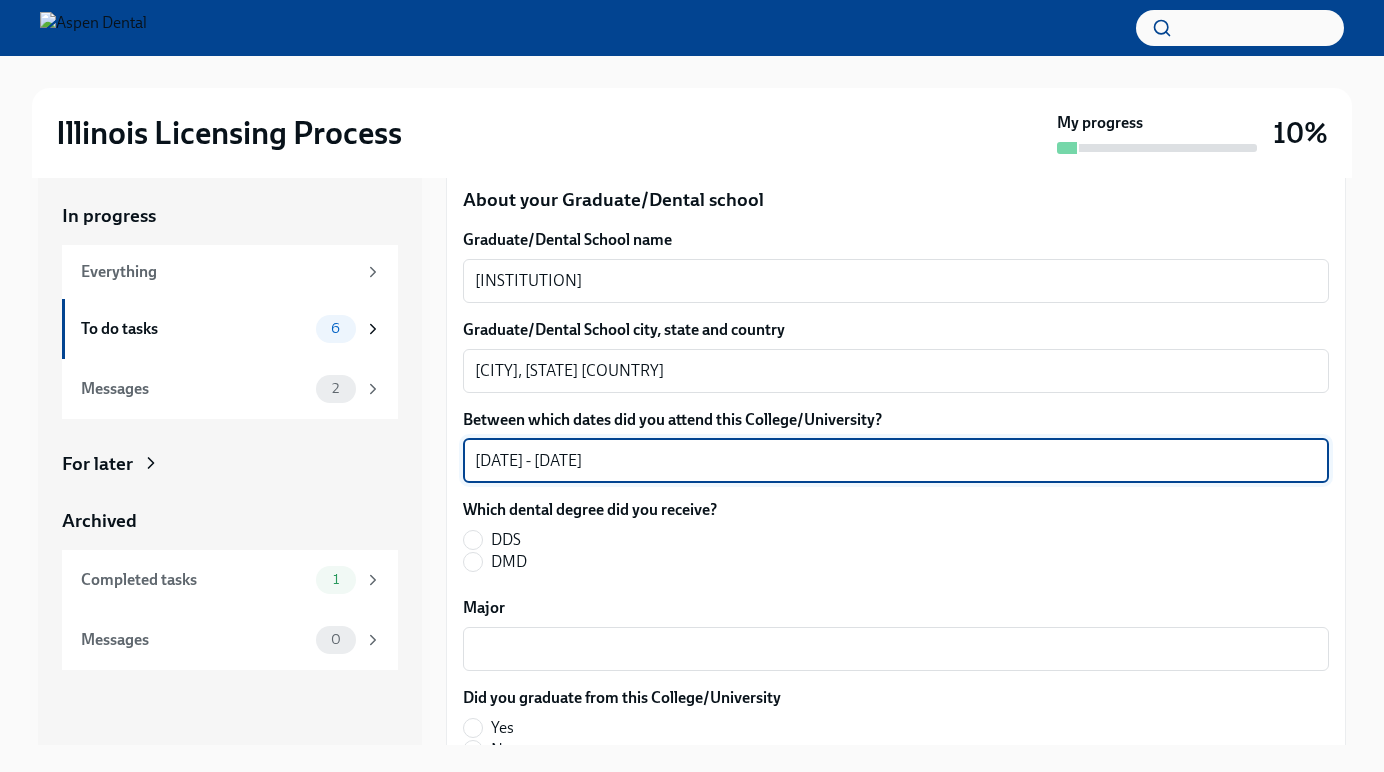 type on "[DATE] - [DATE]" 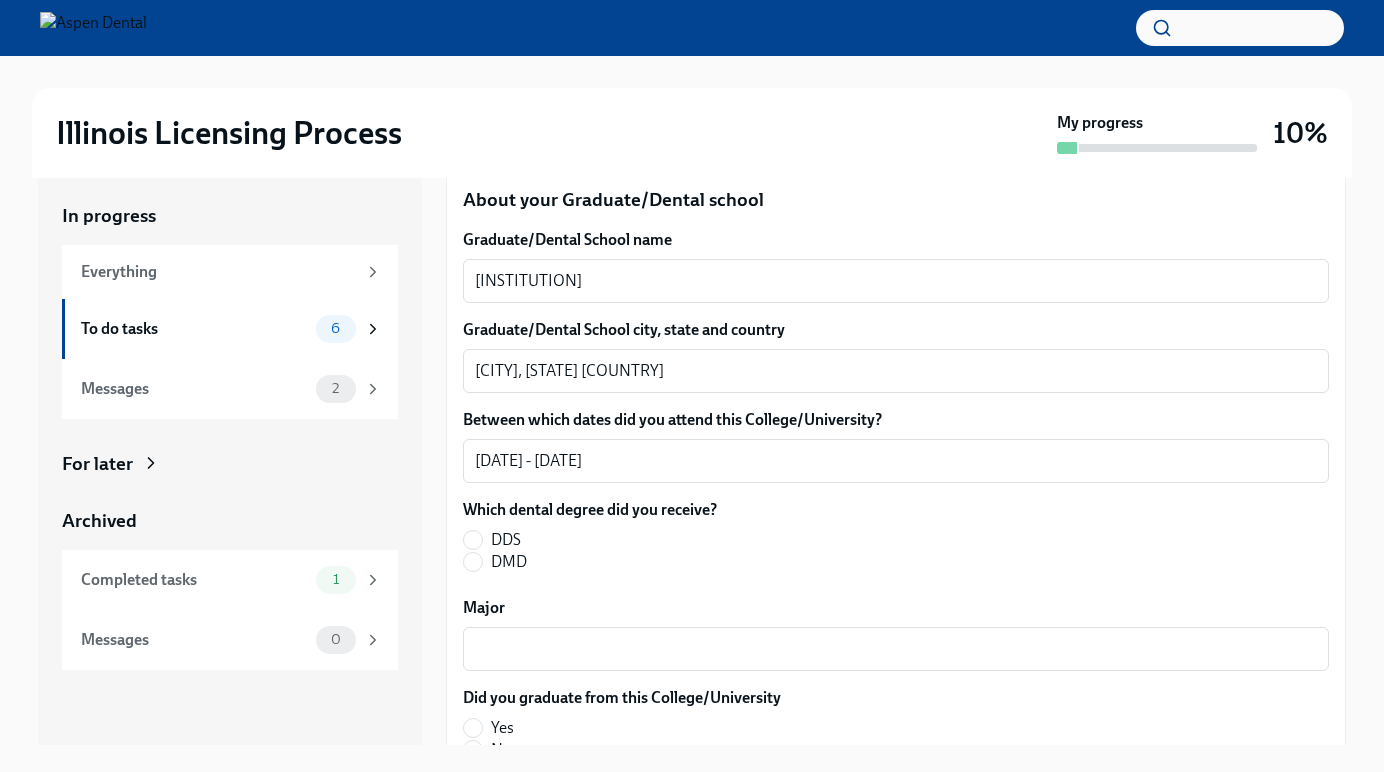 click on "DMD" at bounding box center [509, 562] 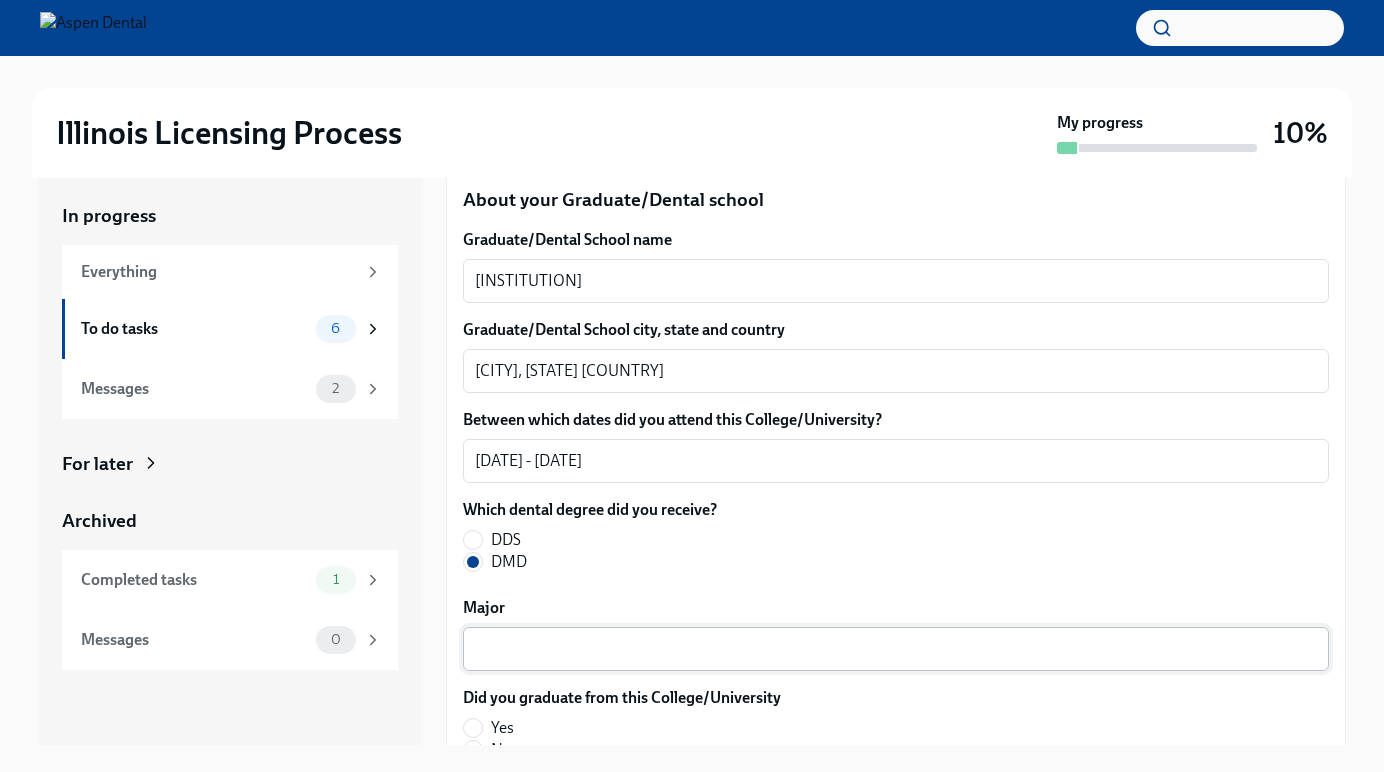 click on "x ​" at bounding box center (896, 649) 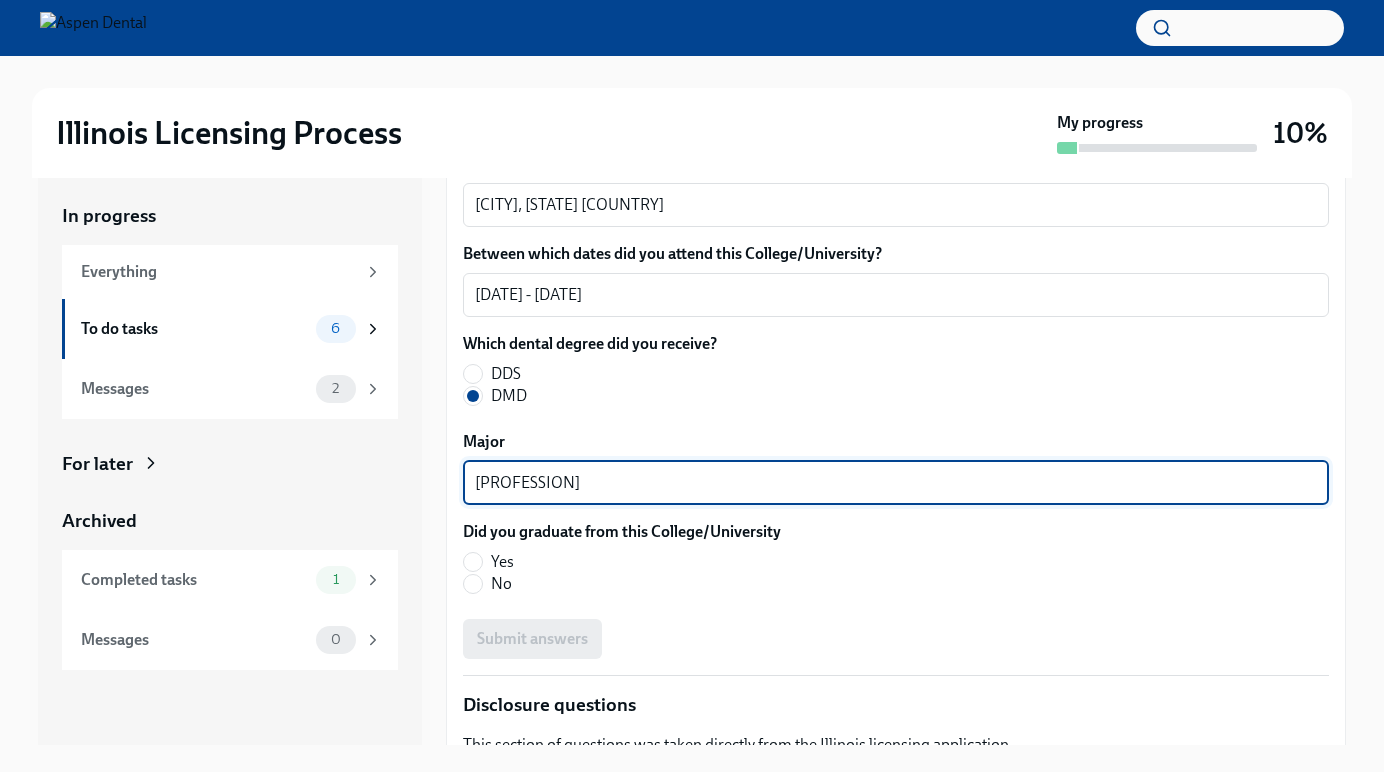 scroll, scrollTop: 2741, scrollLeft: 0, axis: vertical 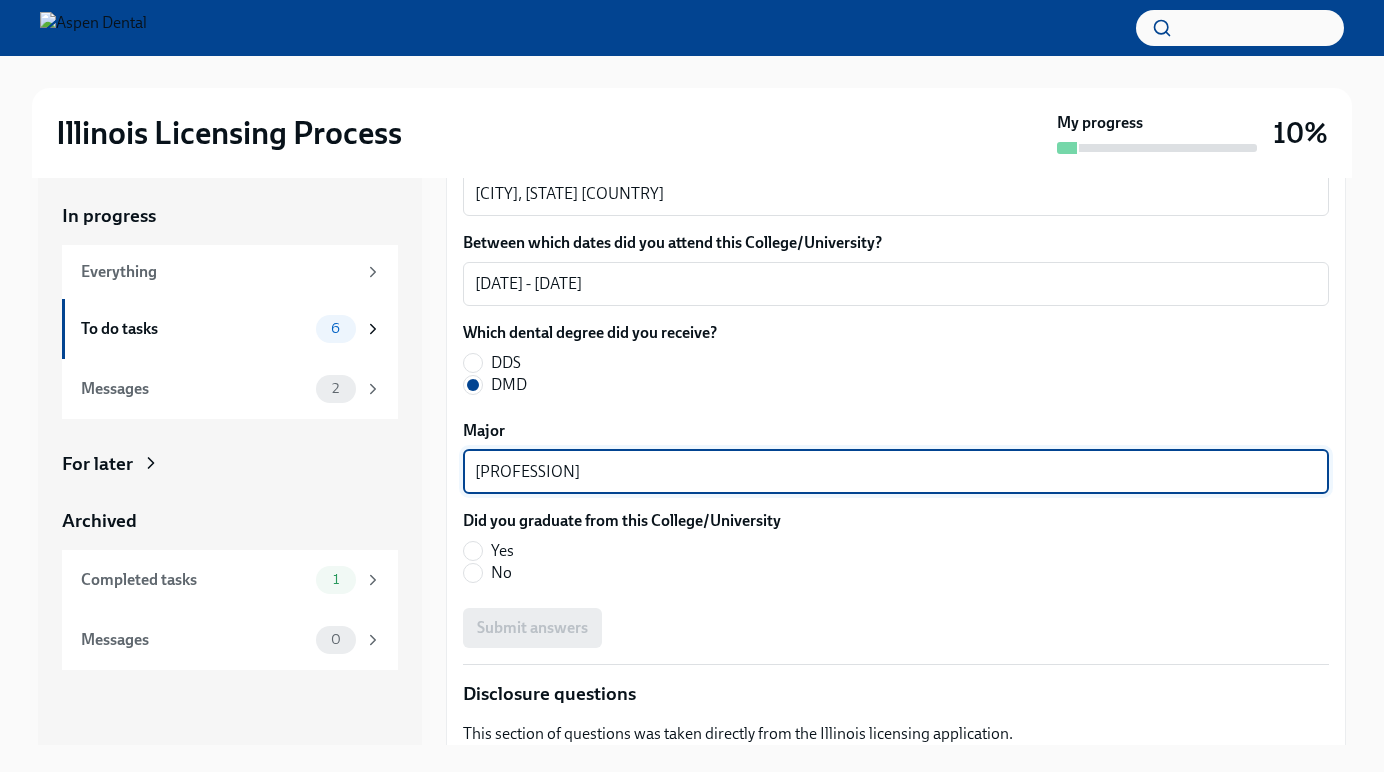 type on "[PROFESSION]" 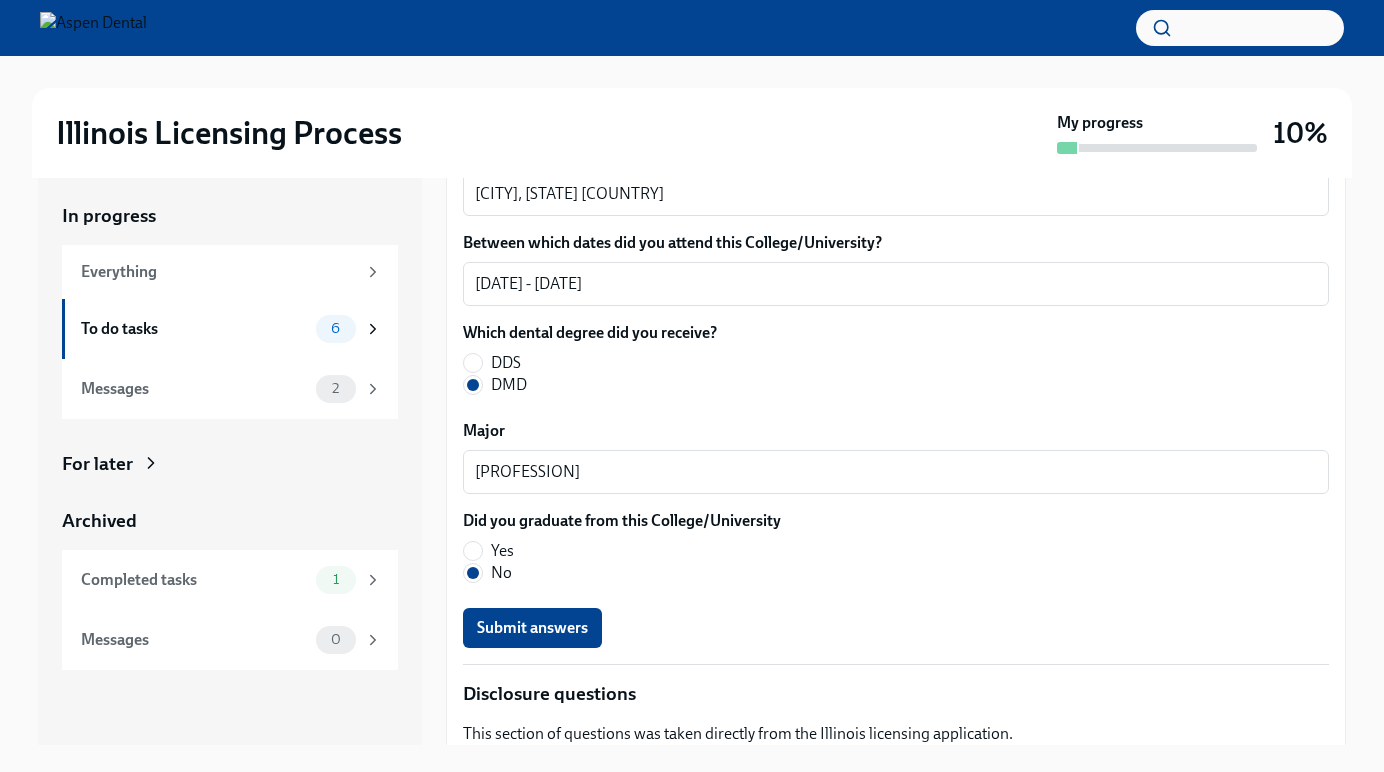 click on "Yes" at bounding box center (502, 551) 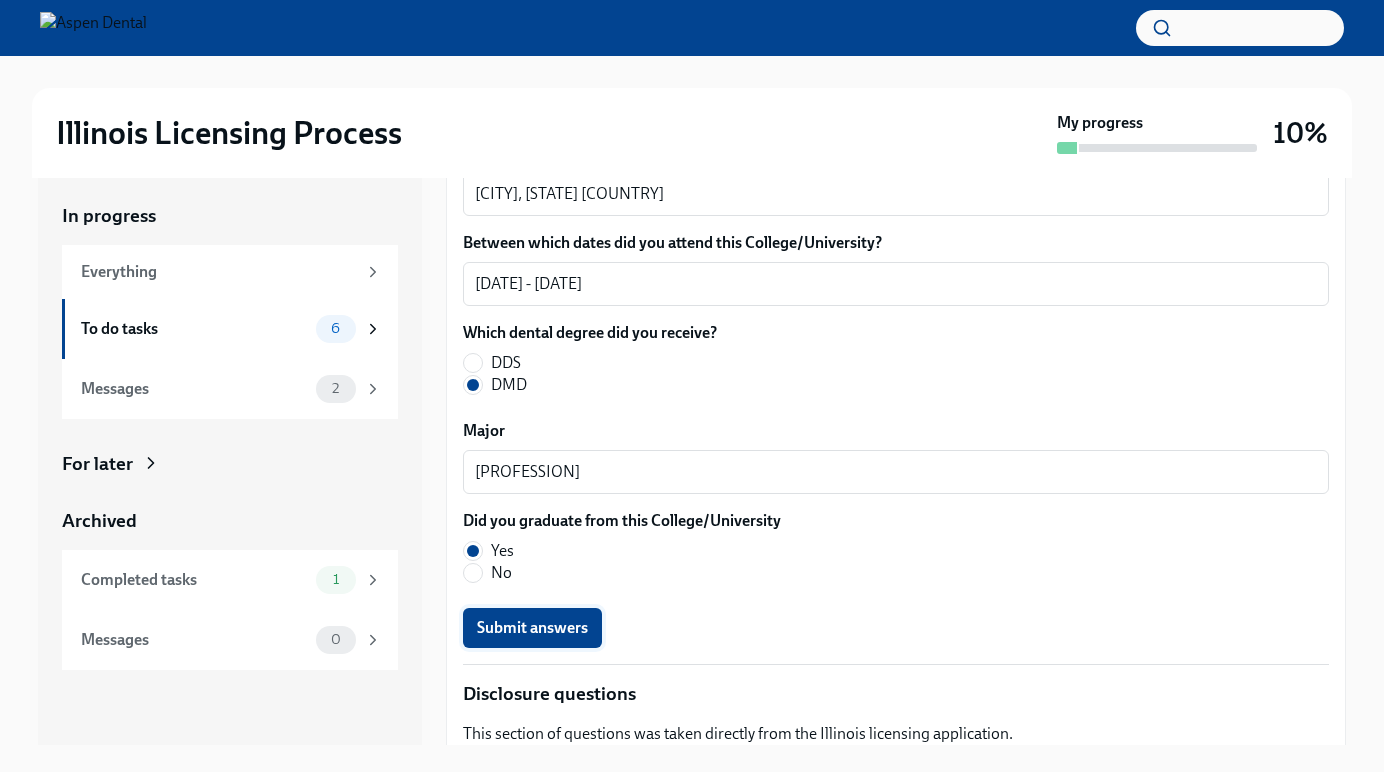 click on "Submit answers" at bounding box center (532, 628) 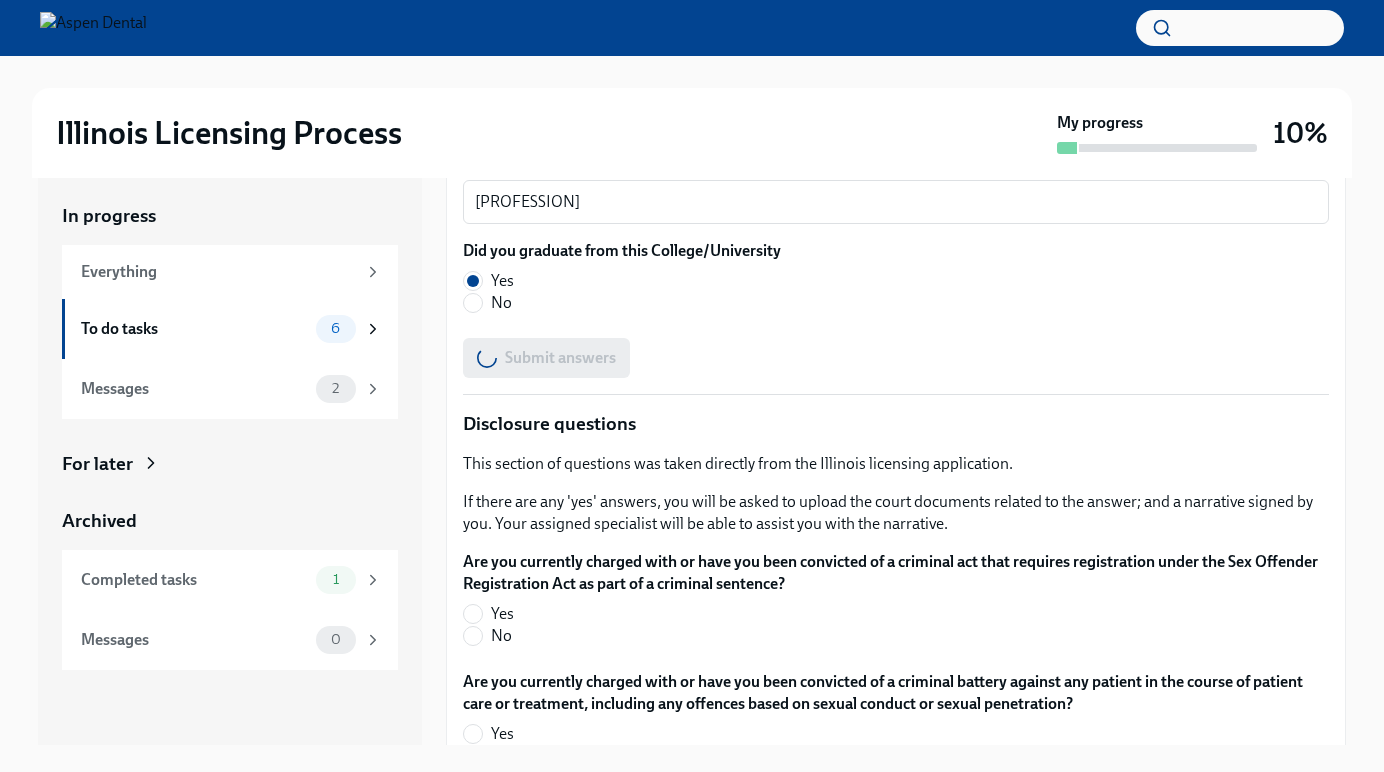 scroll, scrollTop: 3027, scrollLeft: 0, axis: vertical 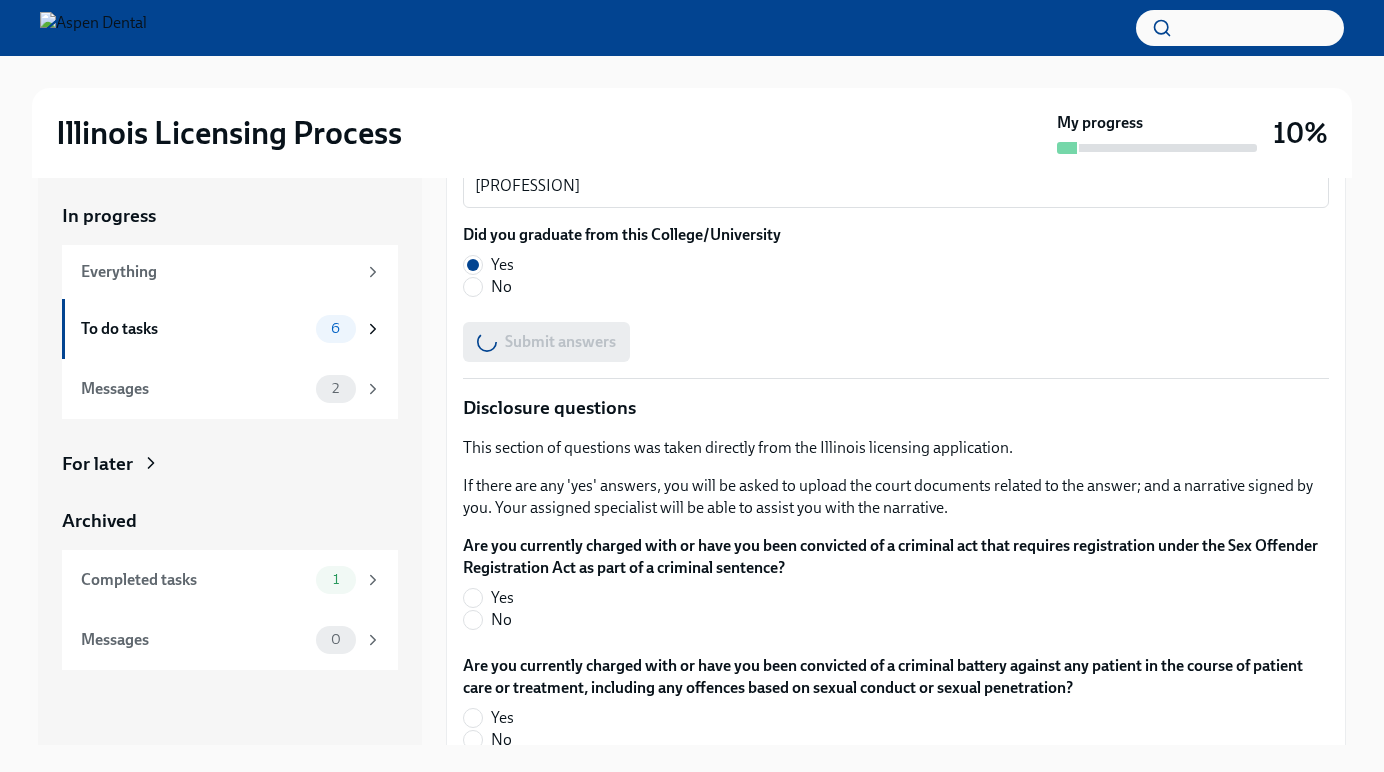 click on "No" at bounding box center [501, 620] 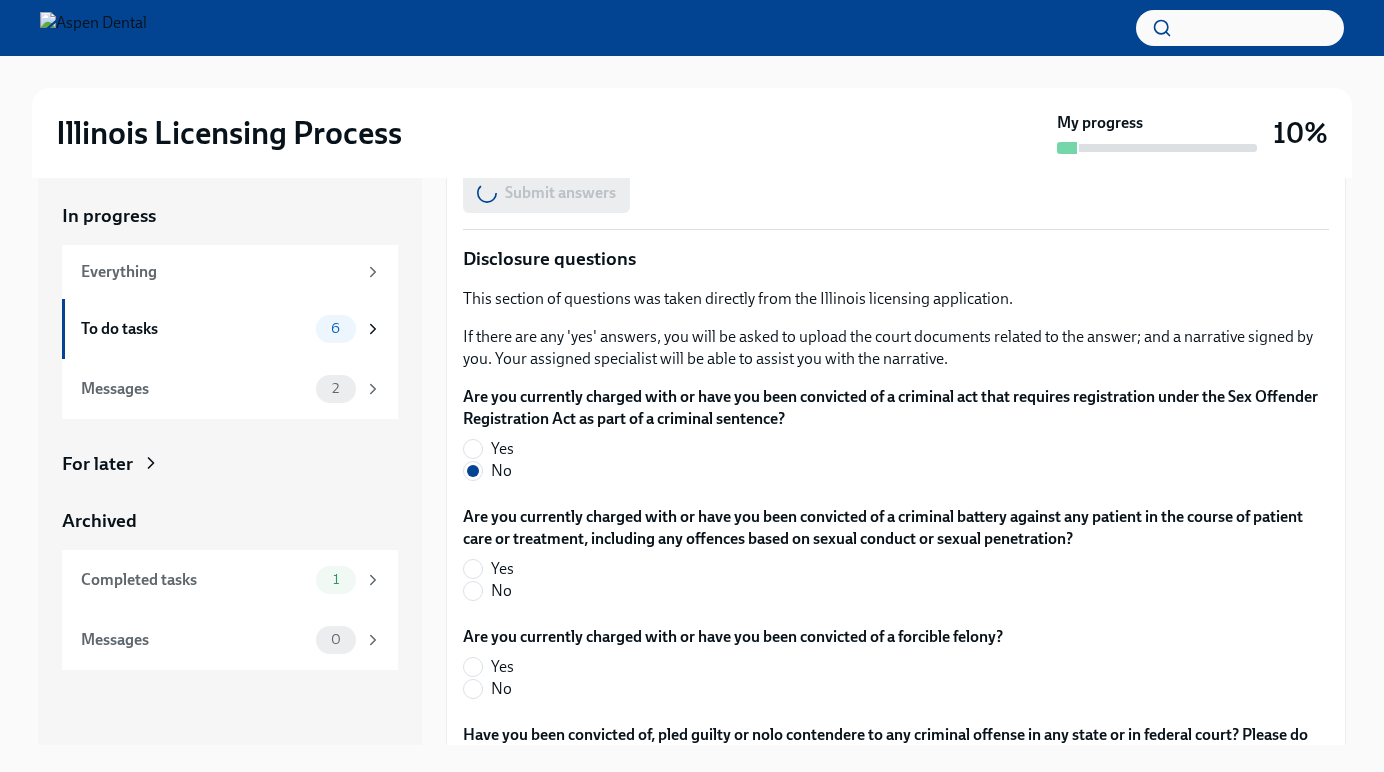 scroll, scrollTop: 3177, scrollLeft: 0, axis: vertical 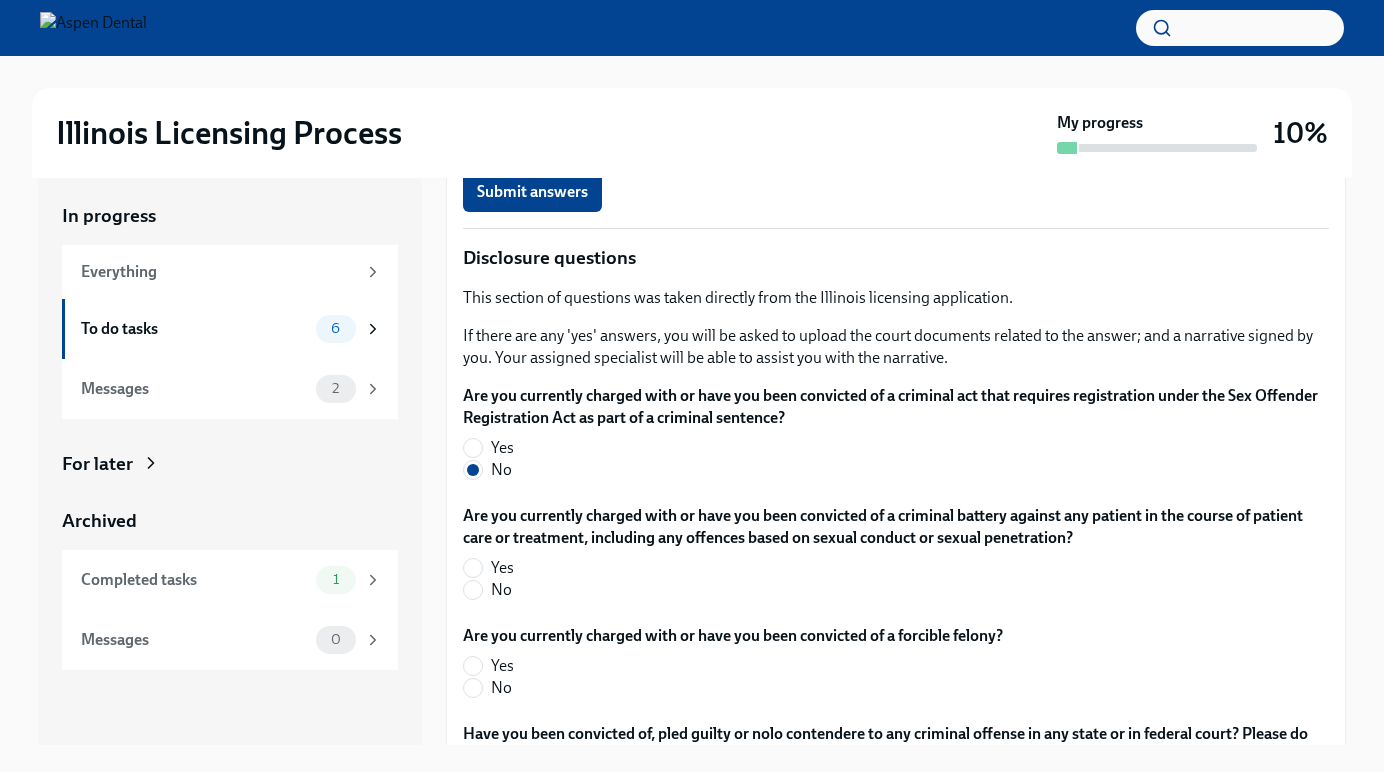 click on "Are you currently charged with or have you been convicted of a criminal battery against any patient in the course of patient care or treatment, including any offences based on sexual conduct or sexual penetration? Yes No" at bounding box center [896, 557] 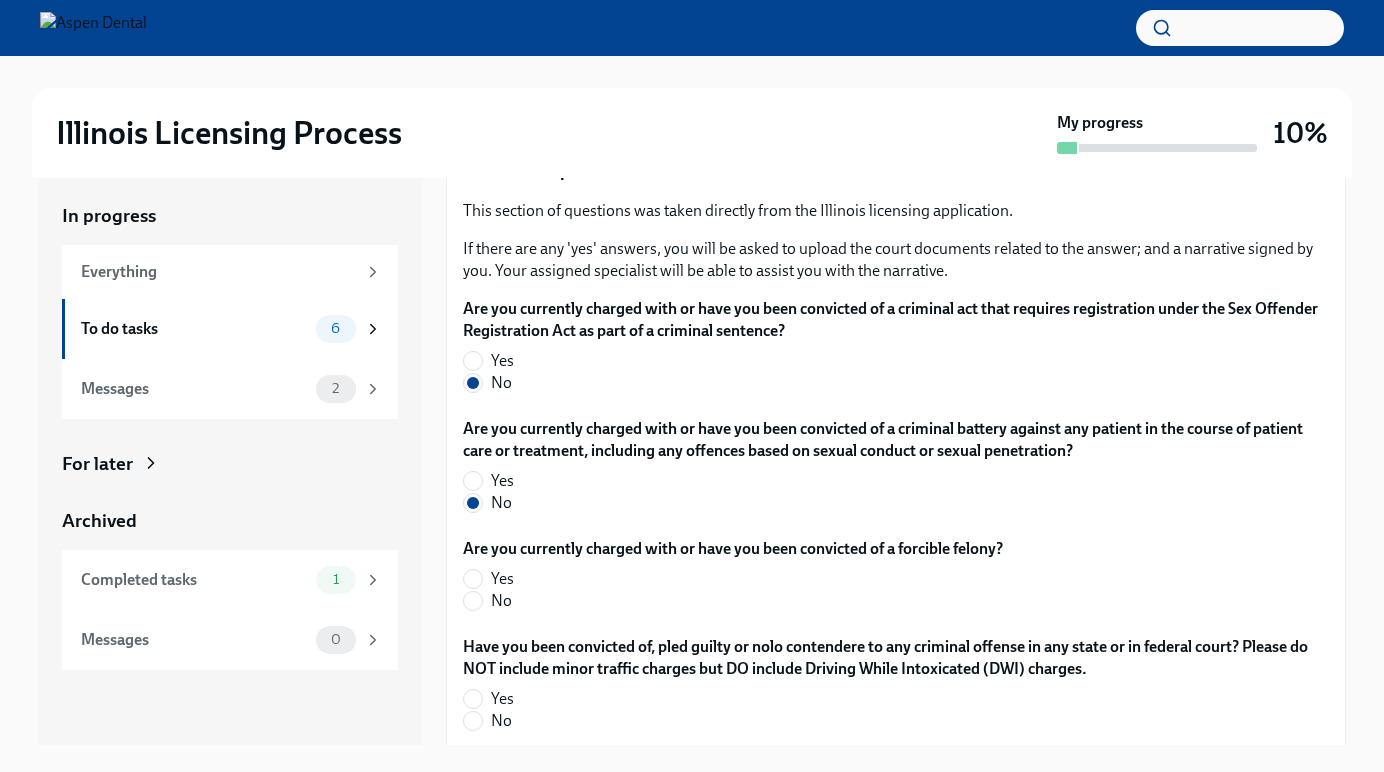 scroll, scrollTop: 3265, scrollLeft: 0, axis: vertical 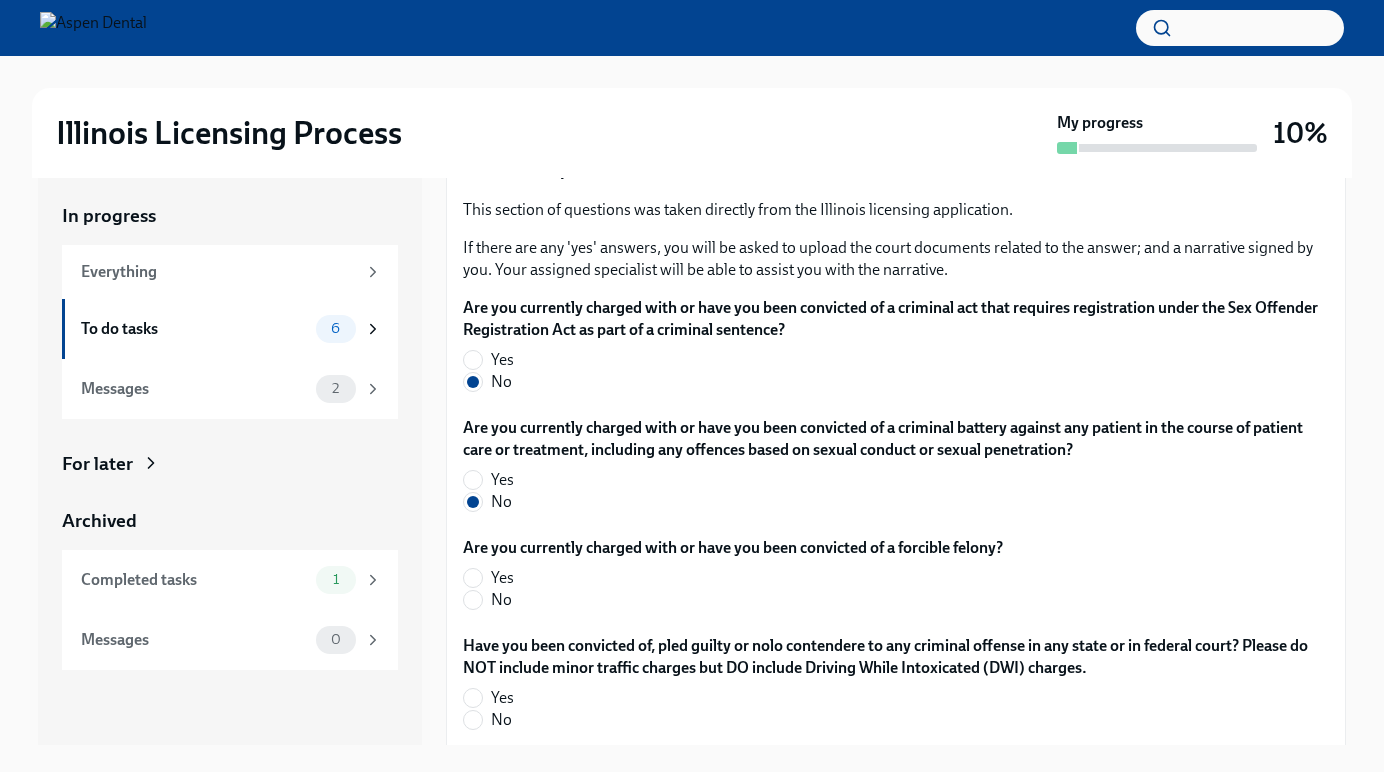 click on "No" at bounding box center (725, 600) 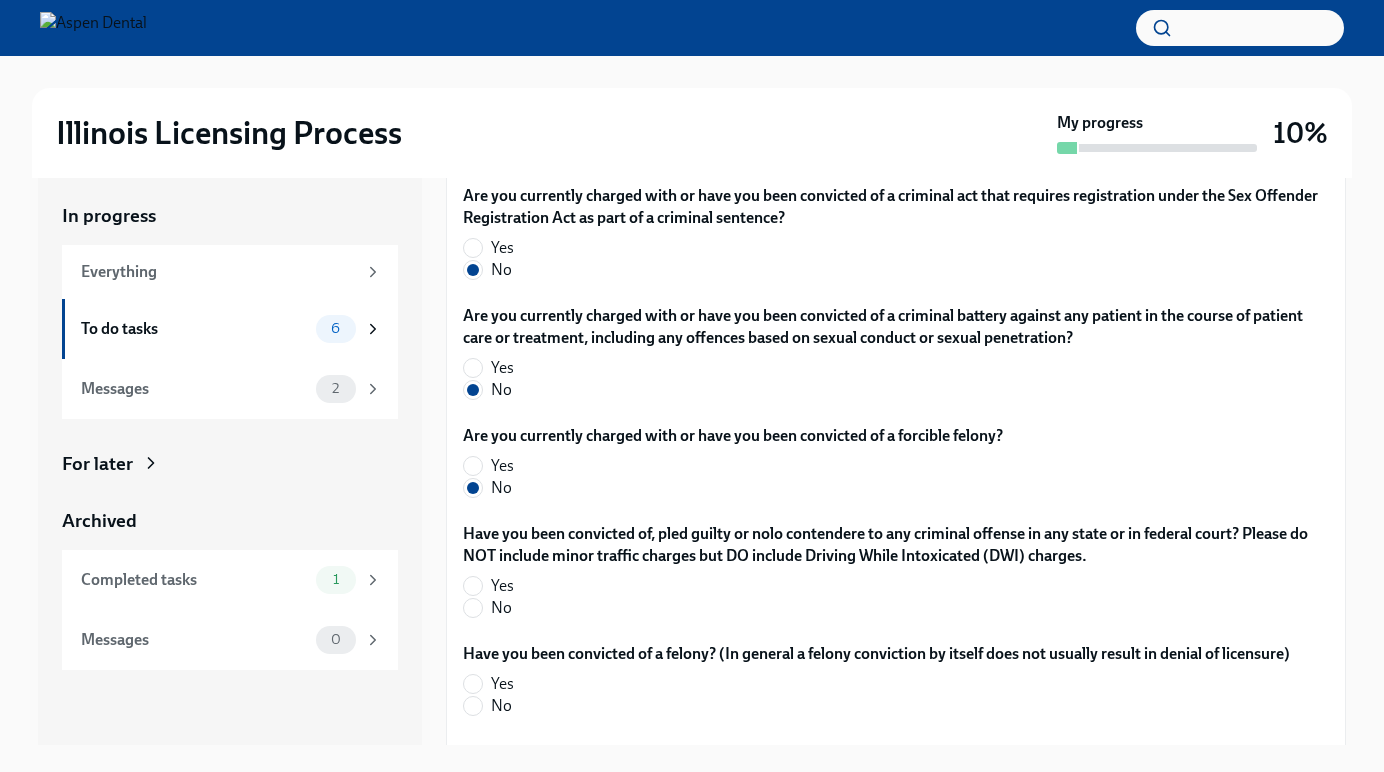 scroll, scrollTop: 3391, scrollLeft: 0, axis: vertical 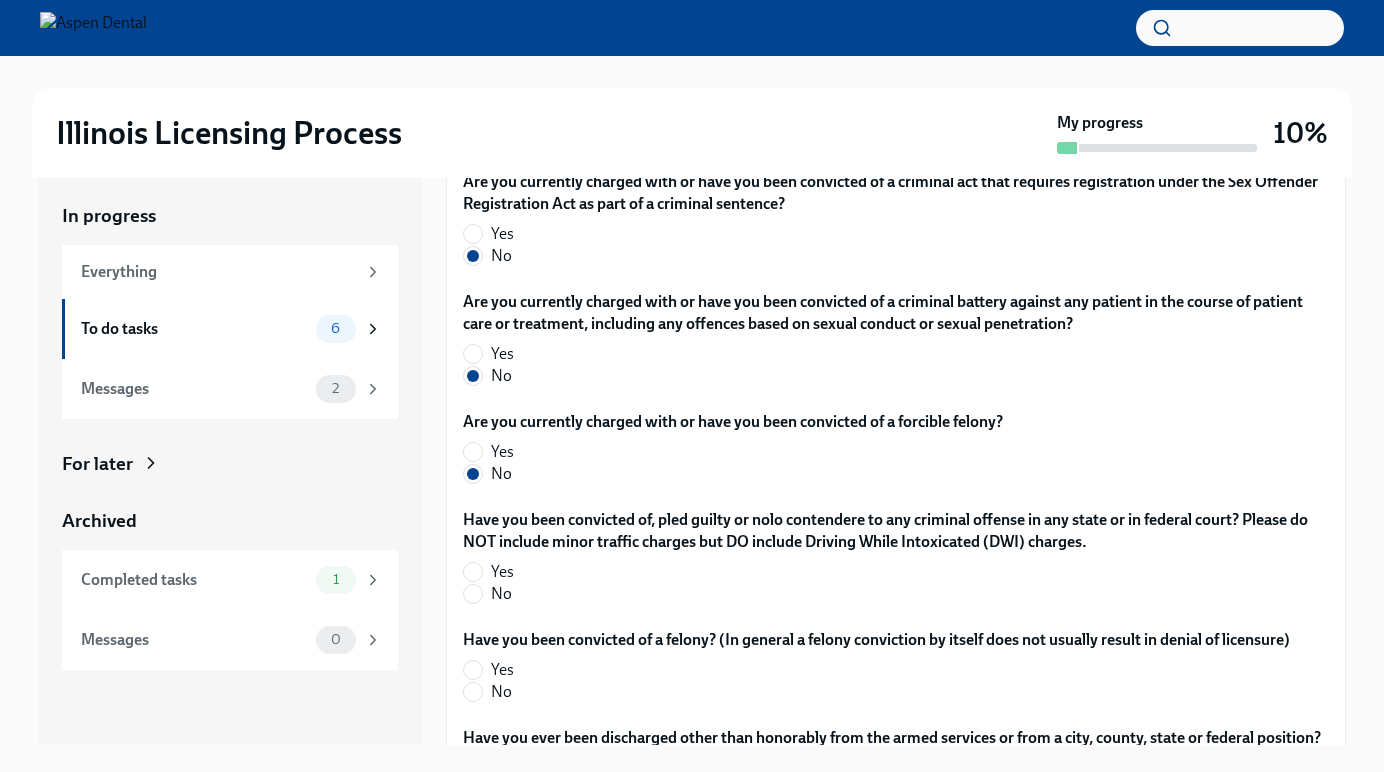 click on "No" at bounding box center (888, 594) 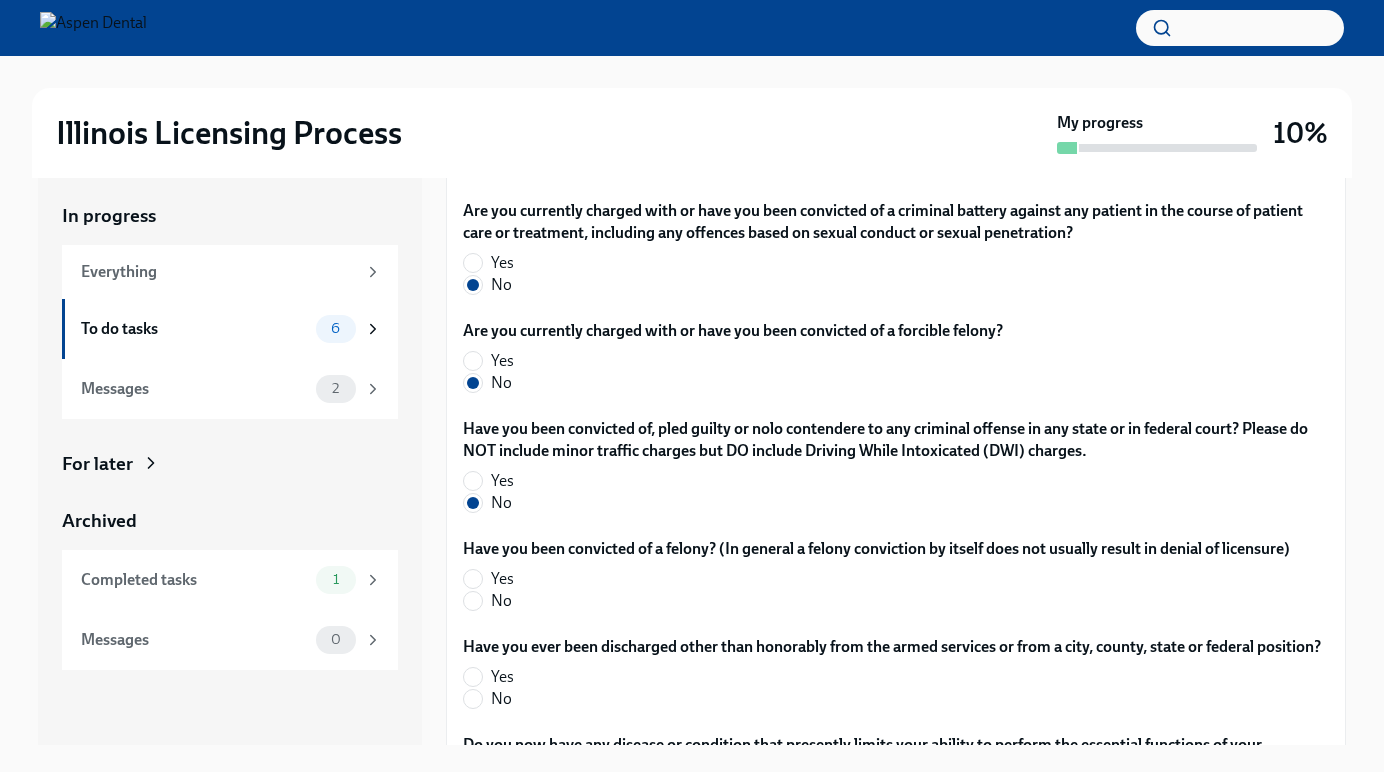 scroll, scrollTop: 3487, scrollLeft: 0, axis: vertical 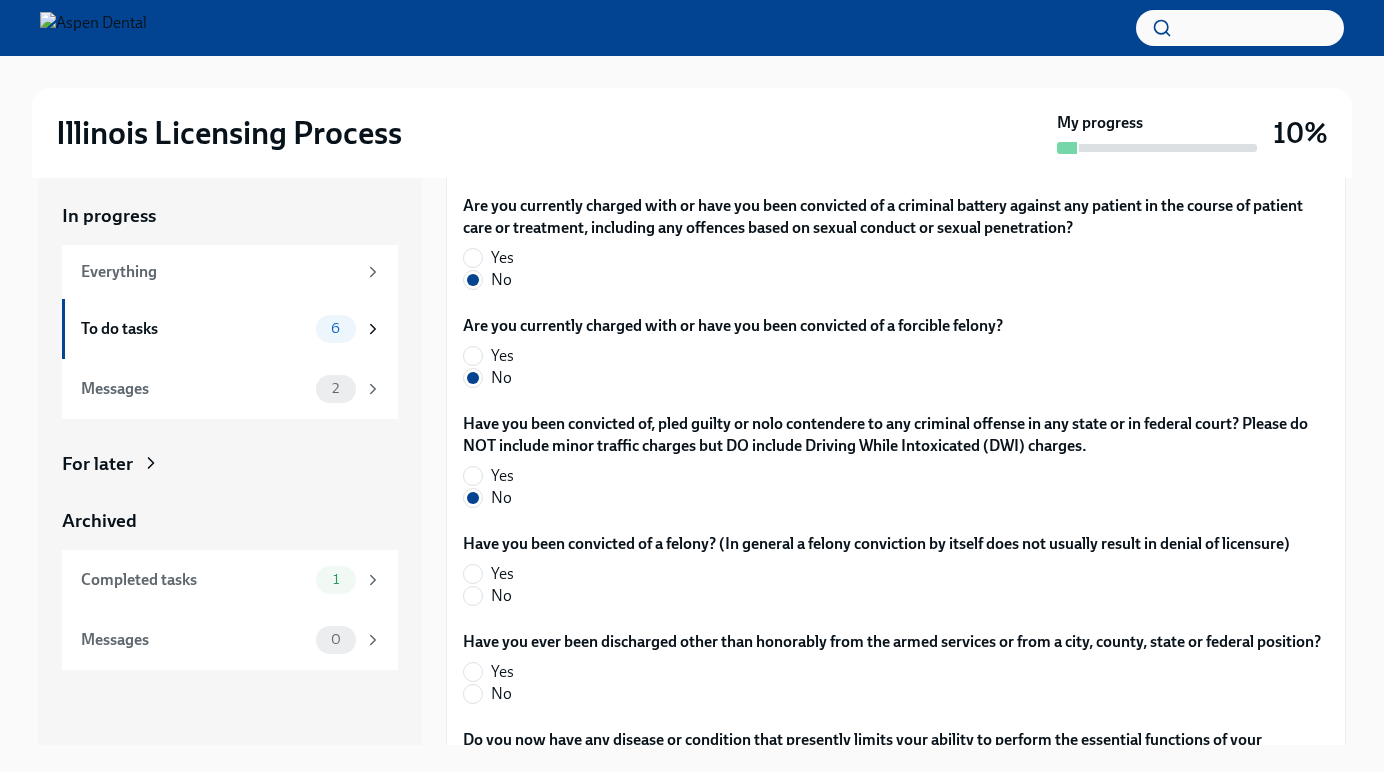 click on "No" at bounding box center (868, 596) 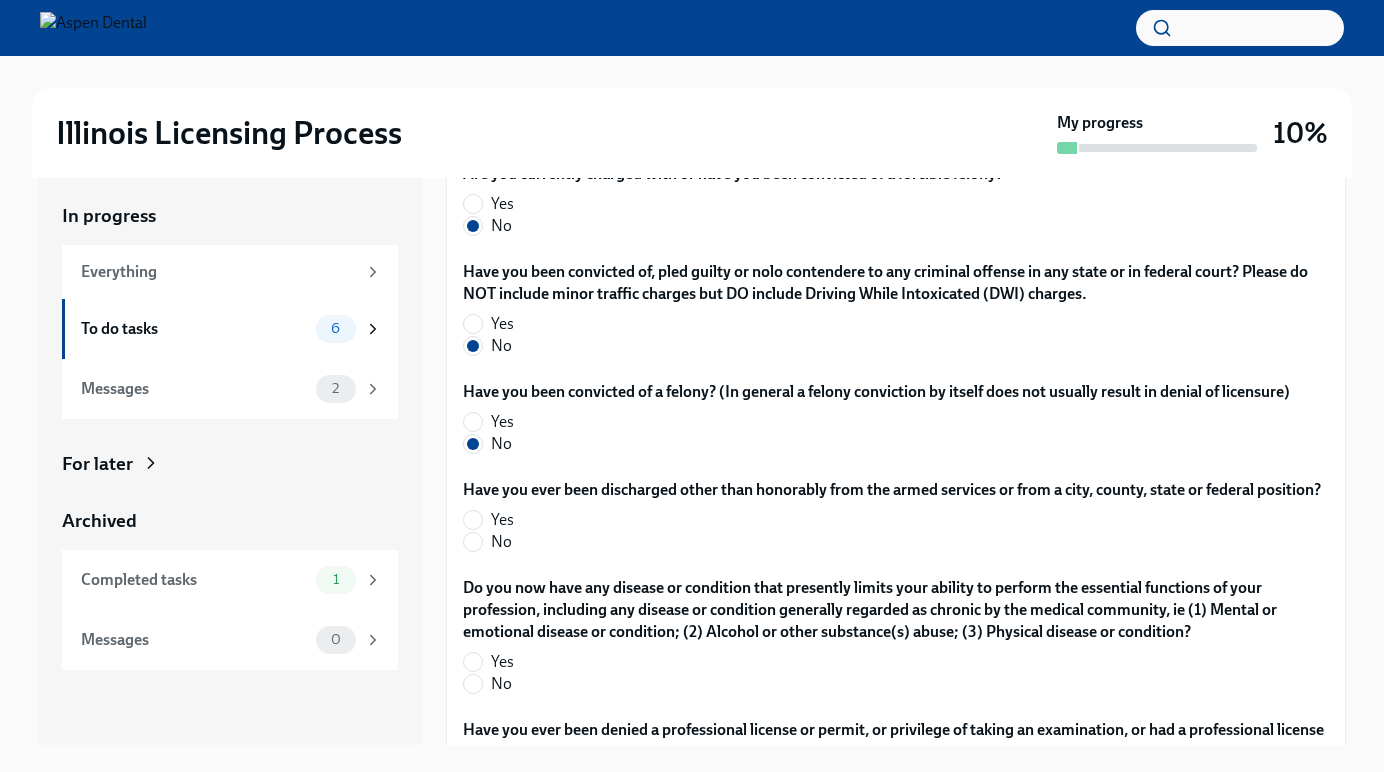 scroll, scrollTop: 3649, scrollLeft: 0, axis: vertical 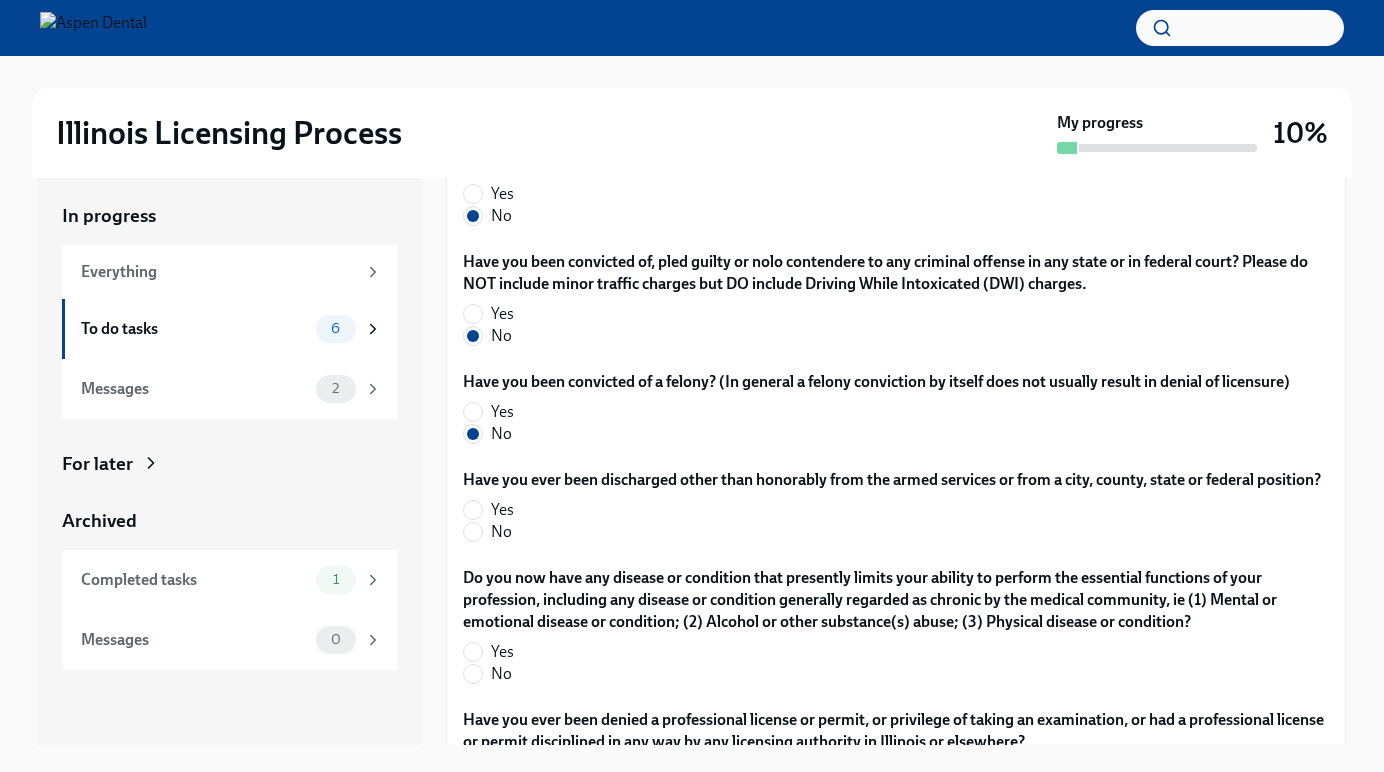 click on "No" at bounding box center [501, 532] 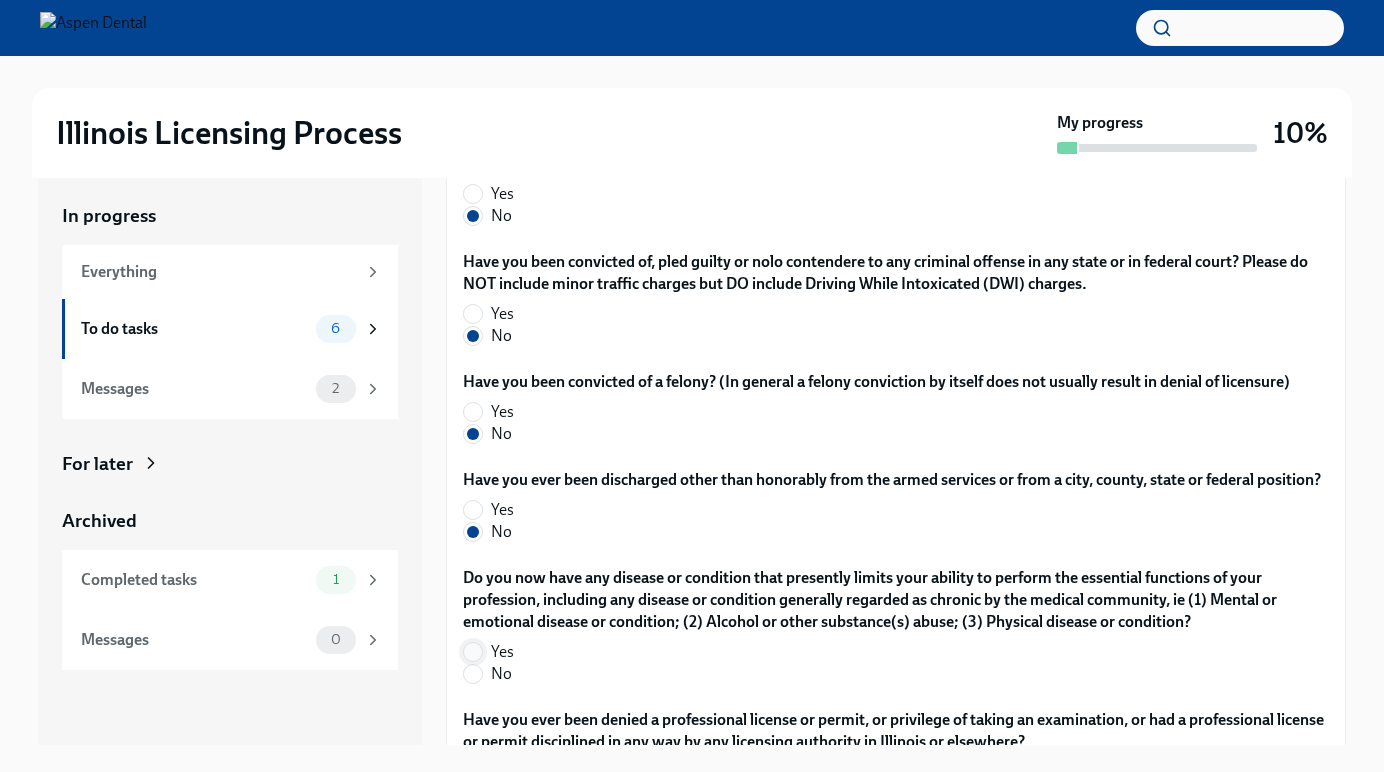 scroll, scrollTop: 3675, scrollLeft: 0, axis: vertical 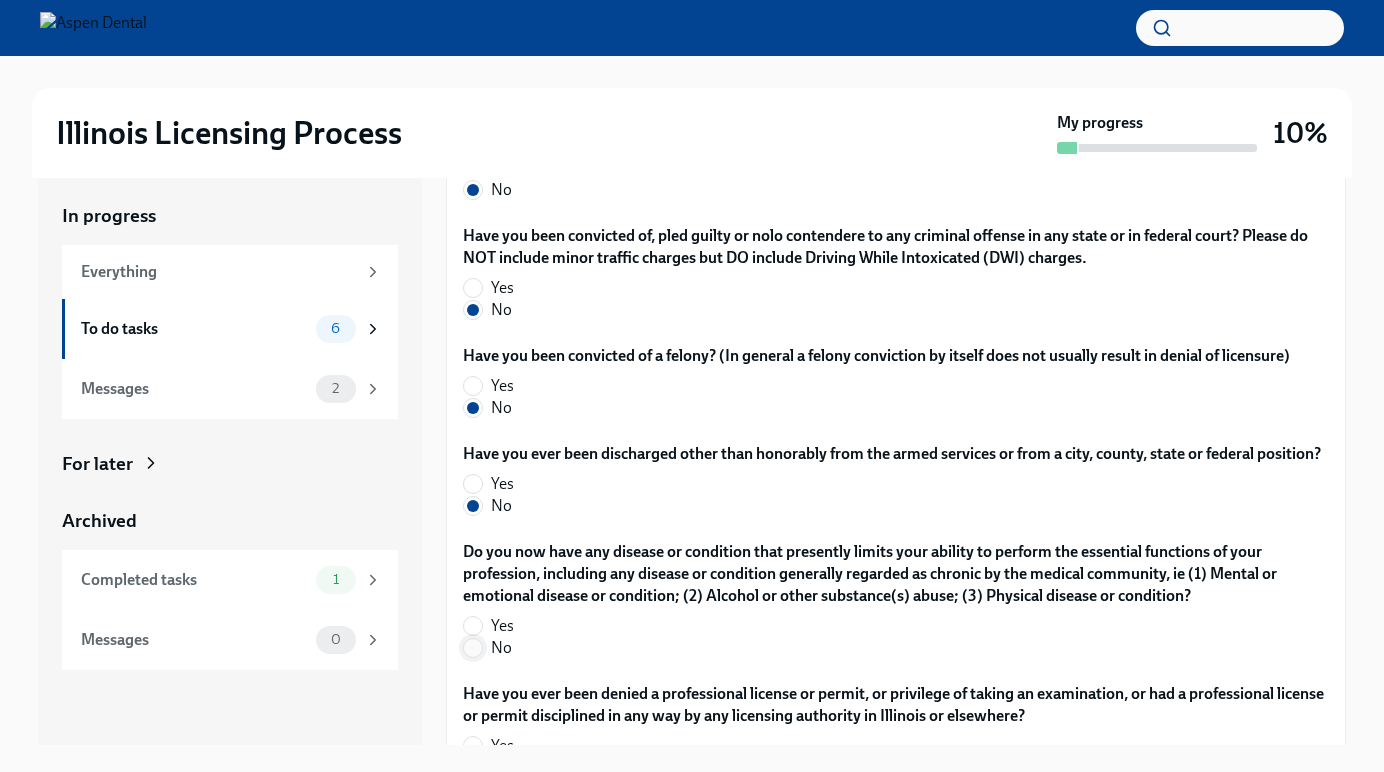 click on "No" at bounding box center (473, 648) 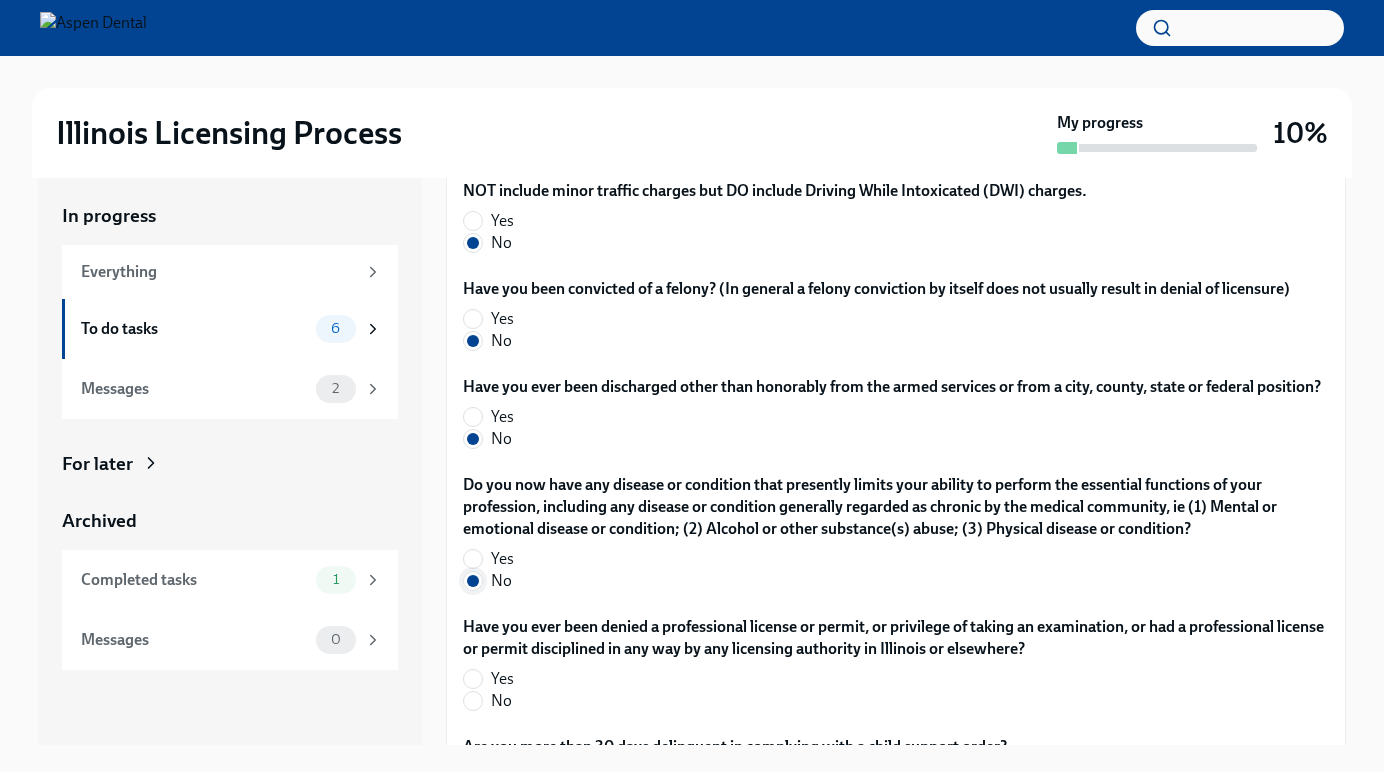 scroll, scrollTop: 3770, scrollLeft: 0, axis: vertical 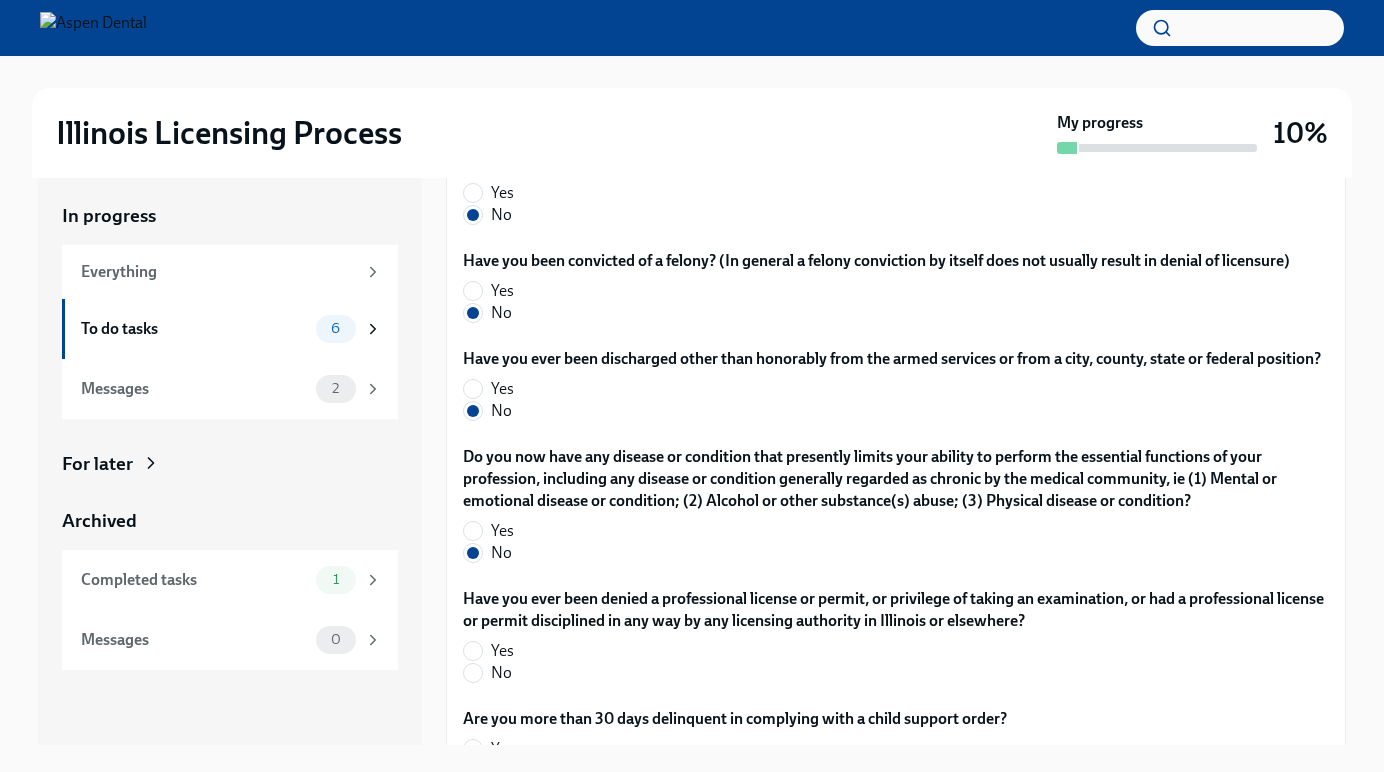 click on "Have you ever been denied a professional license or permit, or privilege of taking an examination, or had a professional license or permit disciplined in any way by any licensing authority in Illinois or elsewhere? Yes No" at bounding box center [896, 640] 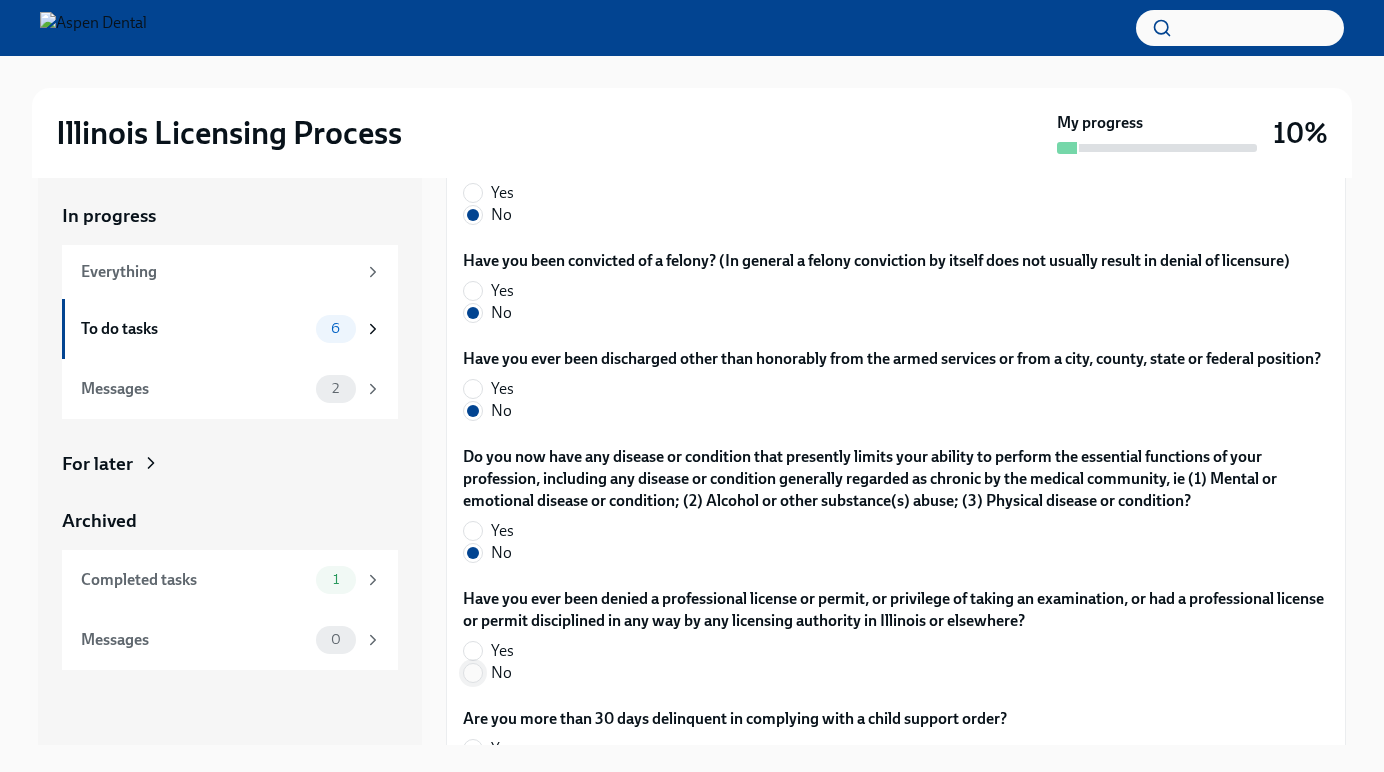 click on "No" at bounding box center [473, 673] 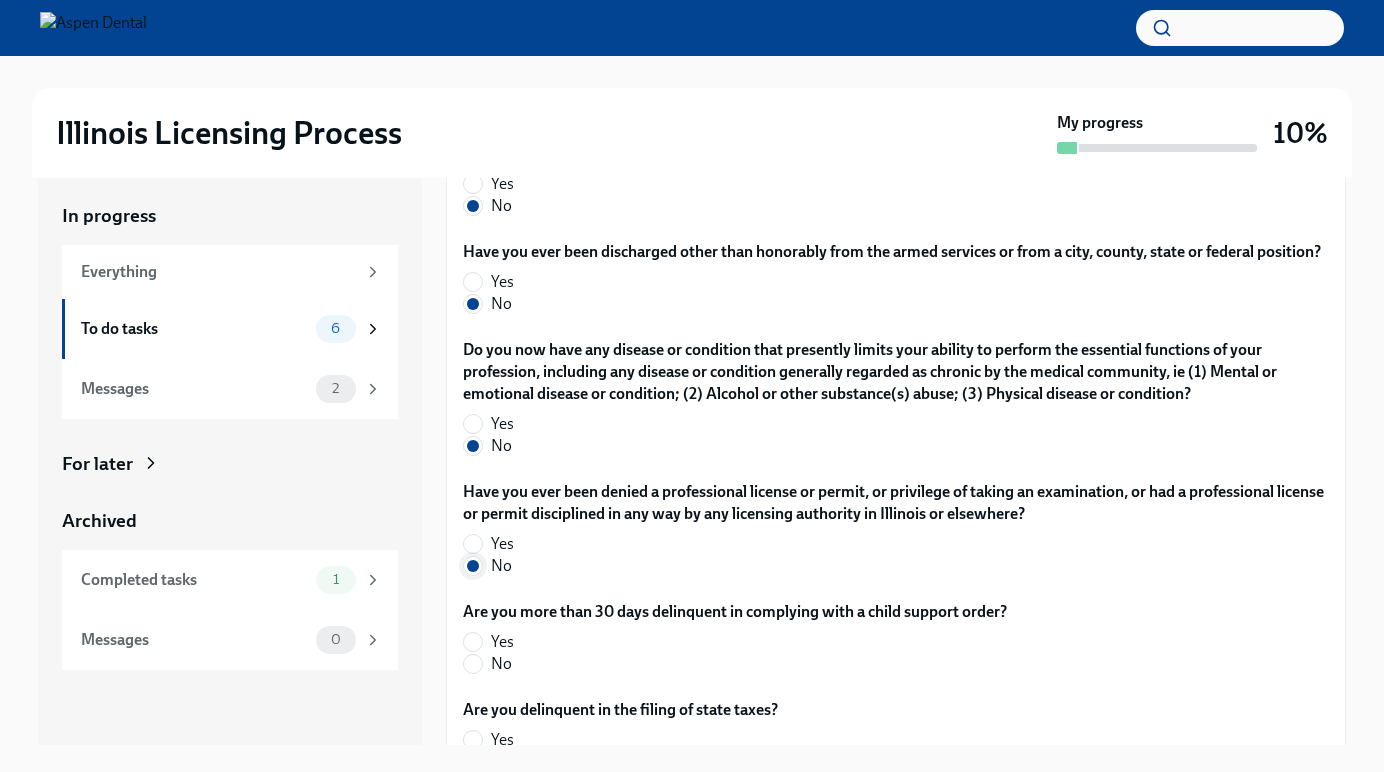 scroll, scrollTop: 3878, scrollLeft: 0, axis: vertical 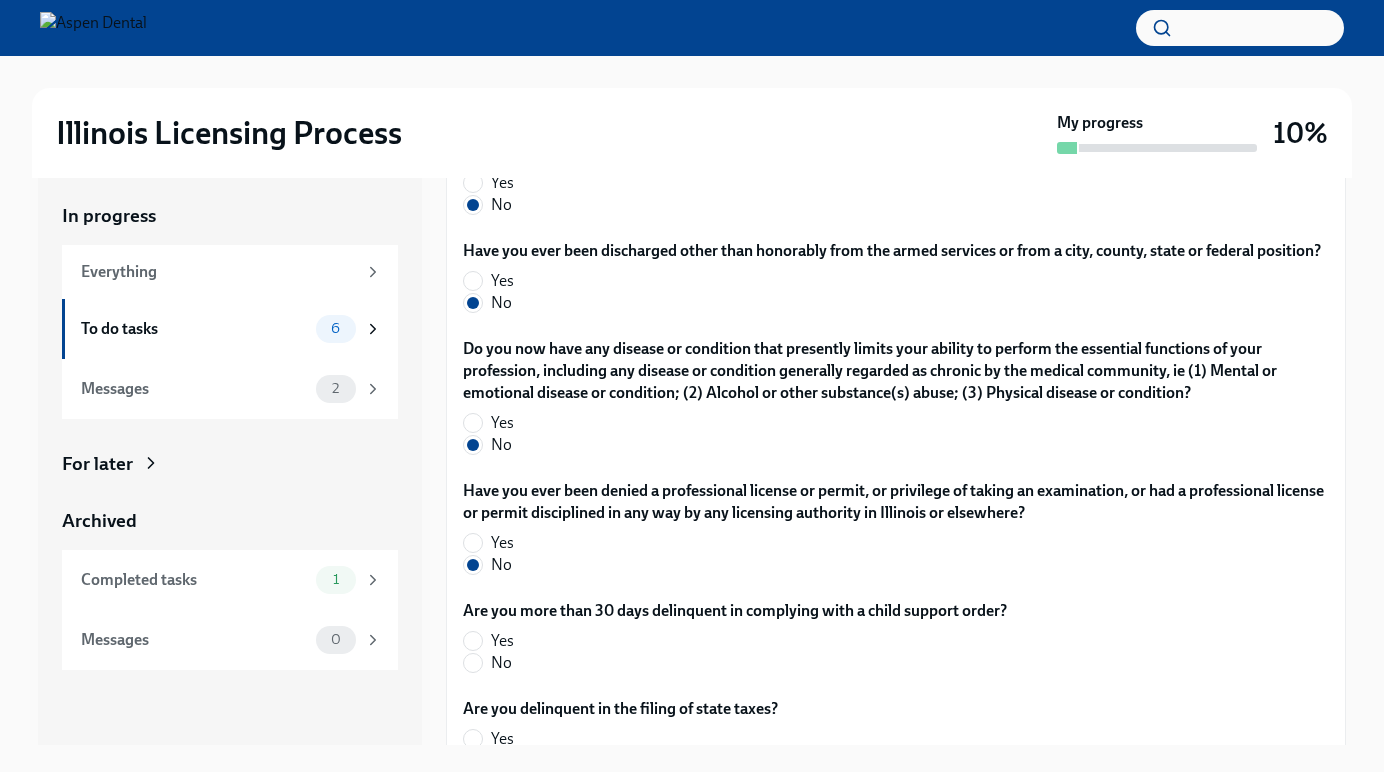 click on "No" at bounding box center (727, 663) 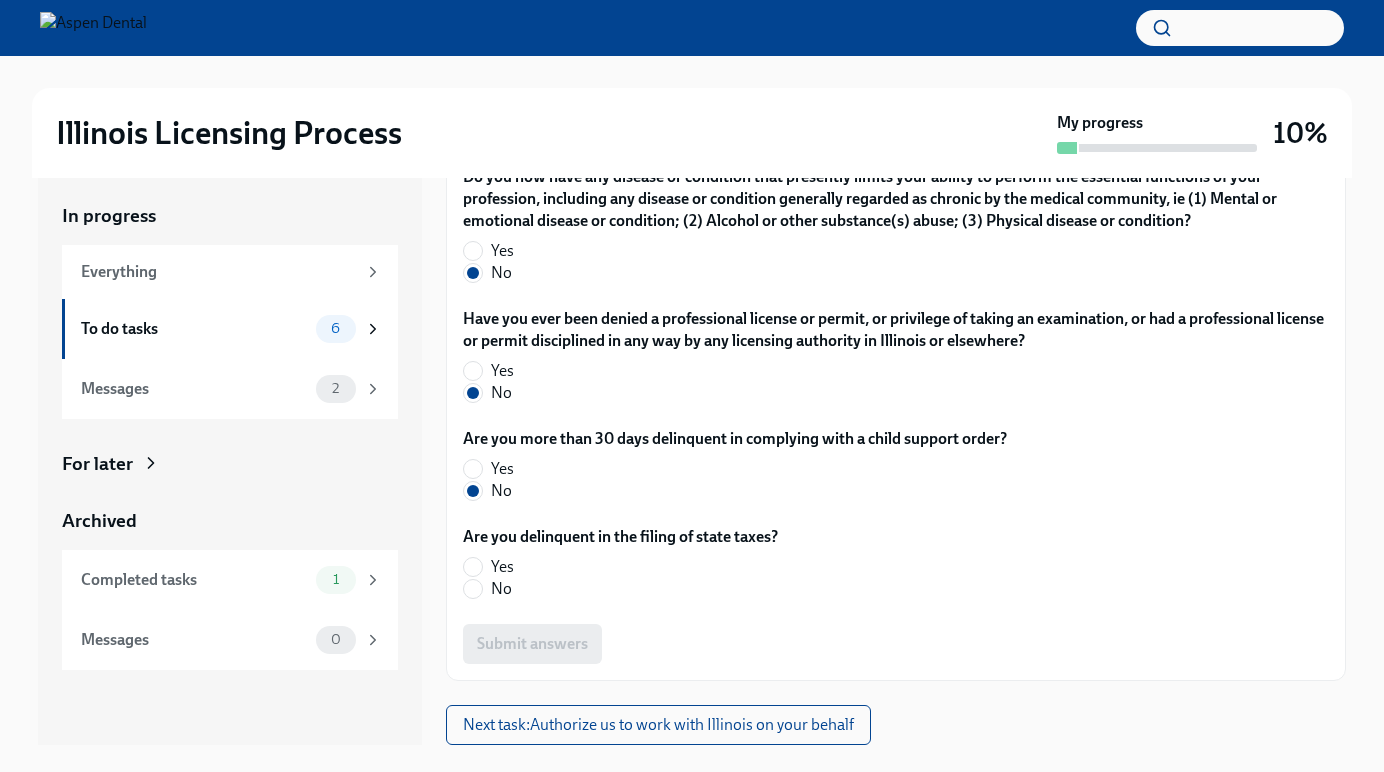 scroll, scrollTop: 4069, scrollLeft: 0, axis: vertical 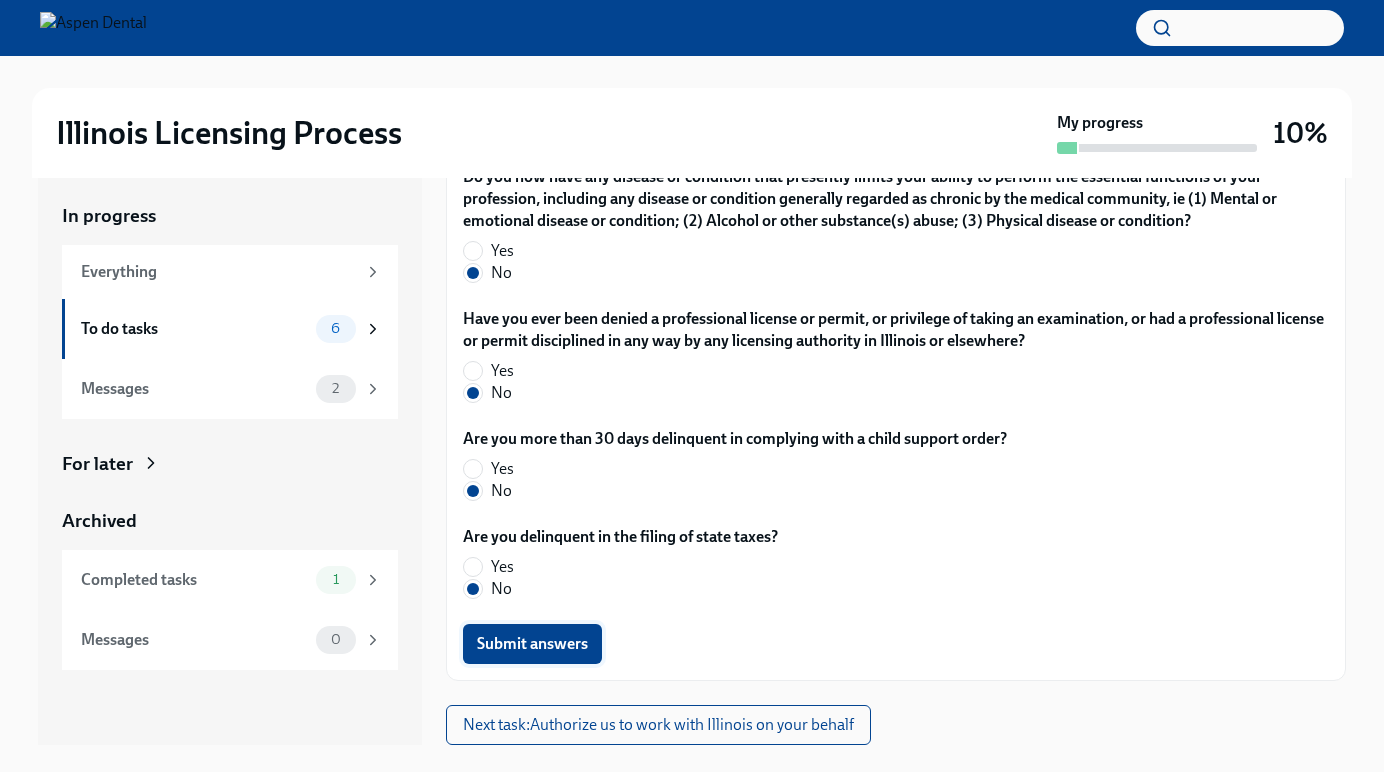 click on "Submit answers" at bounding box center (532, 644) 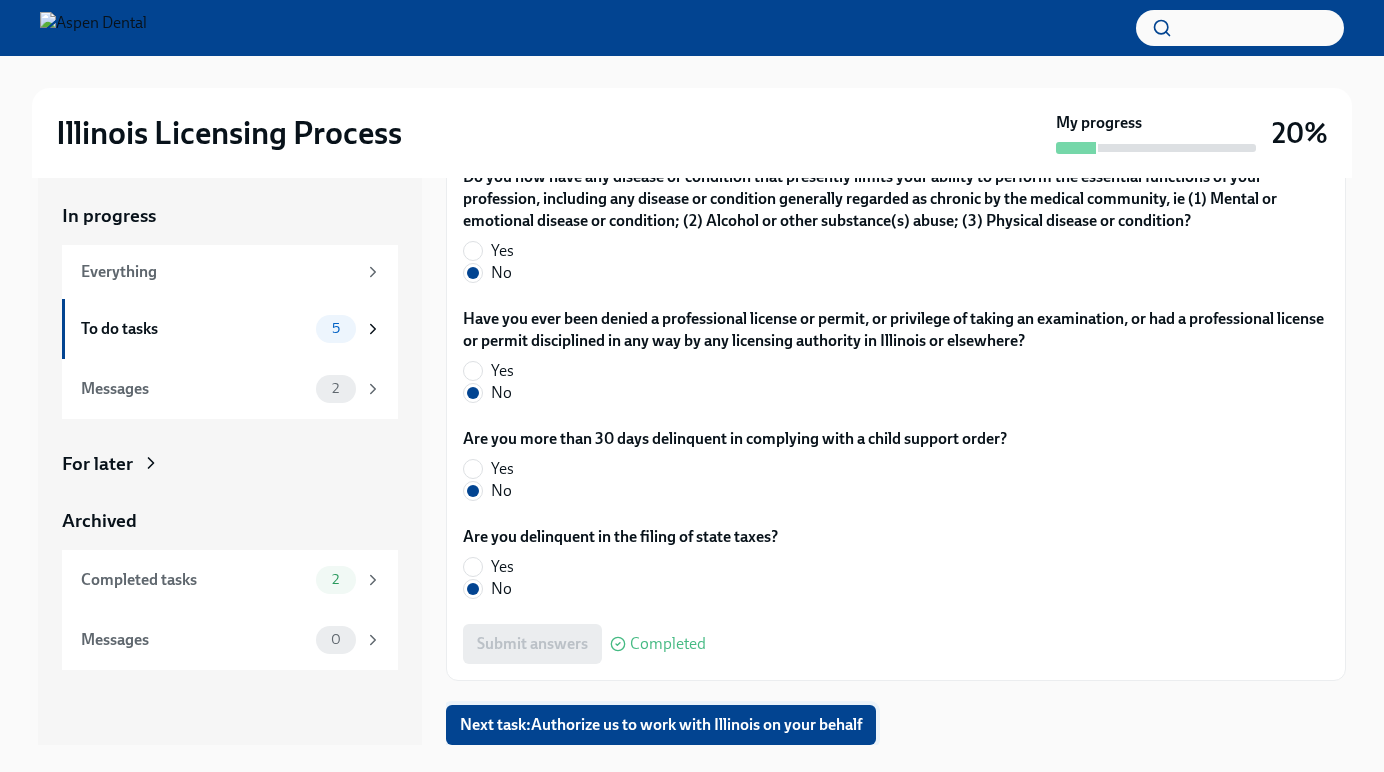 click on "Next task : Authorize us to work with Illinois on your behalf" at bounding box center [661, 725] 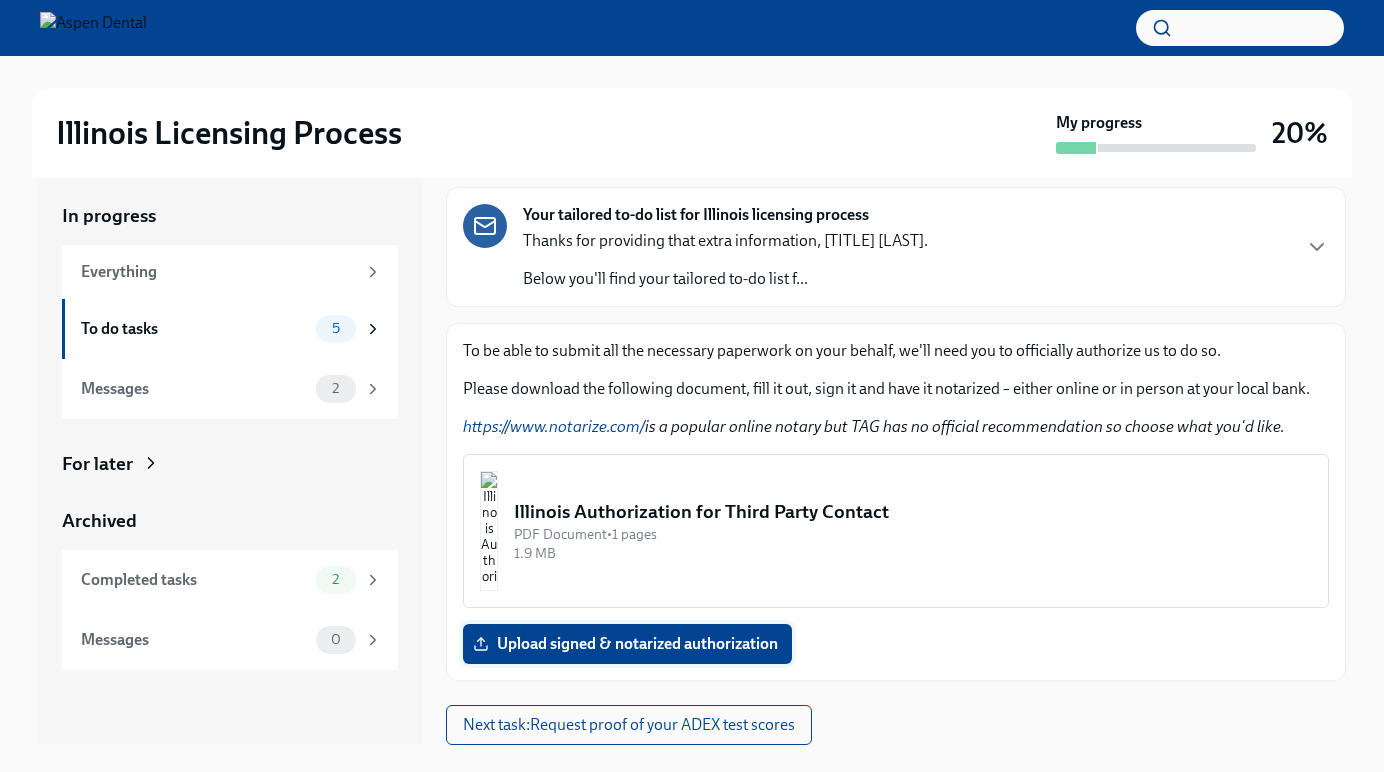 scroll, scrollTop: 102, scrollLeft: 0, axis: vertical 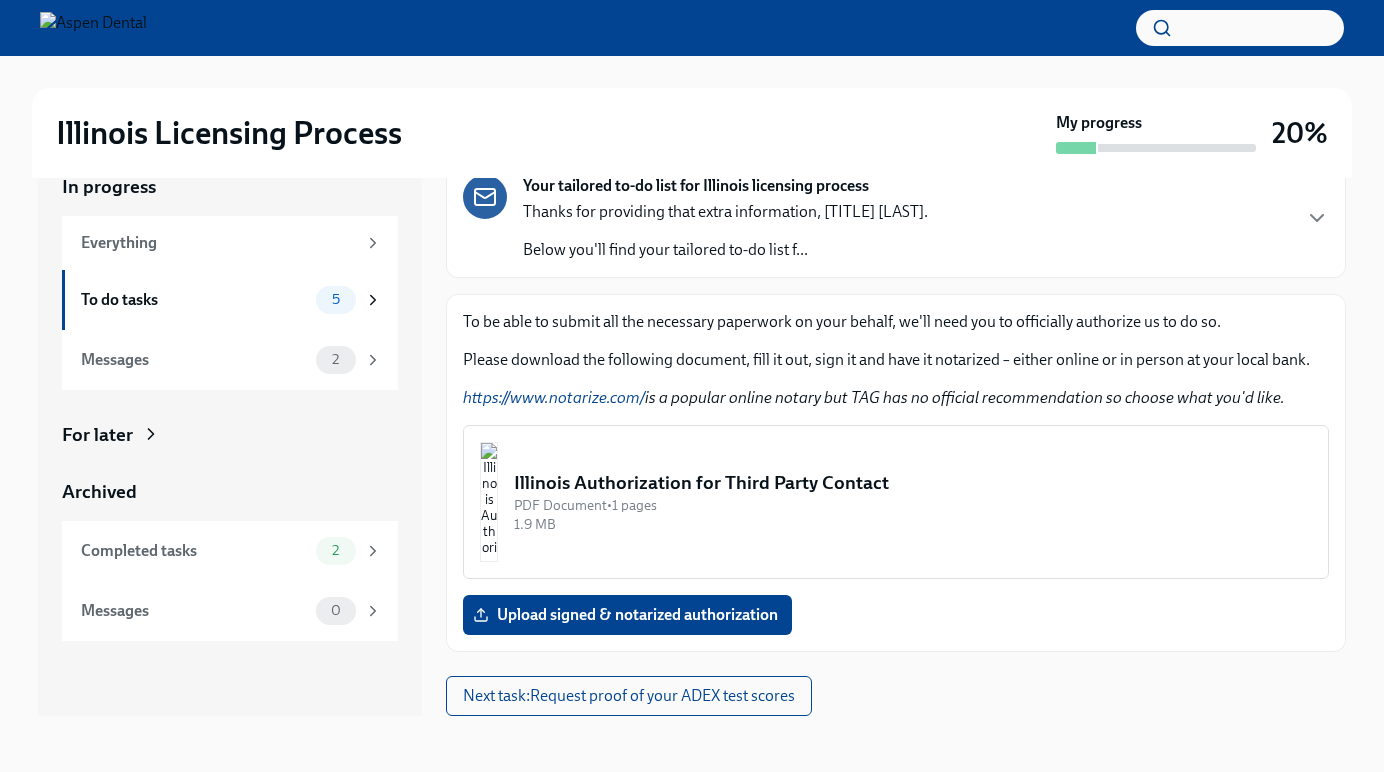 click on "Illinois Authorization for Third Party Contact" at bounding box center [913, 483] 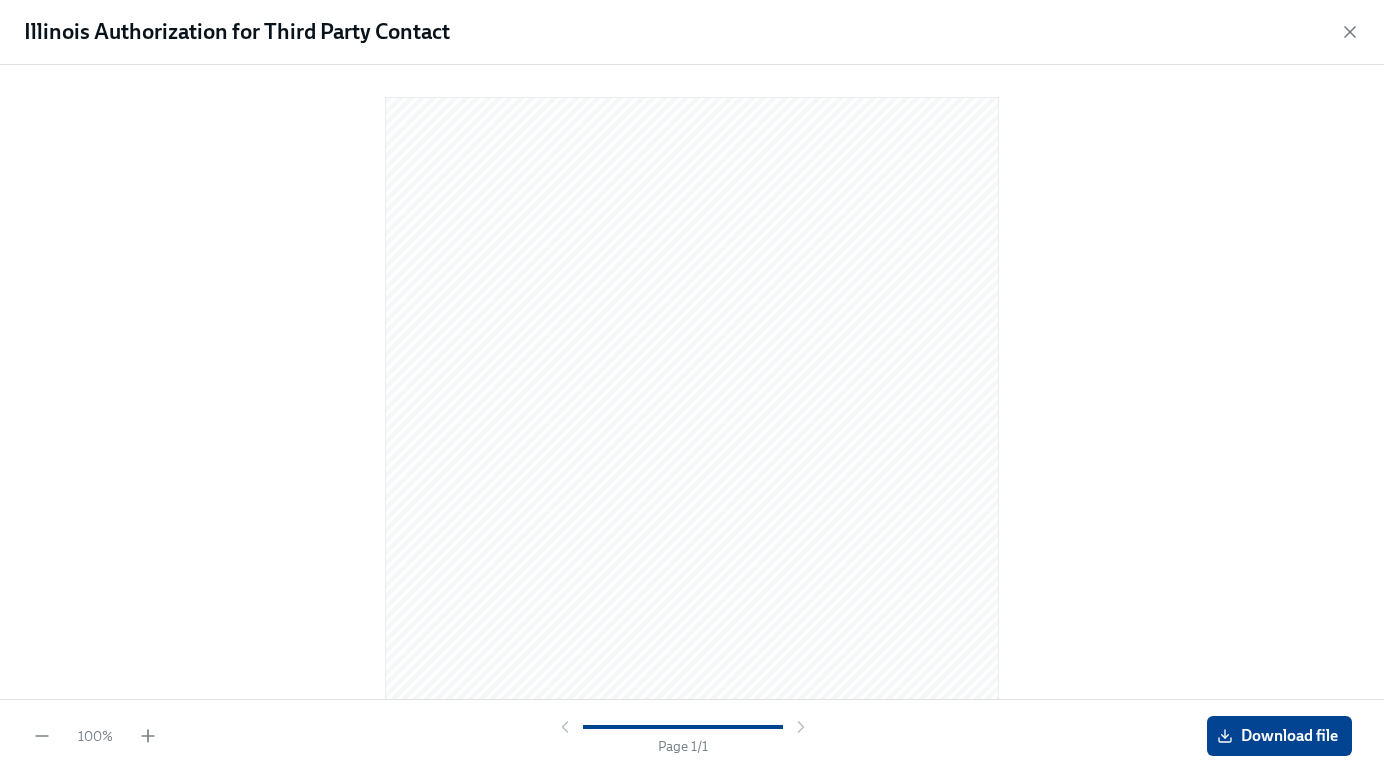 scroll, scrollTop: 0, scrollLeft: 0, axis: both 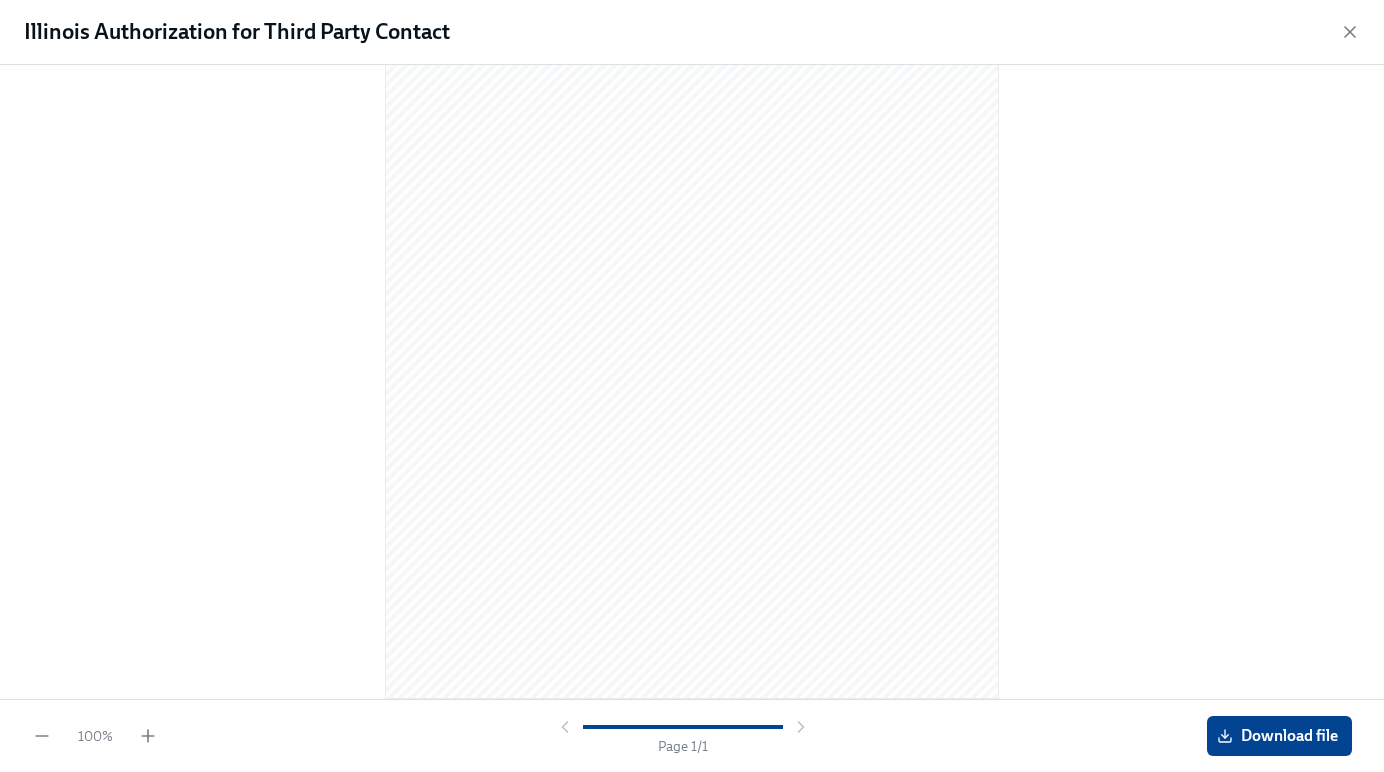 click at bounding box center [683, 727] 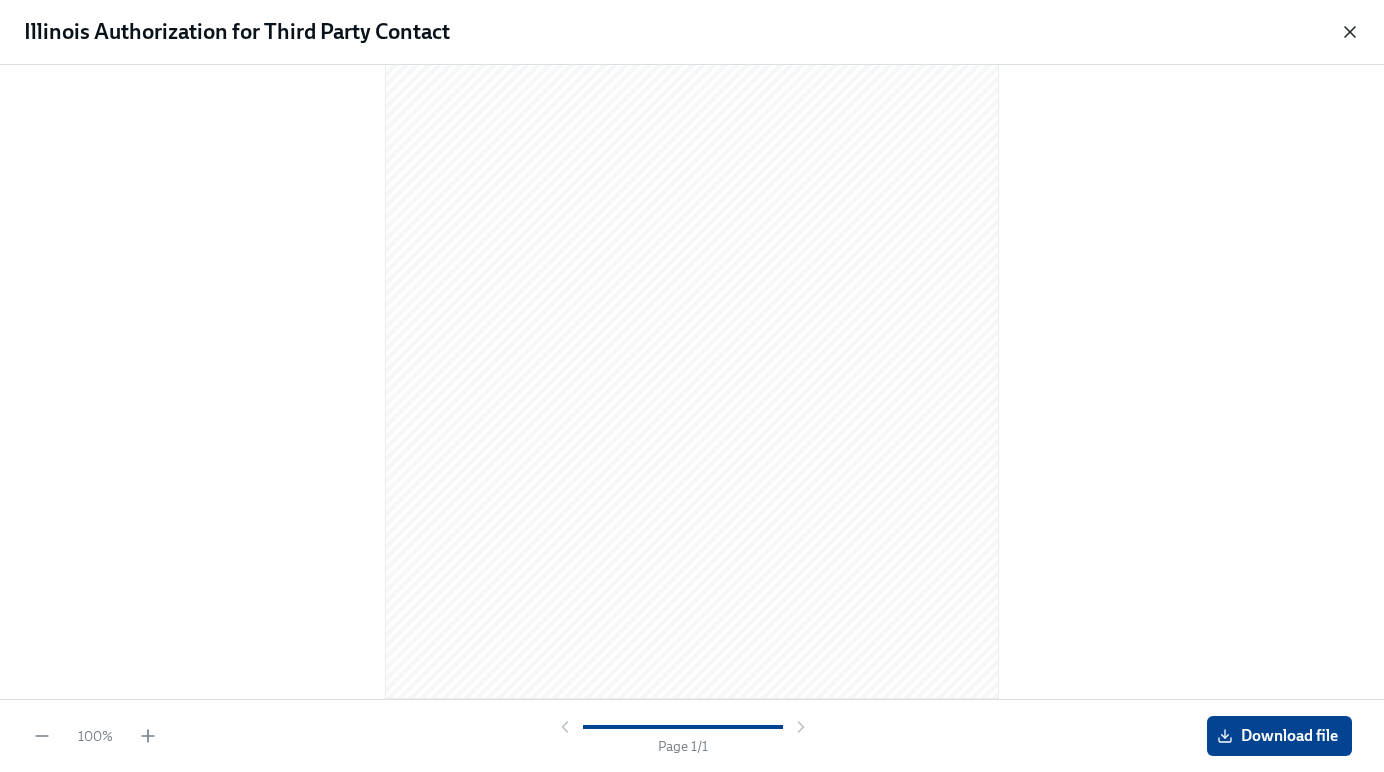 click 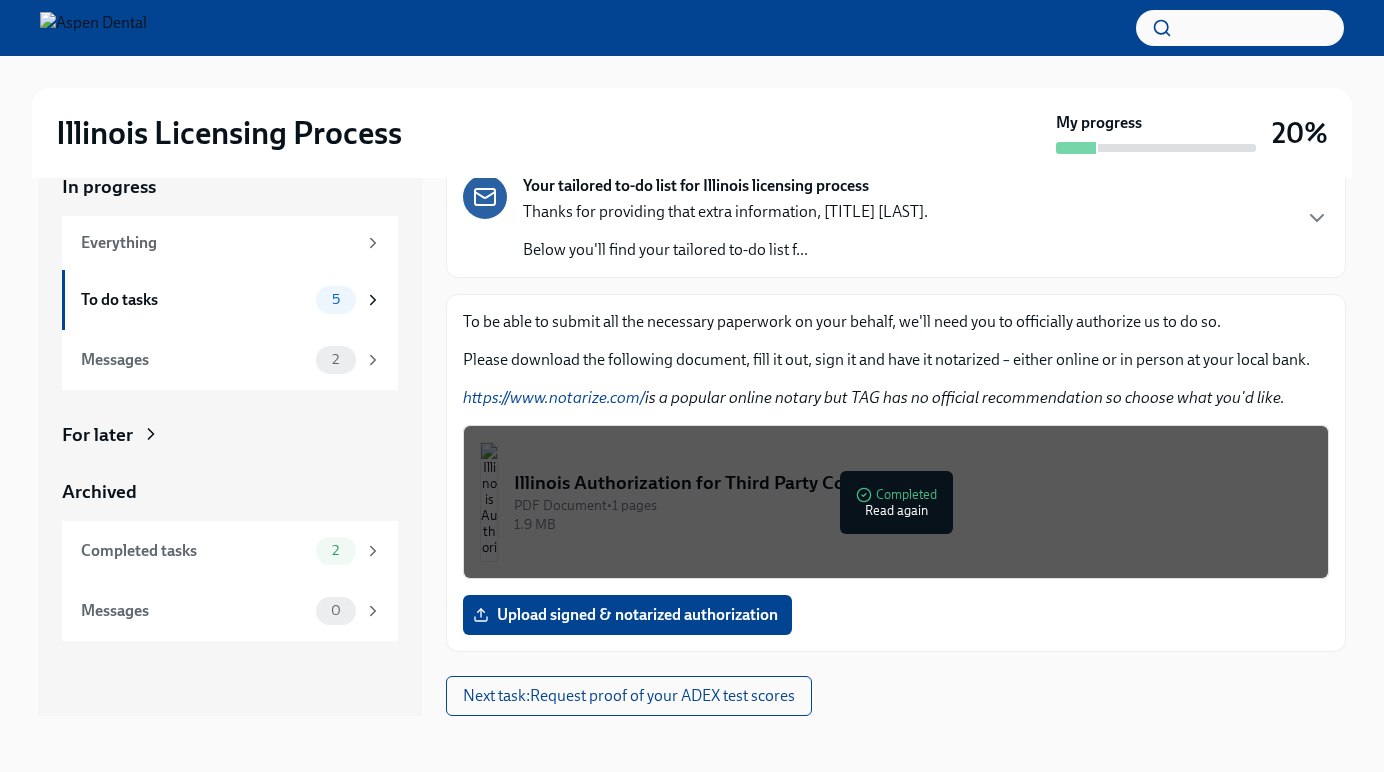 scroll, scrollTop: 36, scrollLeft: 0, axis: vertical 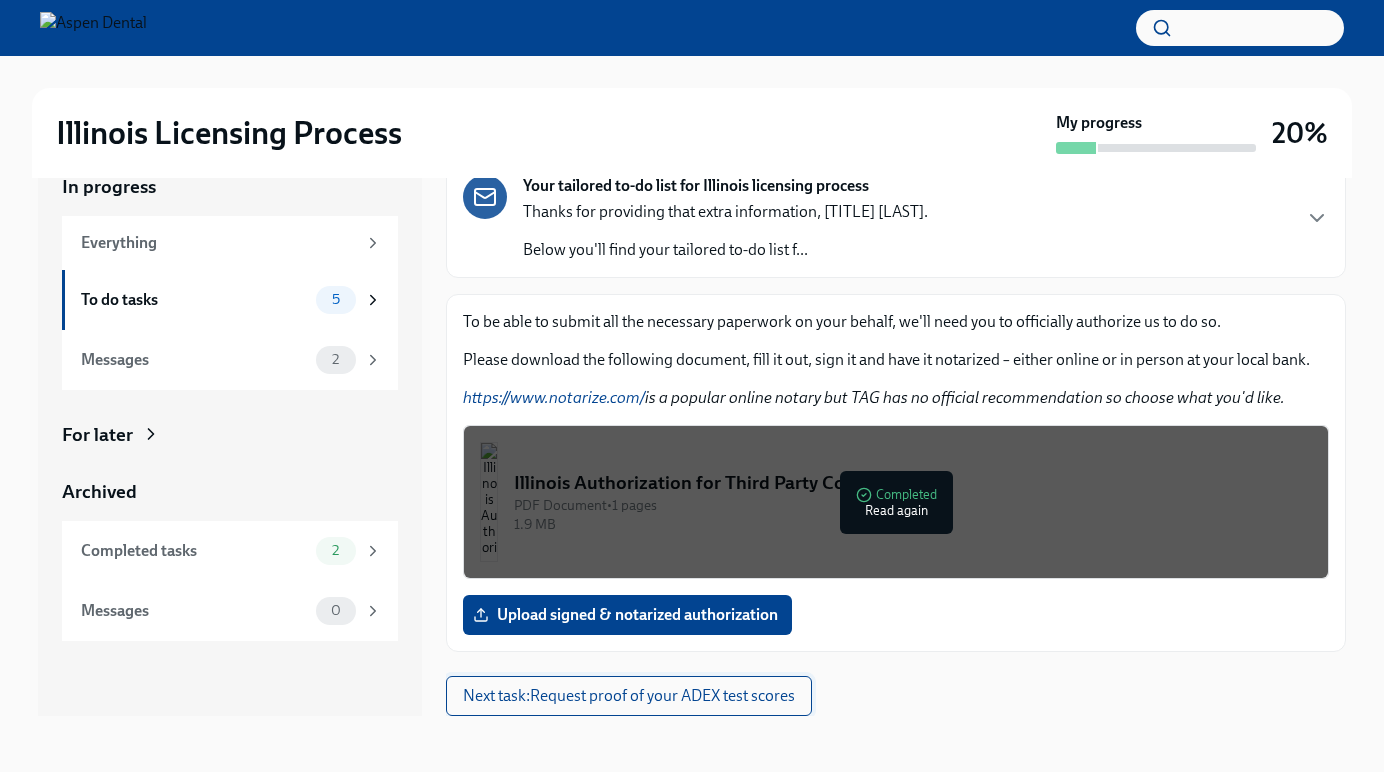 click on "Next task : Request proof of your ADEX test scores" at bounding box center (629, 696) 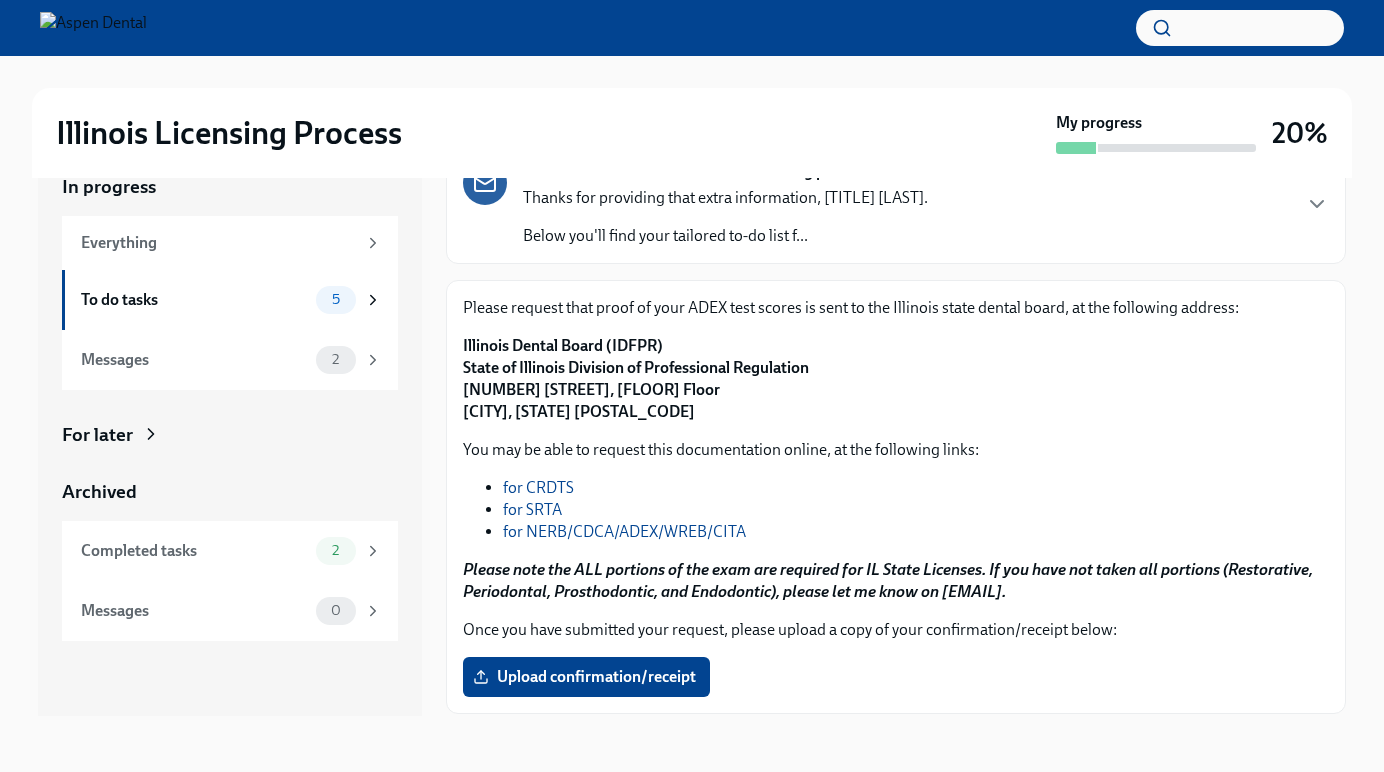 scroll, scrollTop: 118, scrollLeft: 0, axis: vertical 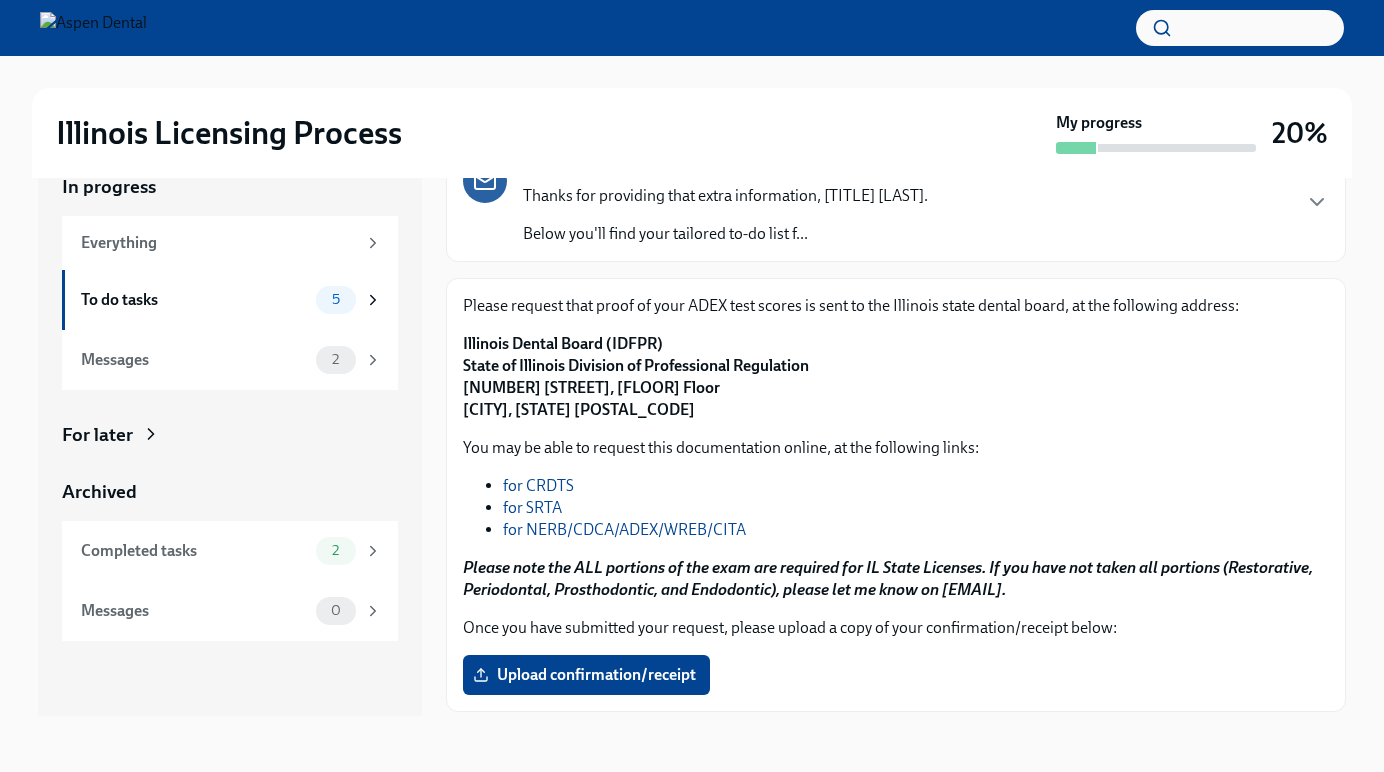click on "for NERB/CDCA/ADEX/WREB/CITA" at bounding box center (624, 529) 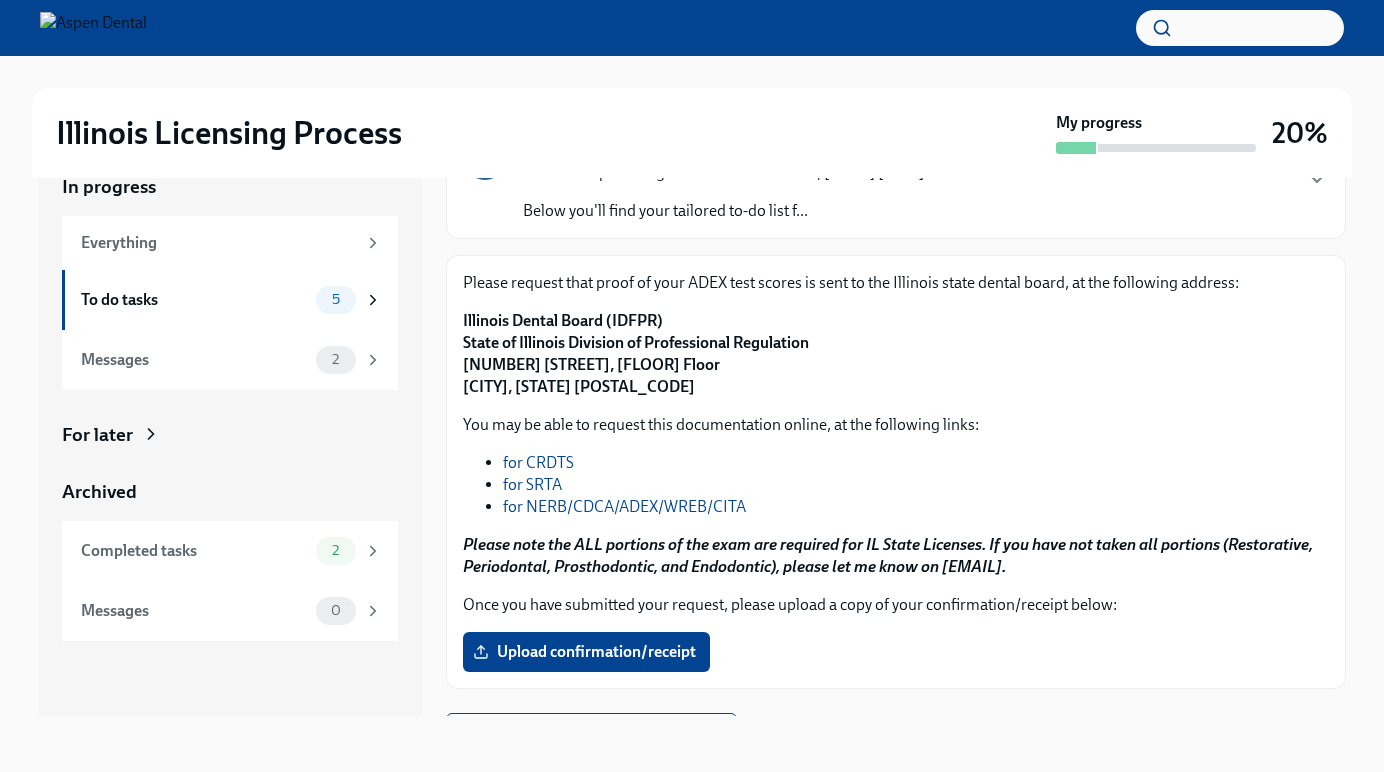 scroll, scrollTop: 144, scrollLeft: 0, axis: vertical 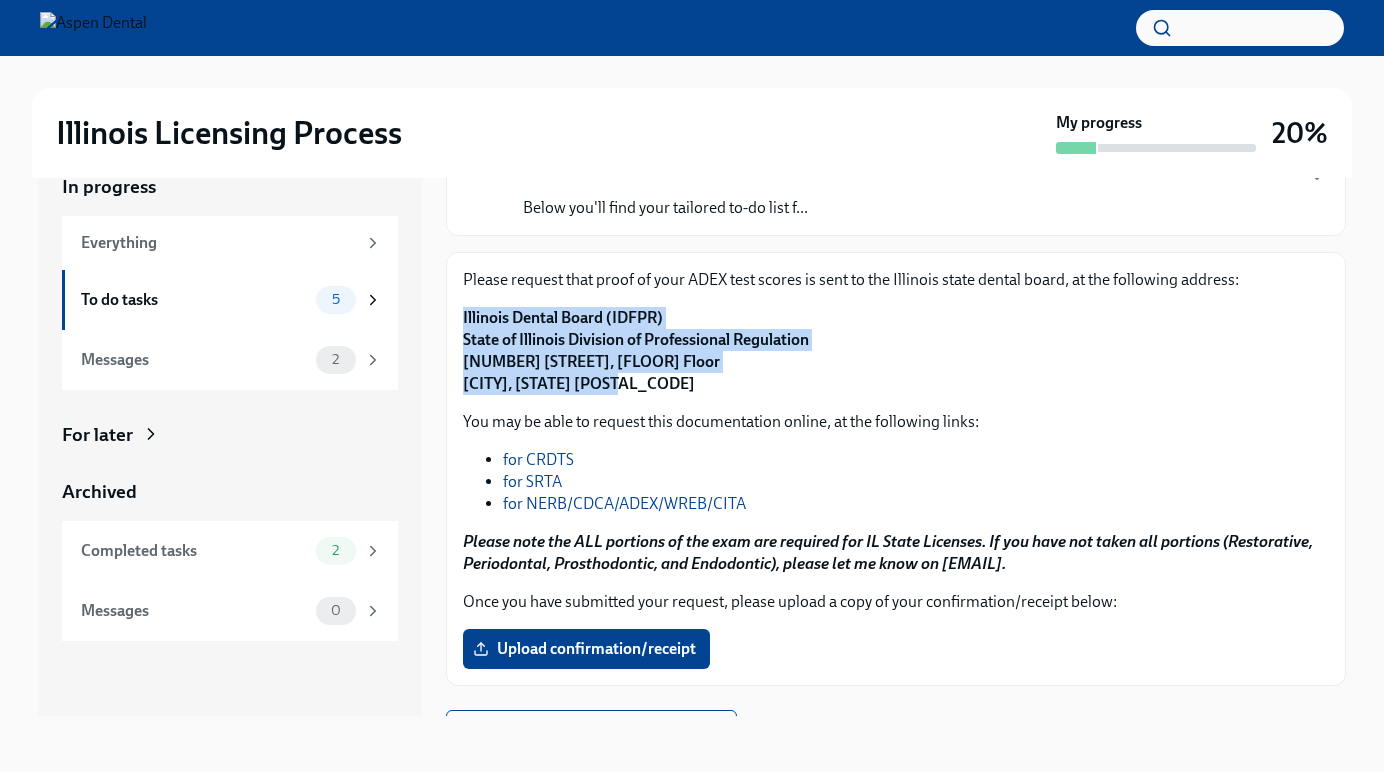 drag, startPoint x: 616, startPoint y: 384, endPoint x: 460, endPoint y: 322, distance: 167.869 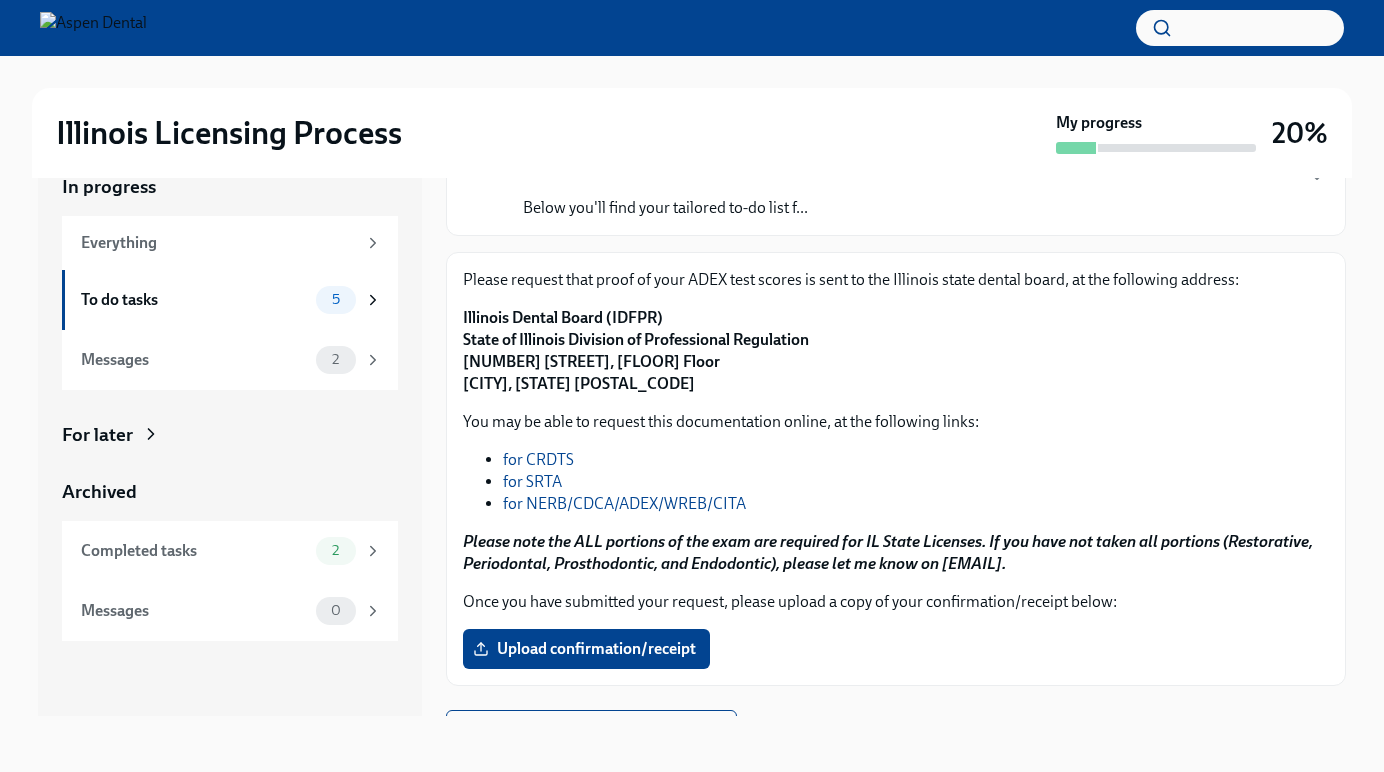 click on "Please request that proof of your ADEX test scores is sent to the Illinois state dental board, at the following address:
[STATE_AGENCY]
[STATE_AGENCY]
[NUMBER] [STREET], [FLOOR] Floor
[CITY], [STATE] [POSTAL_CODE] You may be able to request this documentation online, at the following links:
for [EXAM_ABBR]
for [EXAM_ABBR]
for [EXAM_ABBR]/[EXAM_ABBR]/[EXAM_ABBR]/[EXAM_ABBR]/[EXAM_ABBR]
Please note the ALL portions of the exam are required for IL State Licenses. If you have not taken all portions (Restorative, Periodontal, Prosthodontic, and Endodontic), please let me know on [EMAIL]. Once you have submitted your request, please upload a copy of your confirmation/receipt below: Upload confirmation/receipt" at bounding box center (896, 469) 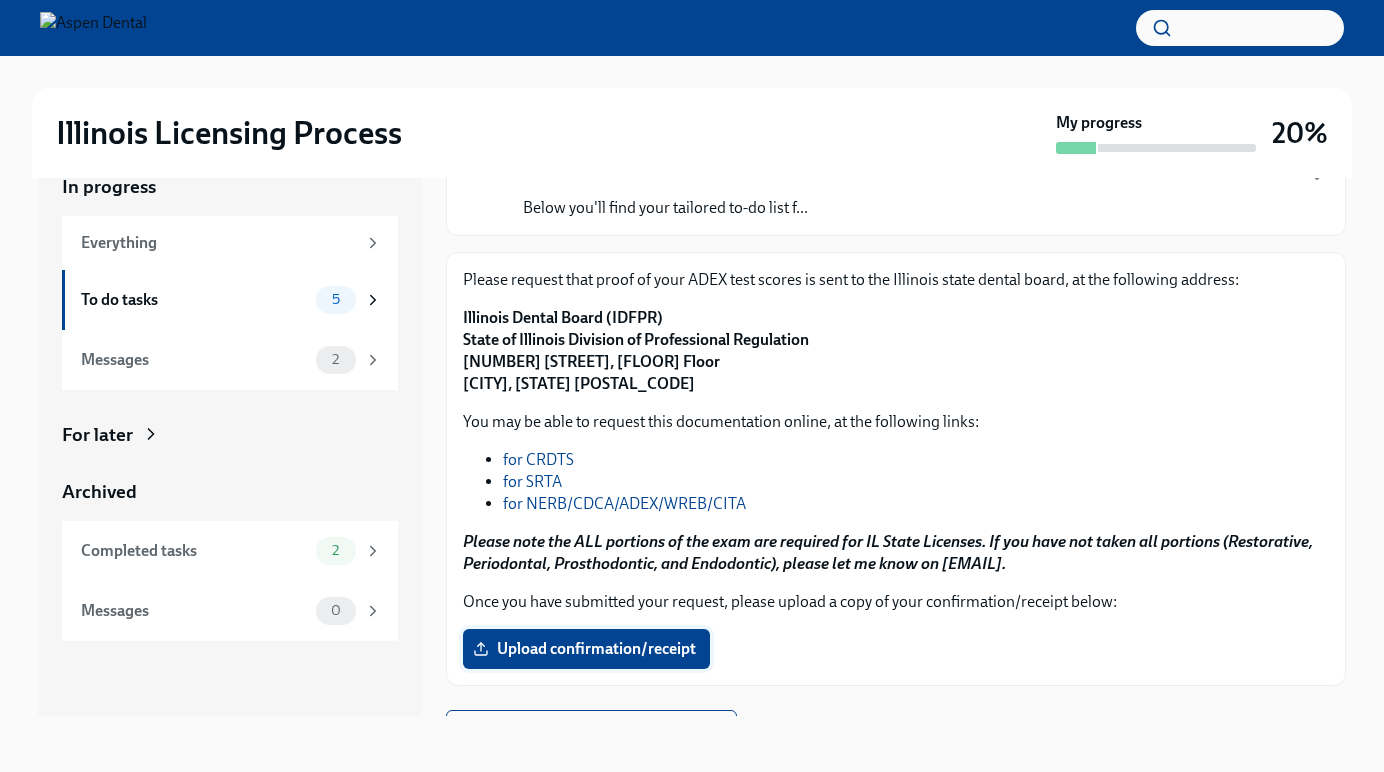 click on "Upload confirmation/receipt" at bounding box center [586, 649] 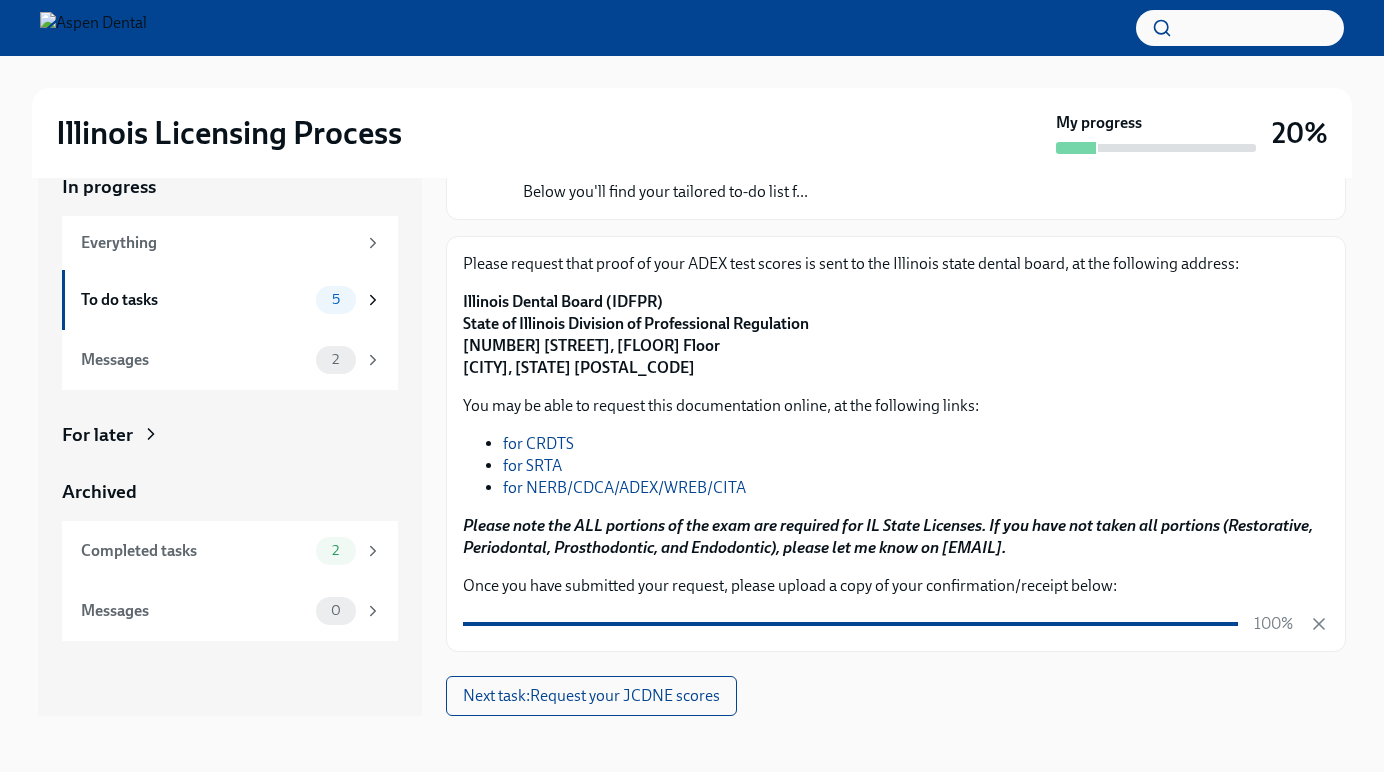 scroll, scrollTop: 160, scrollLeft: 0, axis: vertical 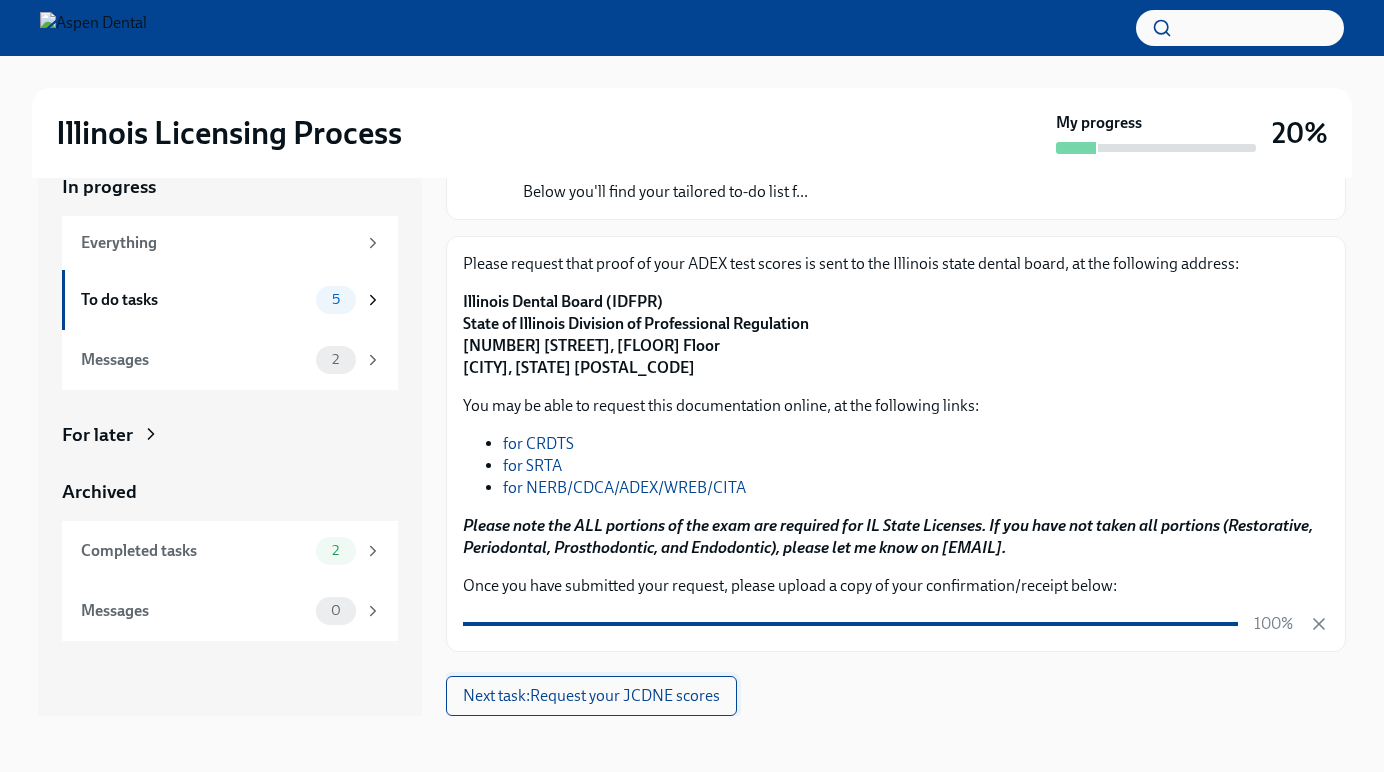 click on "Next task :  Request your JCDNE scores" at bounding box center (591, 696) 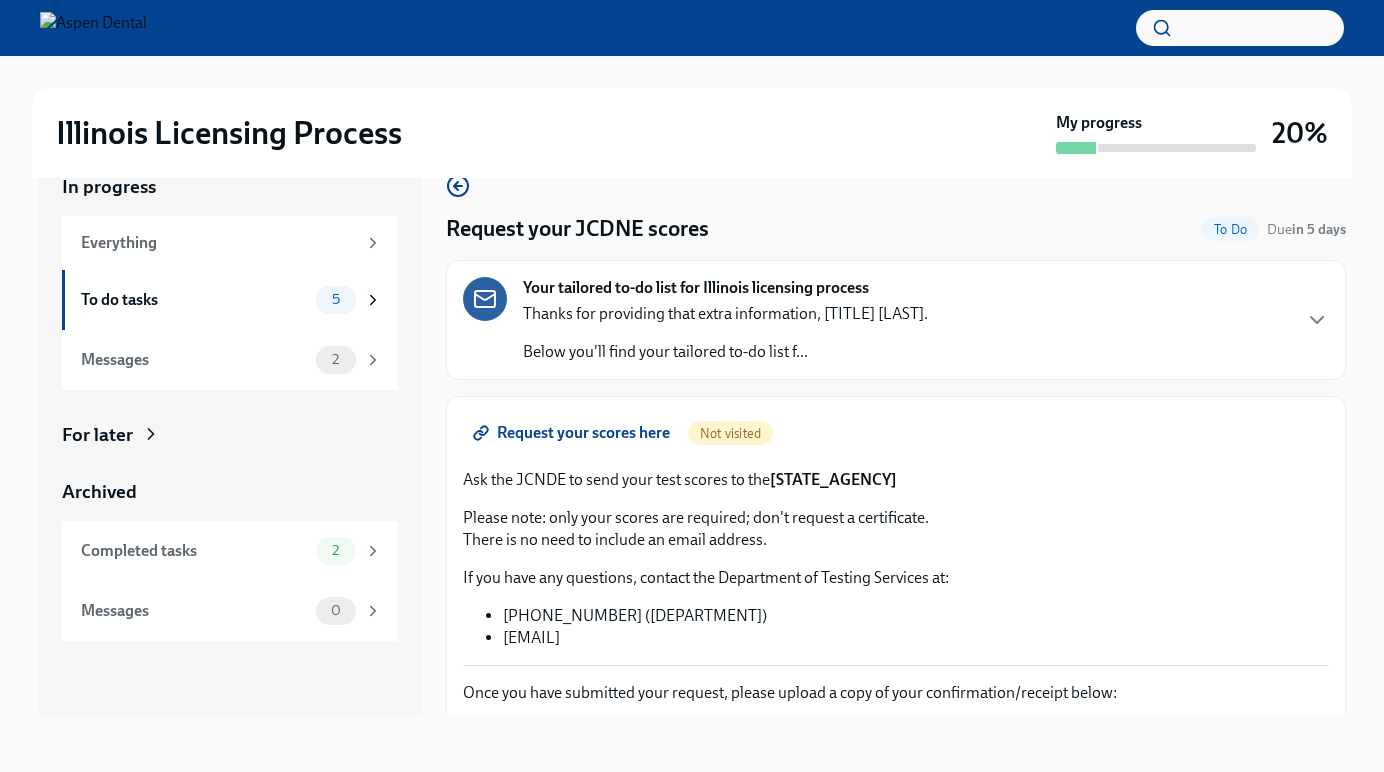 click on "Request your scores here" at bounding box center (573, 433) 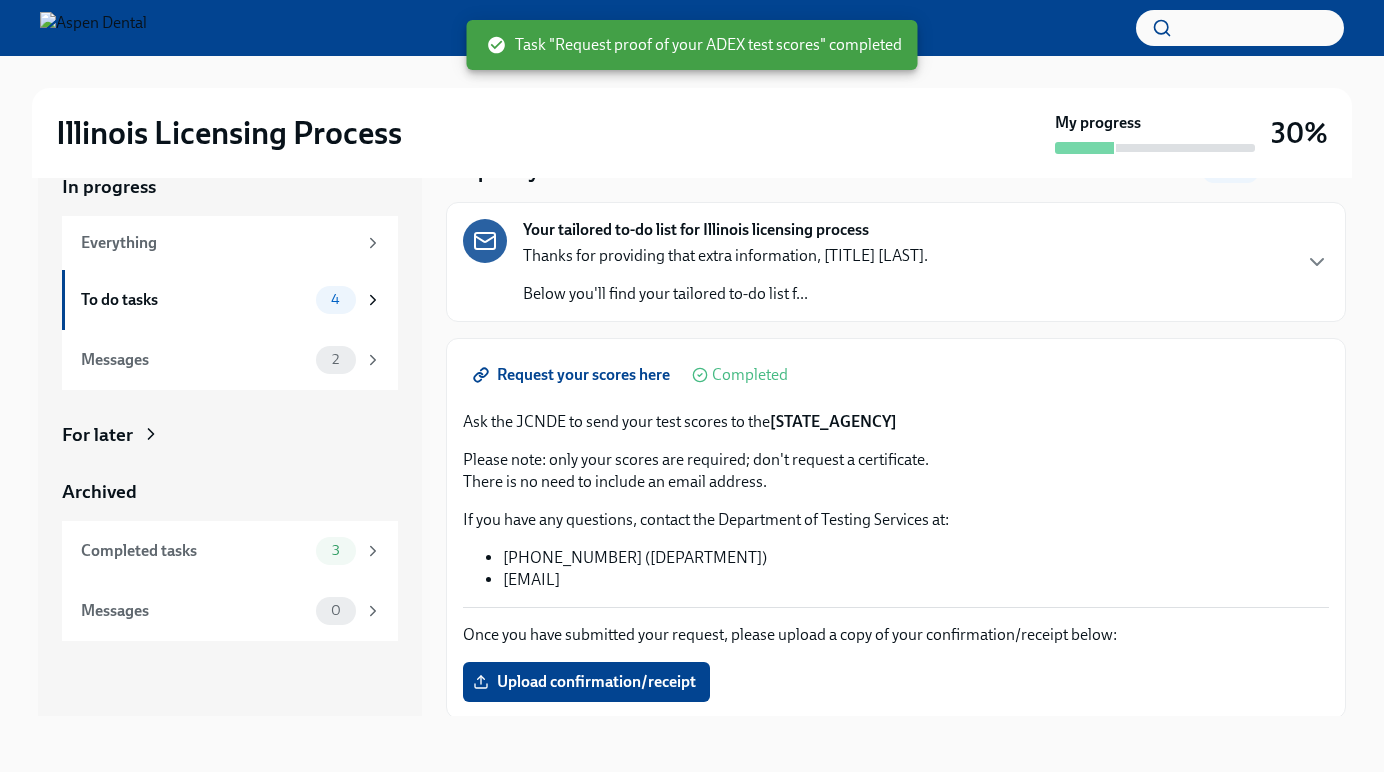 scroll, scrollTop: 60, scrollLeft: 0, axis: vertical 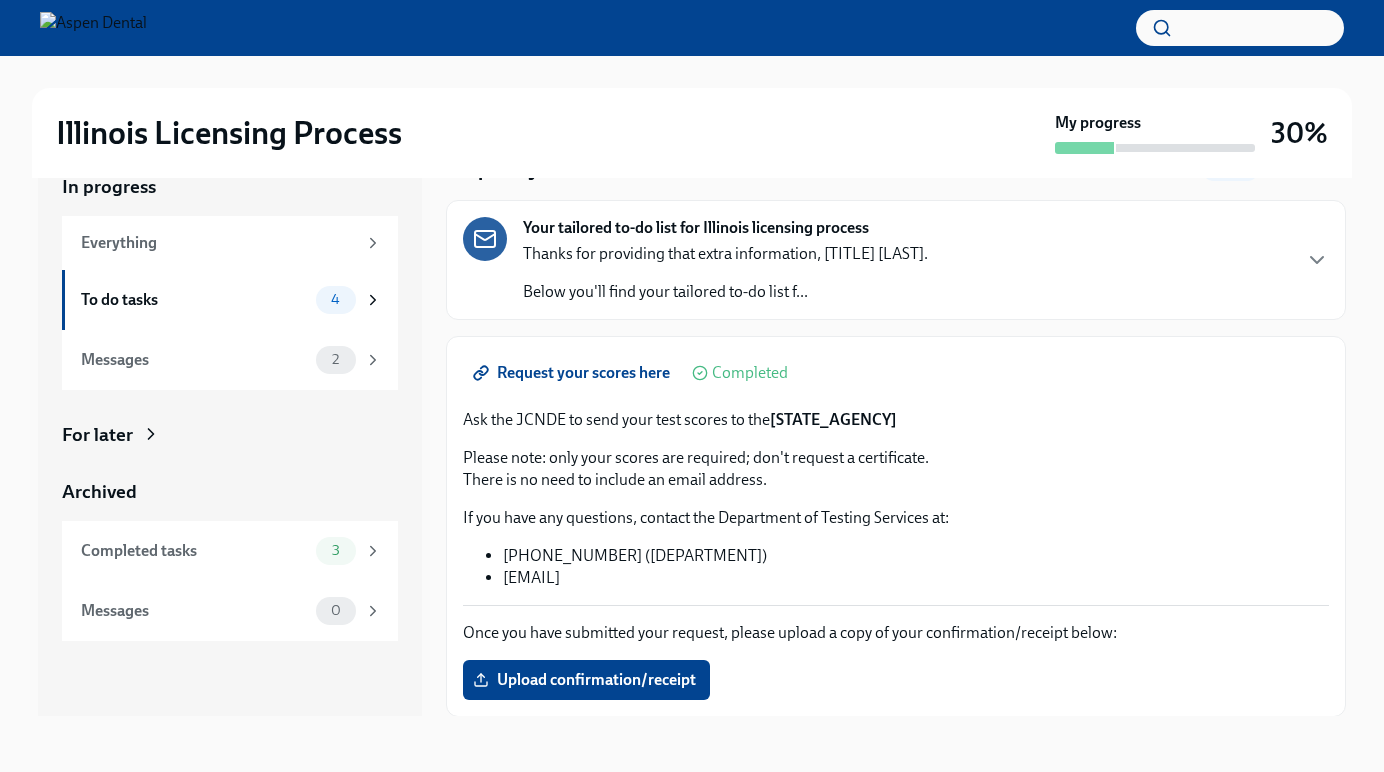 click on "[STATE_AGENCY]" at bounding box center [833, 419] 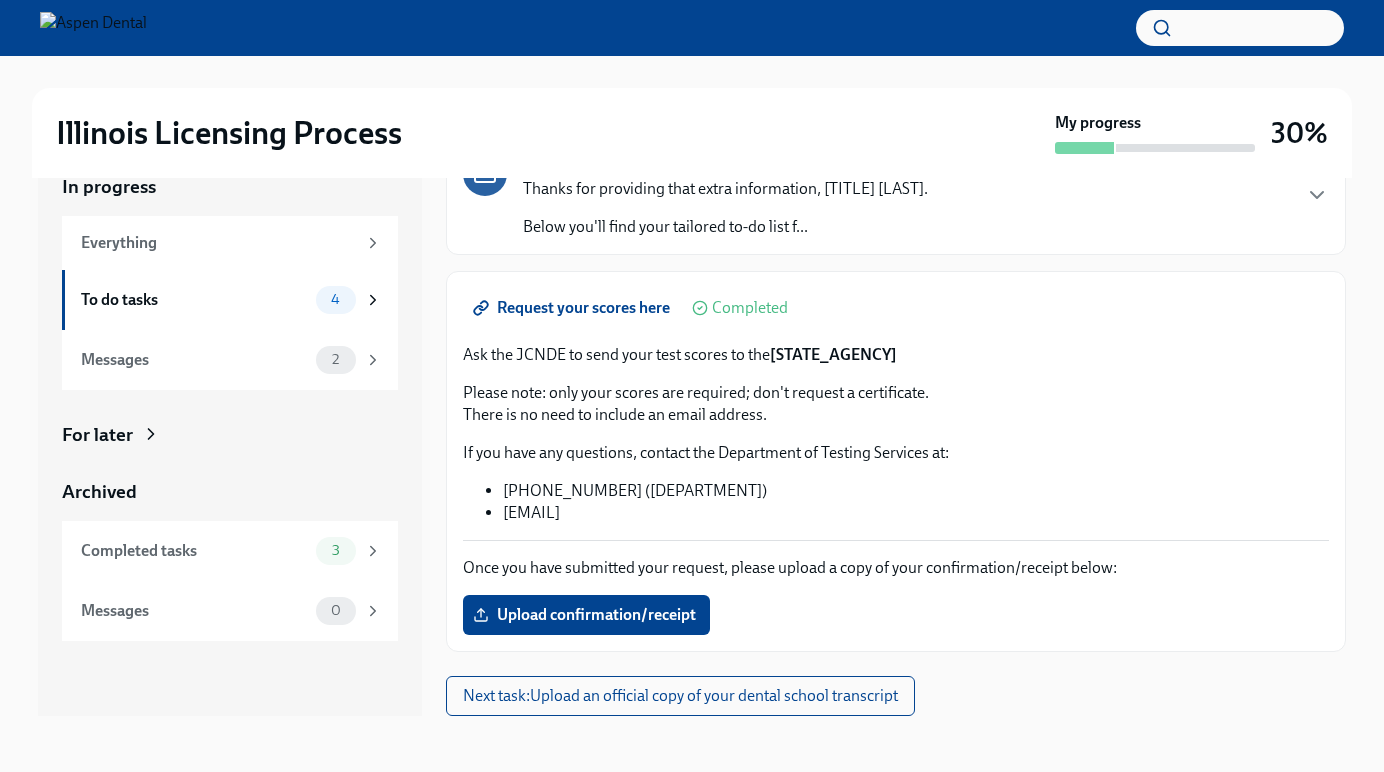 scroll, scrollTop: 125, scrollLeft: 0, axis: vertical 